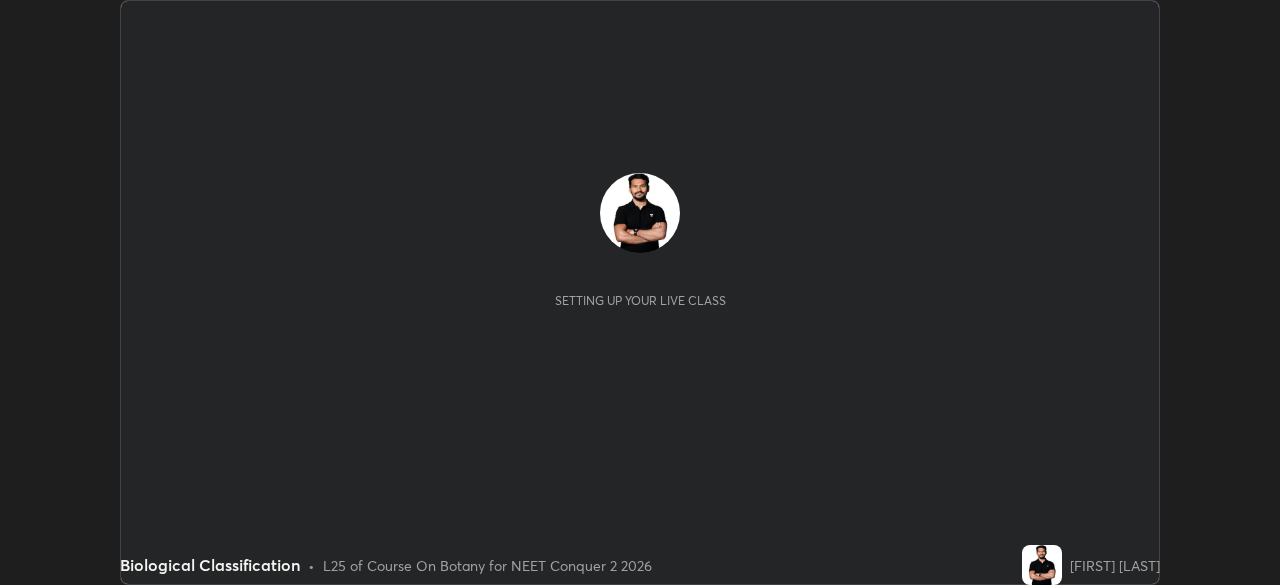 scroll, scrollTop: 0, scrollLeft: 0, axis: both 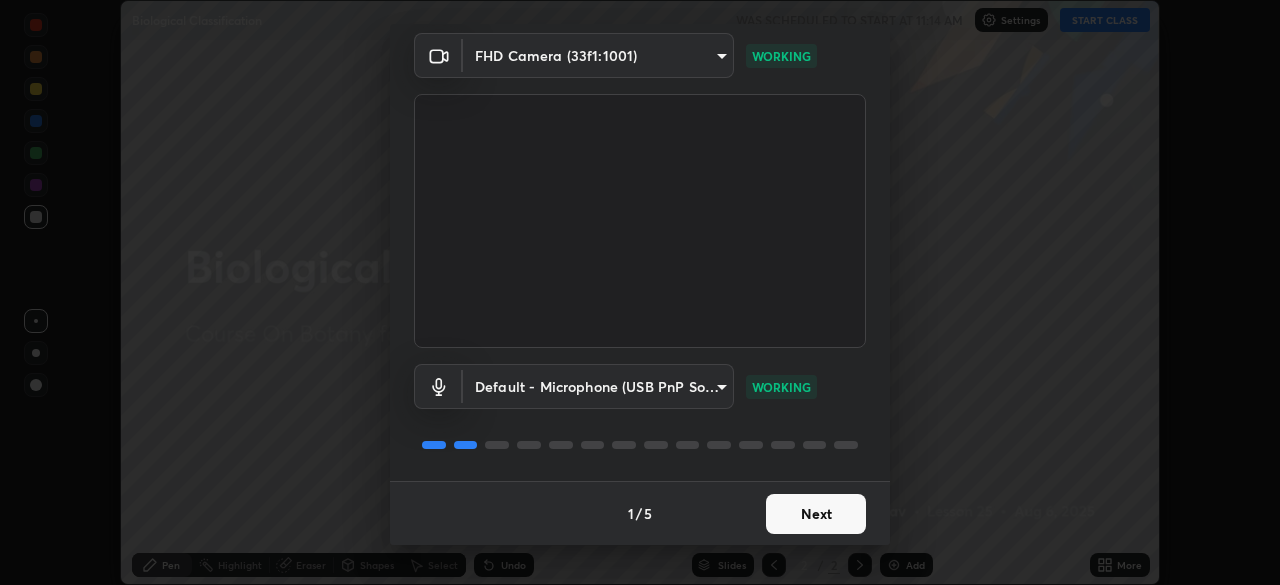 click on "Next" at bounding box center (816, 514) 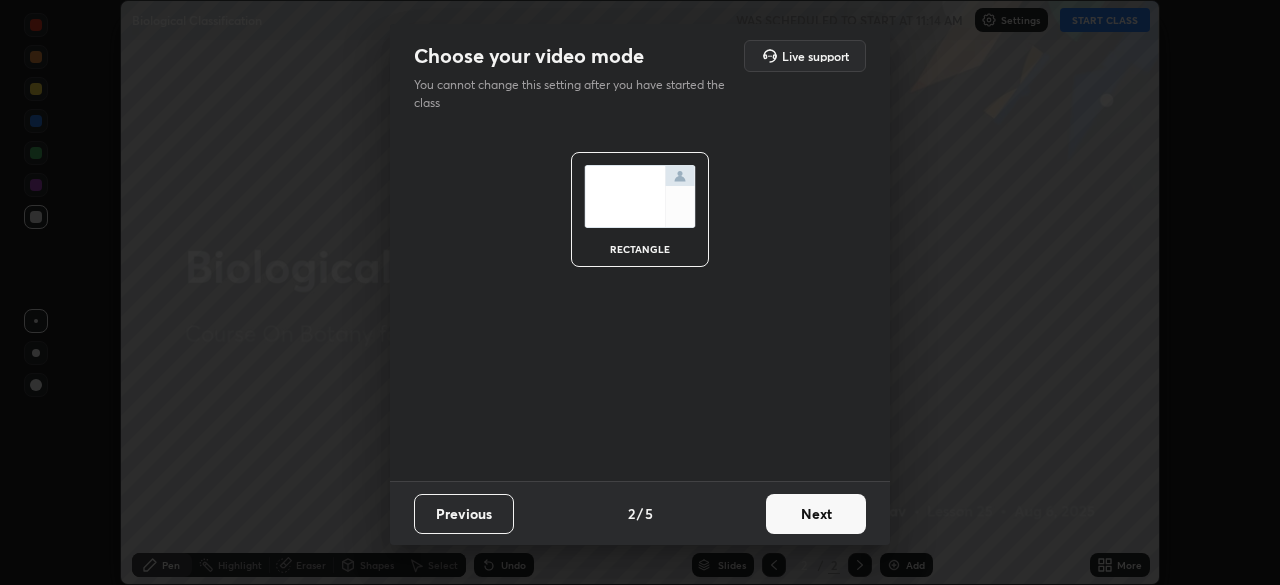 scroll, scrollTop: 0, scrollLeft: 0, axis: both 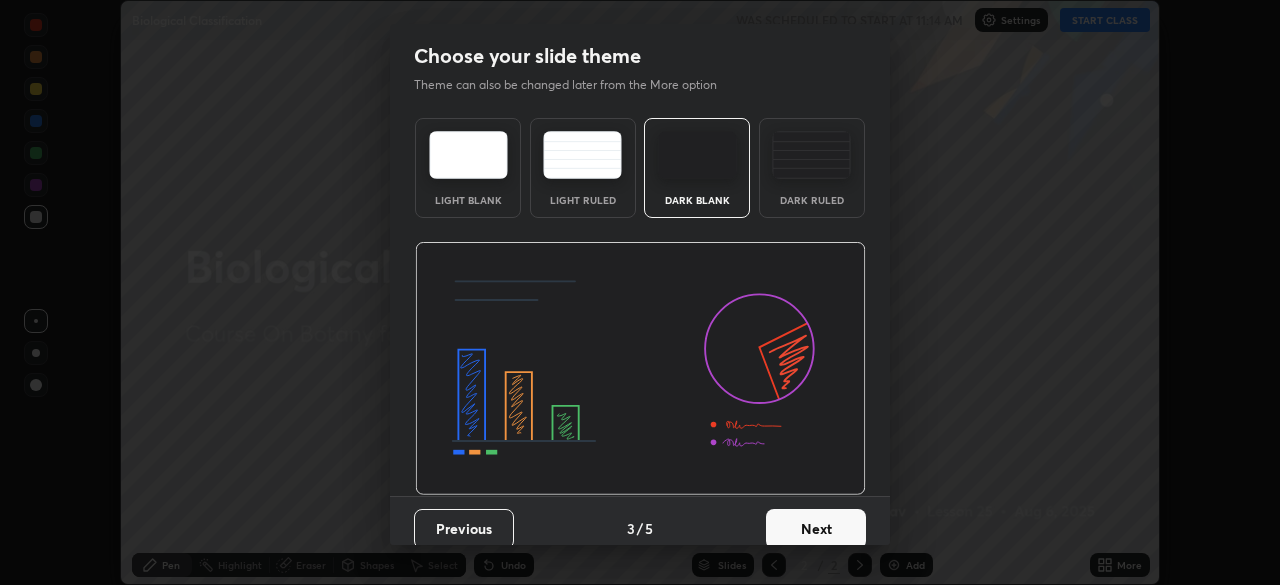 click on "Next" at bounding box center [816, 529] 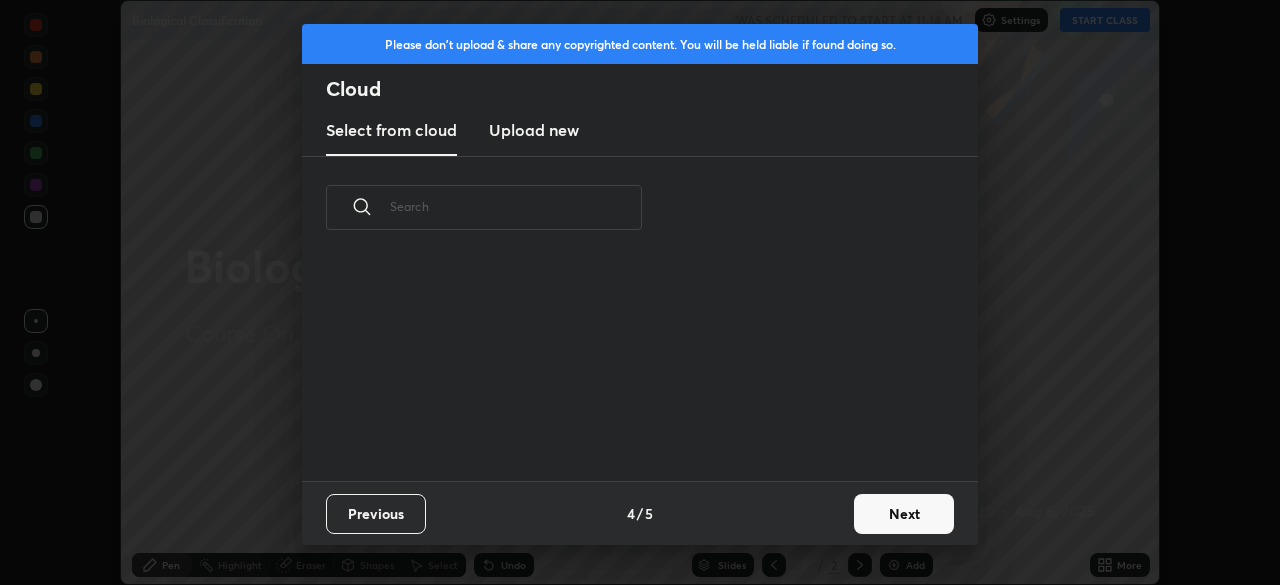 click on "Next" at bounding box center (904, 514) 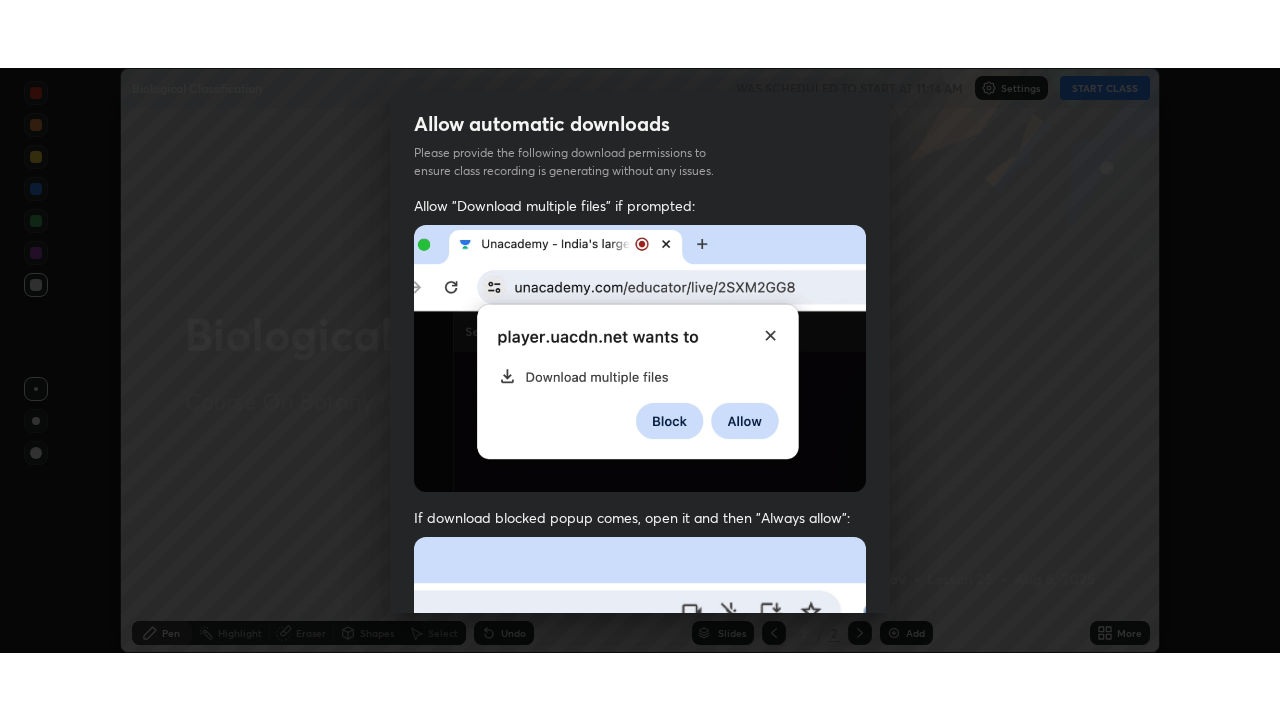 scroll, scrollTop: 479, scrollLeft: 0, axis: vertical 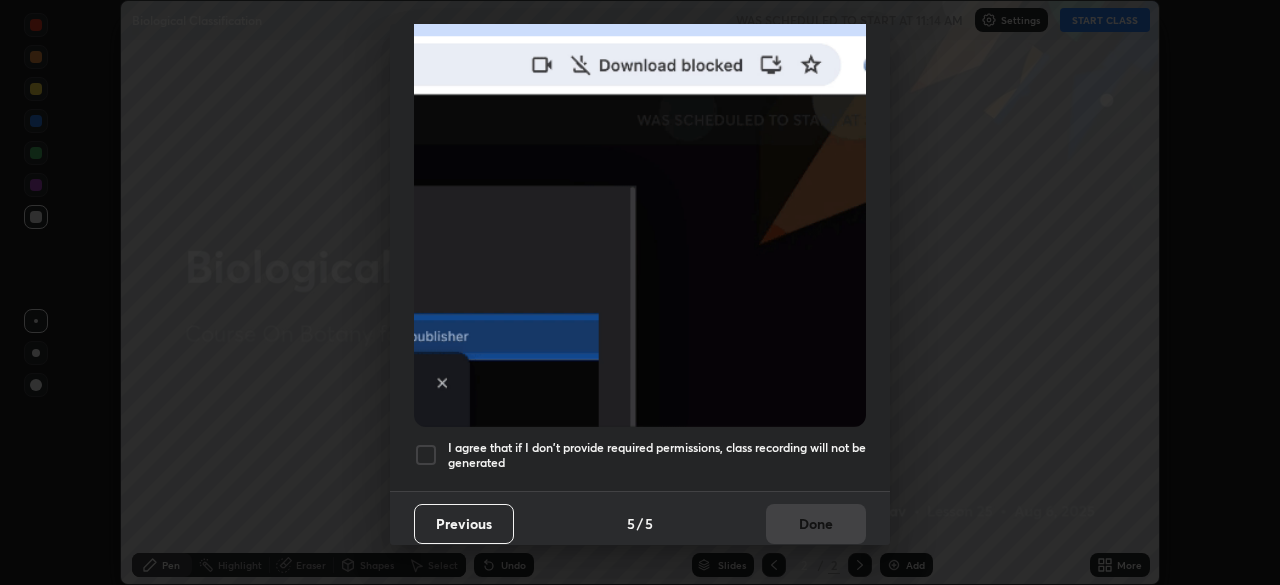 click at bounding box center [426, 455] 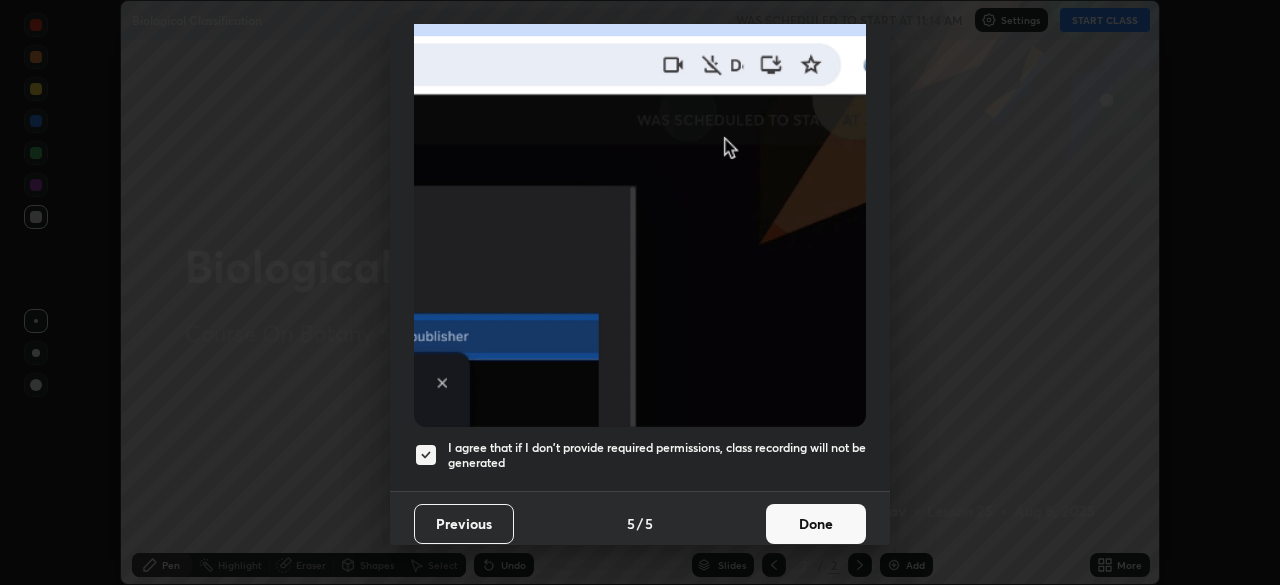 click on "Done" at bounding box center (816, 524) 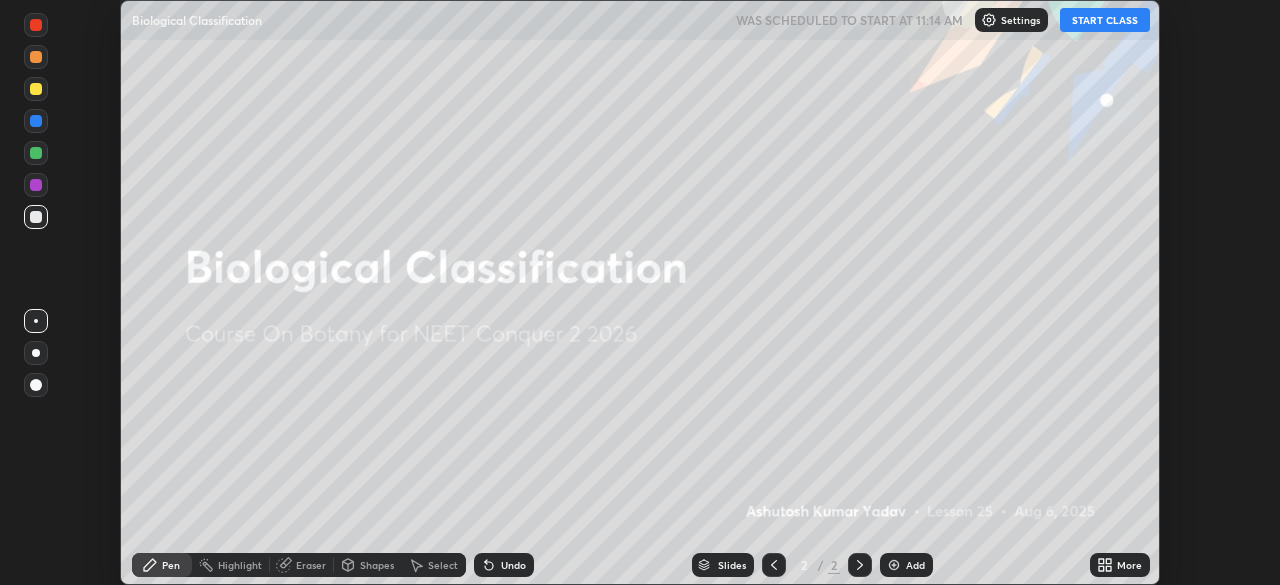 click at bounding box center [894, 565] 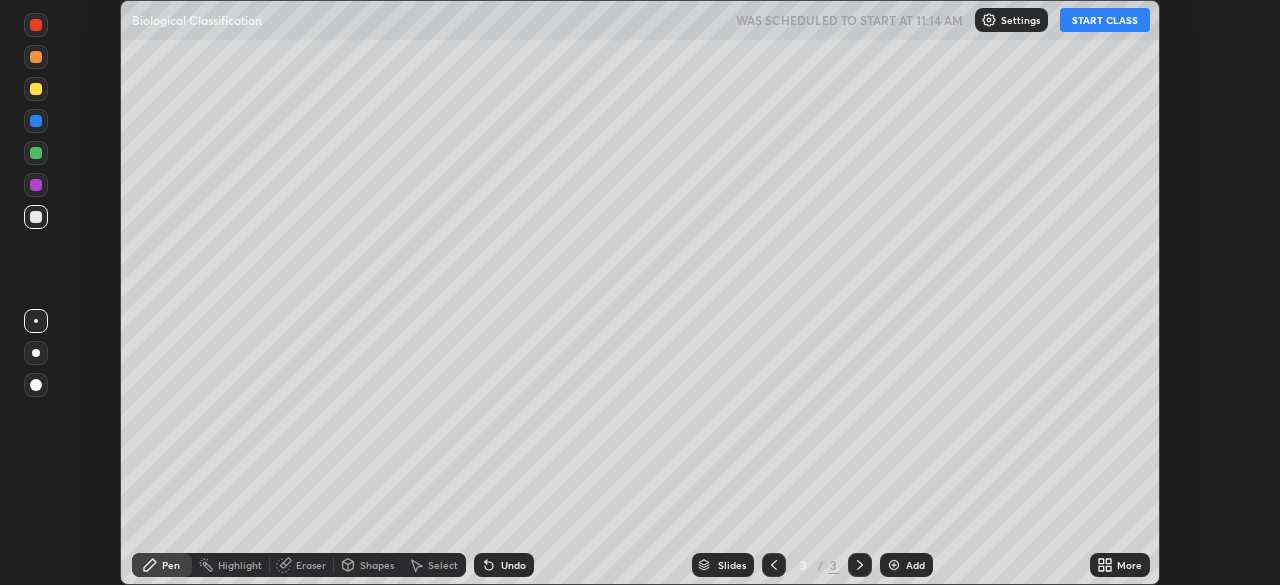 click on "More" at bounding box center (1120, 565) 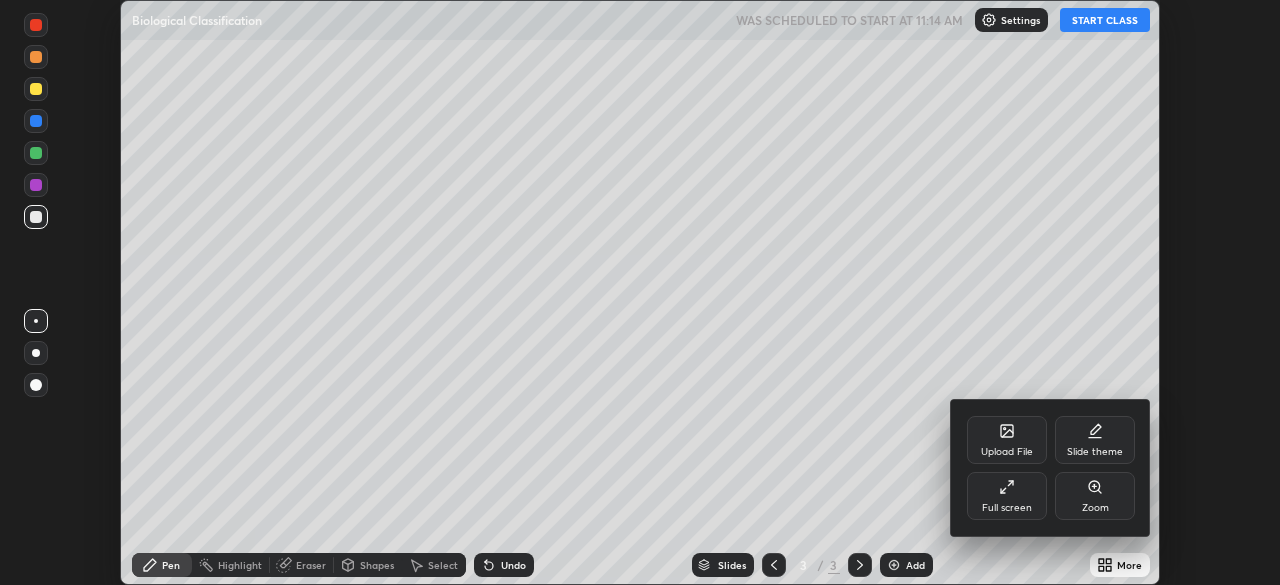 click on "Full screen" at bounding box center [1007, 496] 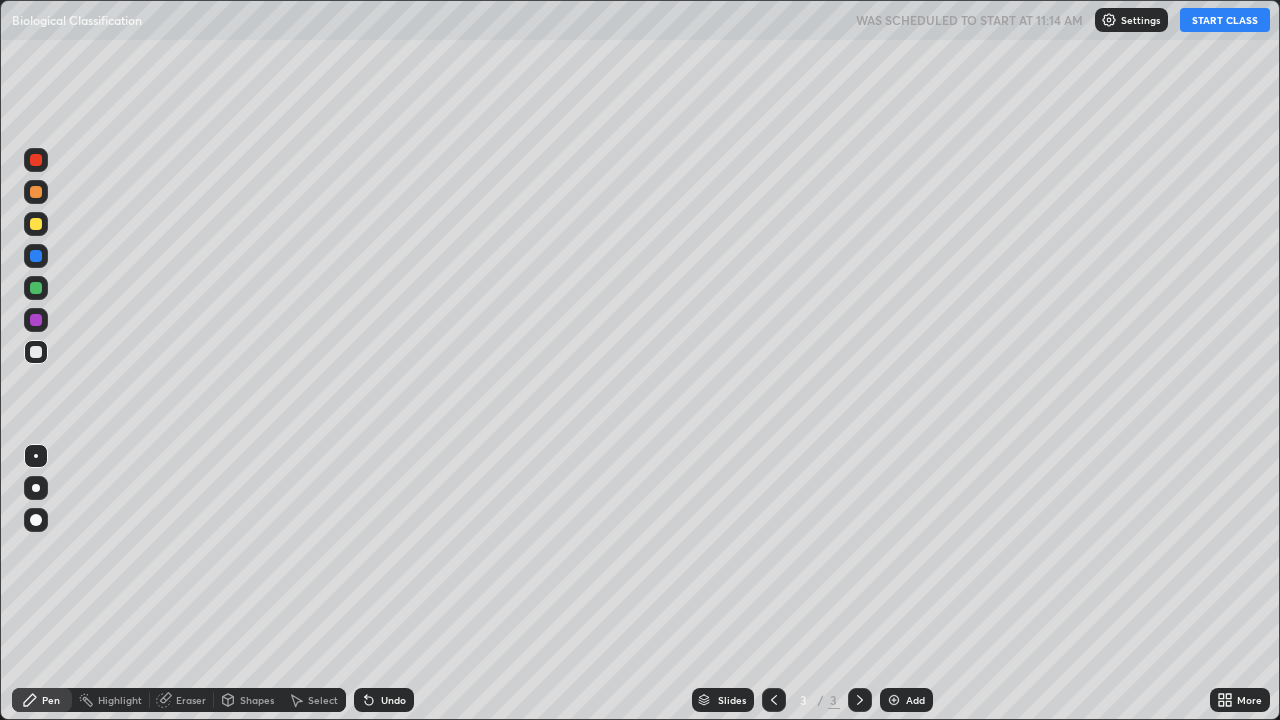 scroll, scrollTop: 99280, scrollLeft: 98720, axis: both 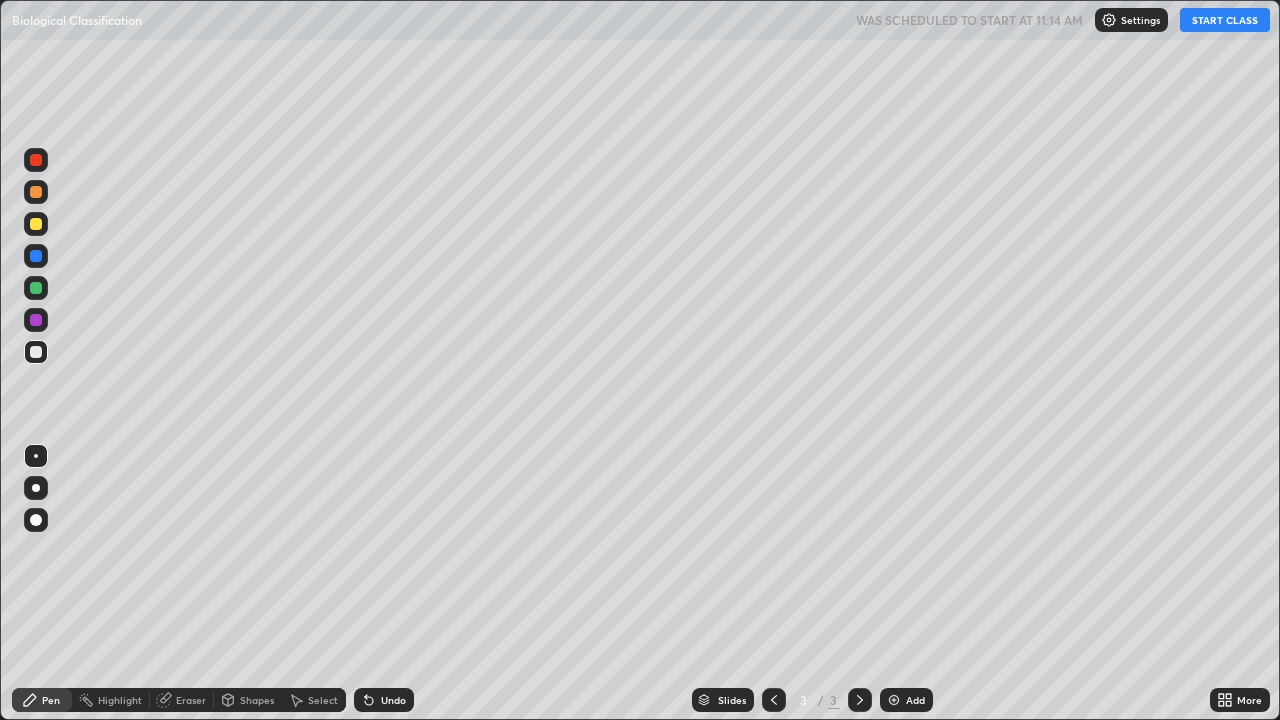 click on "START CLASS" at bounding box center [1225, 20] 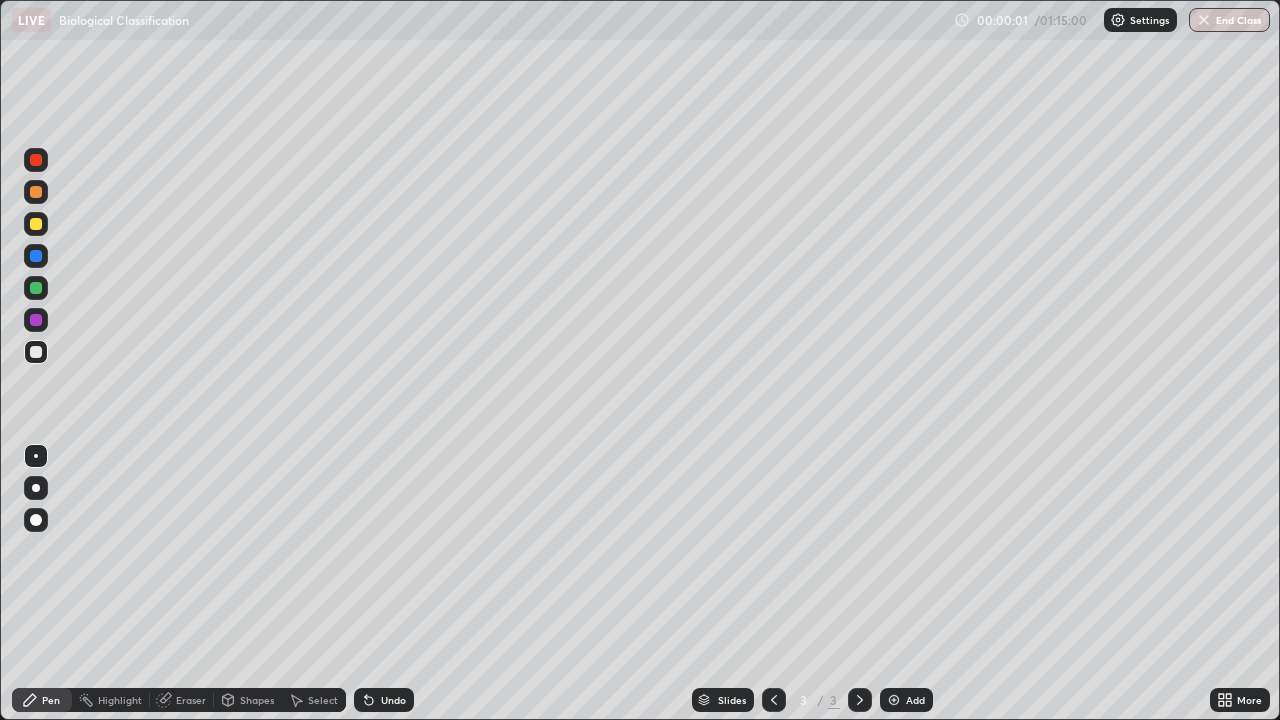 click at bounding box center (36, 352) 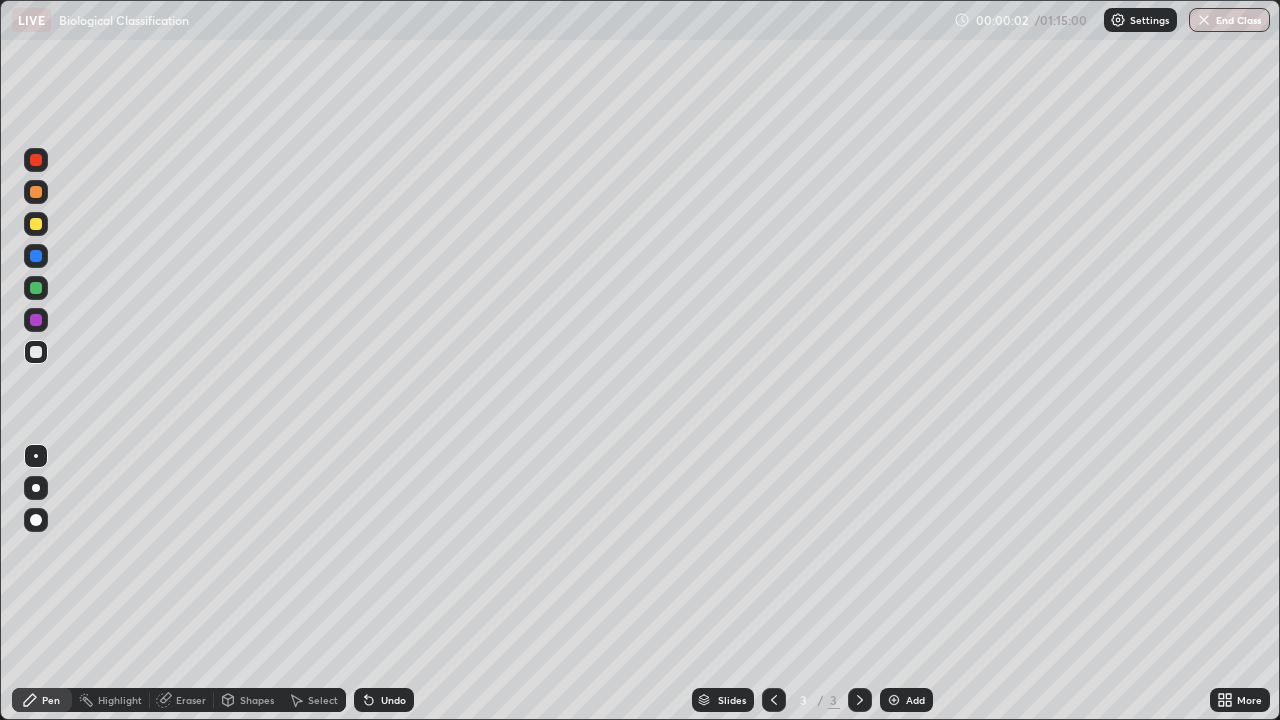 click at bounding box center (36, 520) 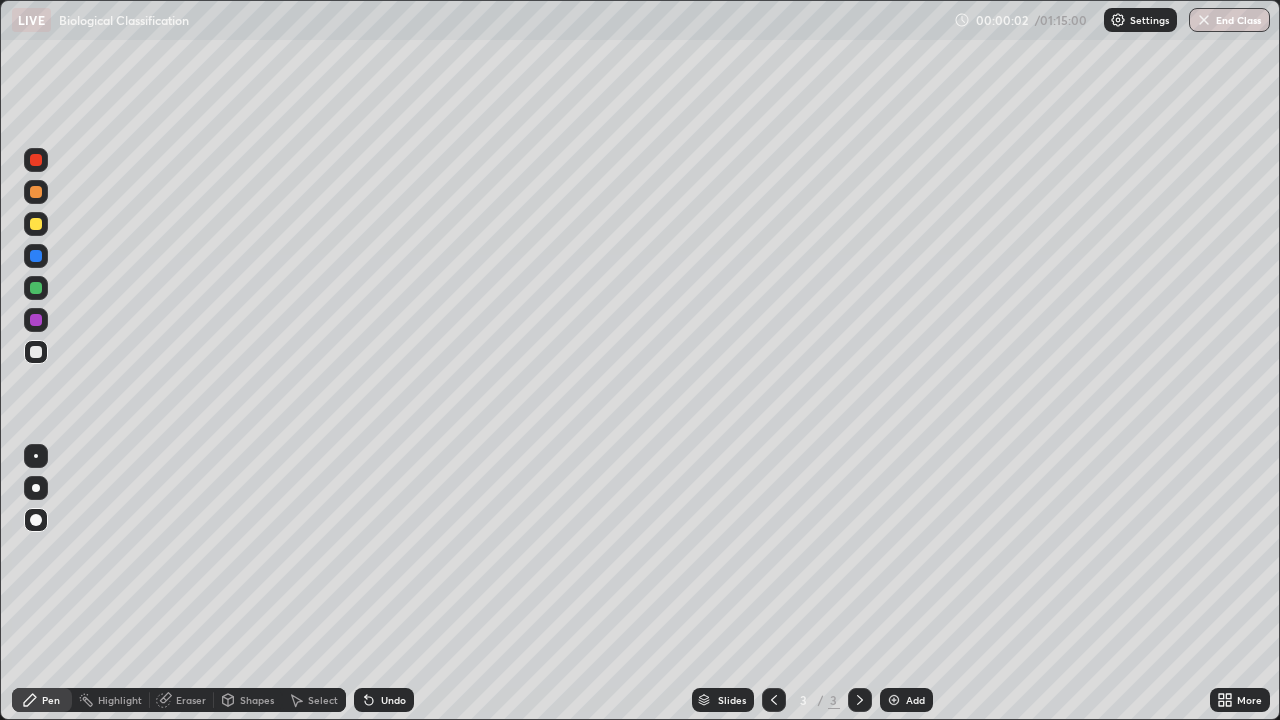 click at bounding box center [36, 224] 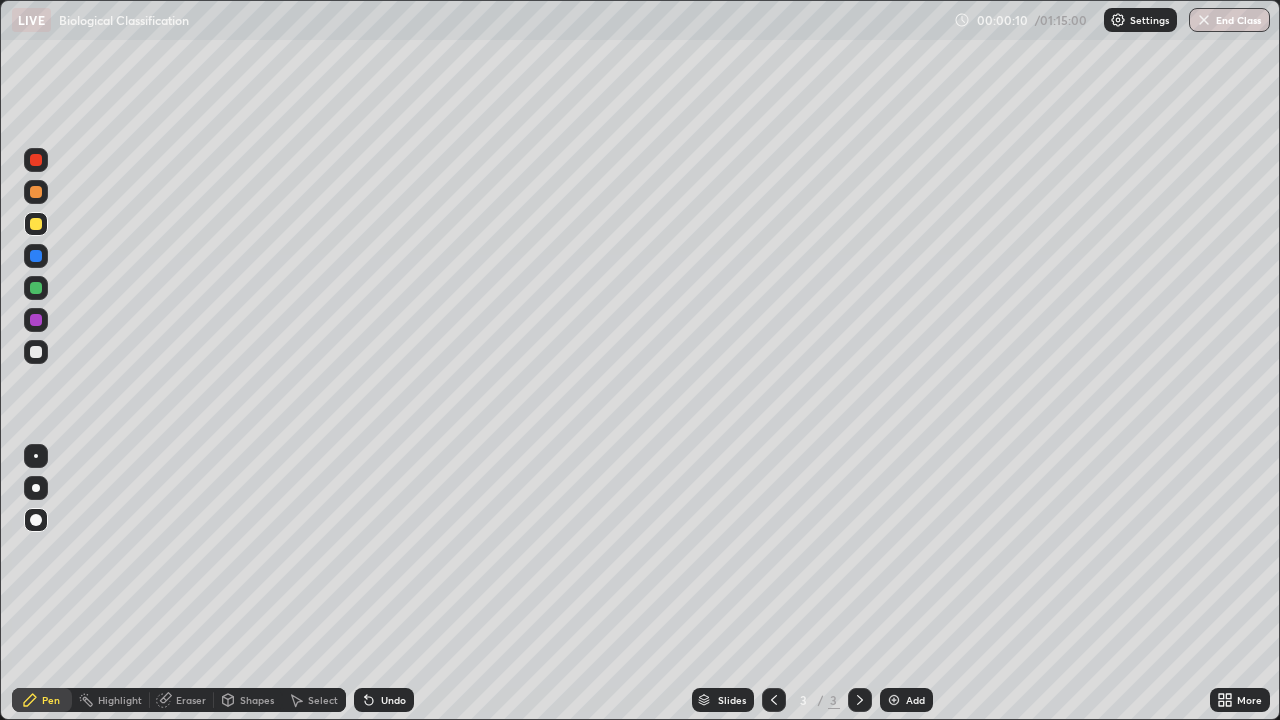 click on "Undo" at bounding box center [393, 700] 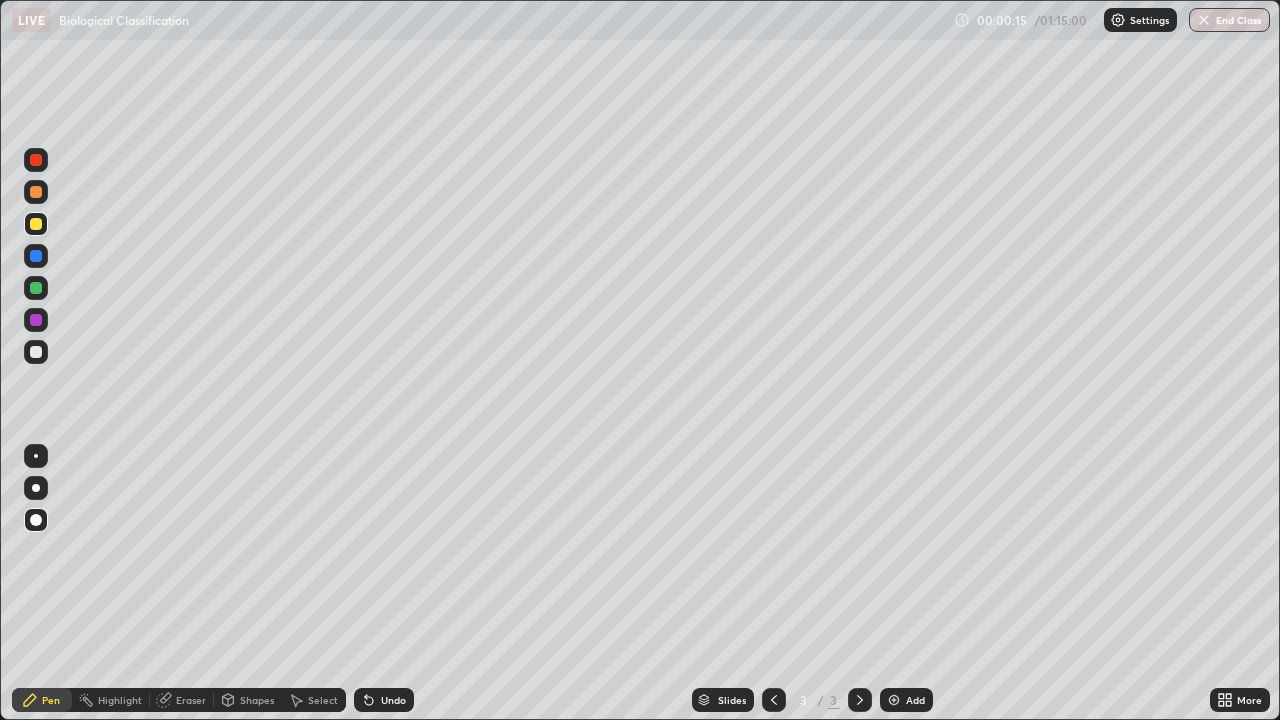 click on "Shapes" at bounding box center [248, 700] 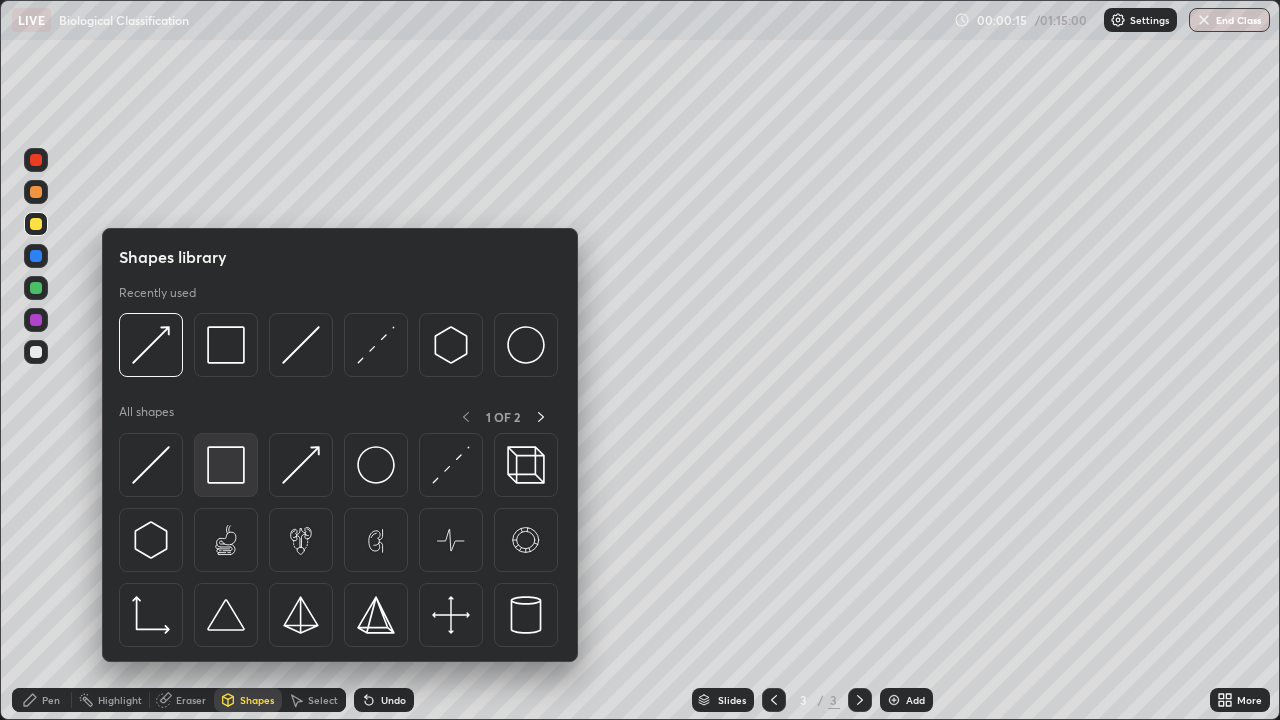 click at bounding box center (226, 465) 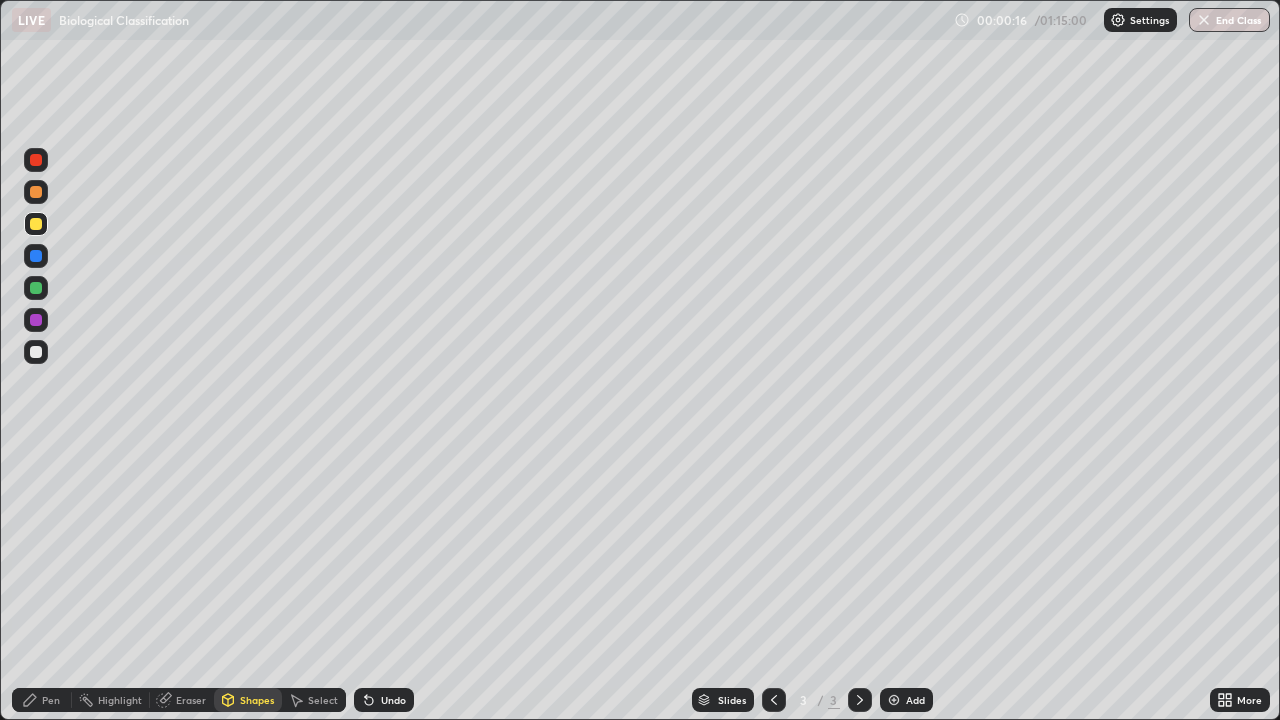 click at bounding box center [36, 288] 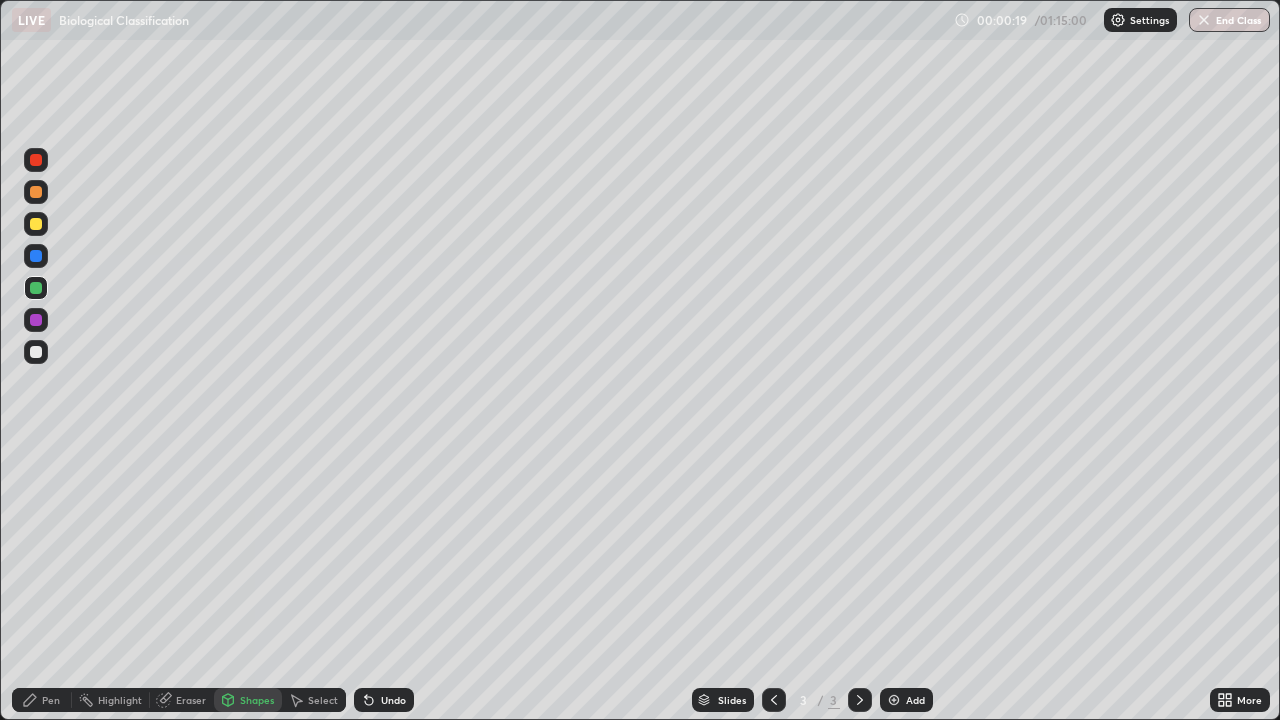 click on "Pen" at bounding box center (42, 700) 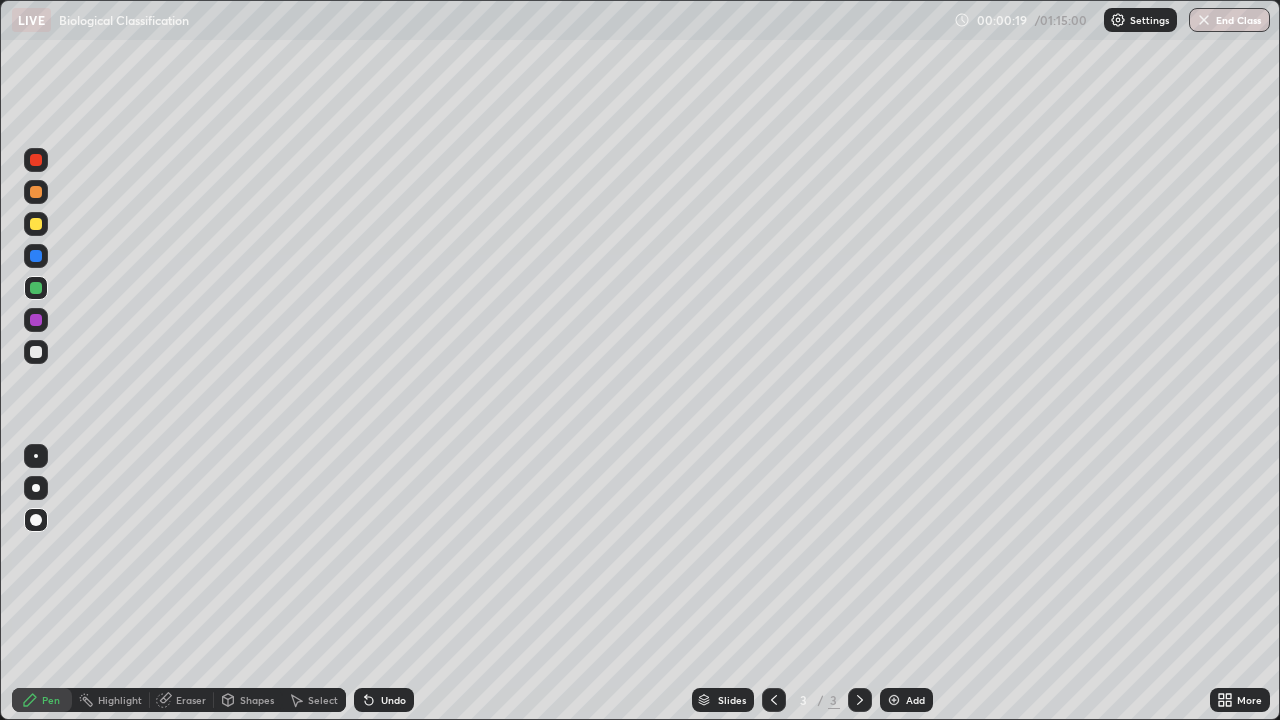 click at bounding box center (36, 352) 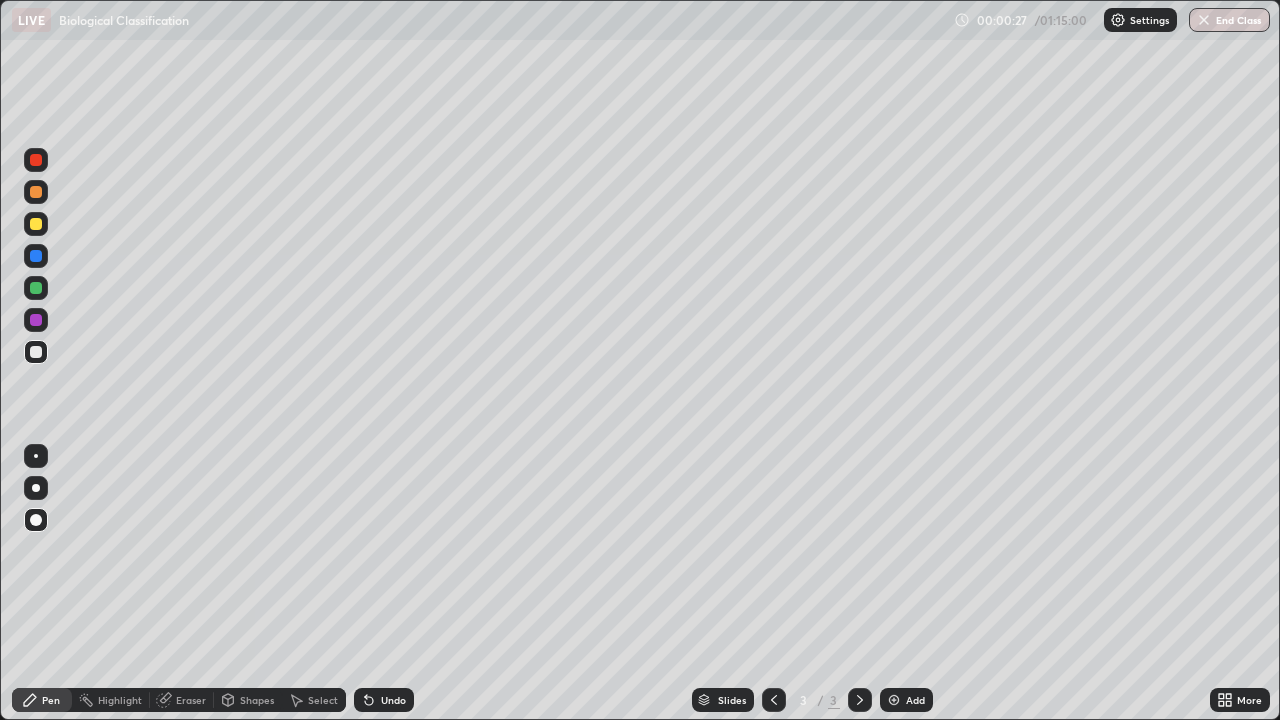 click at bounding box center (36, 192) 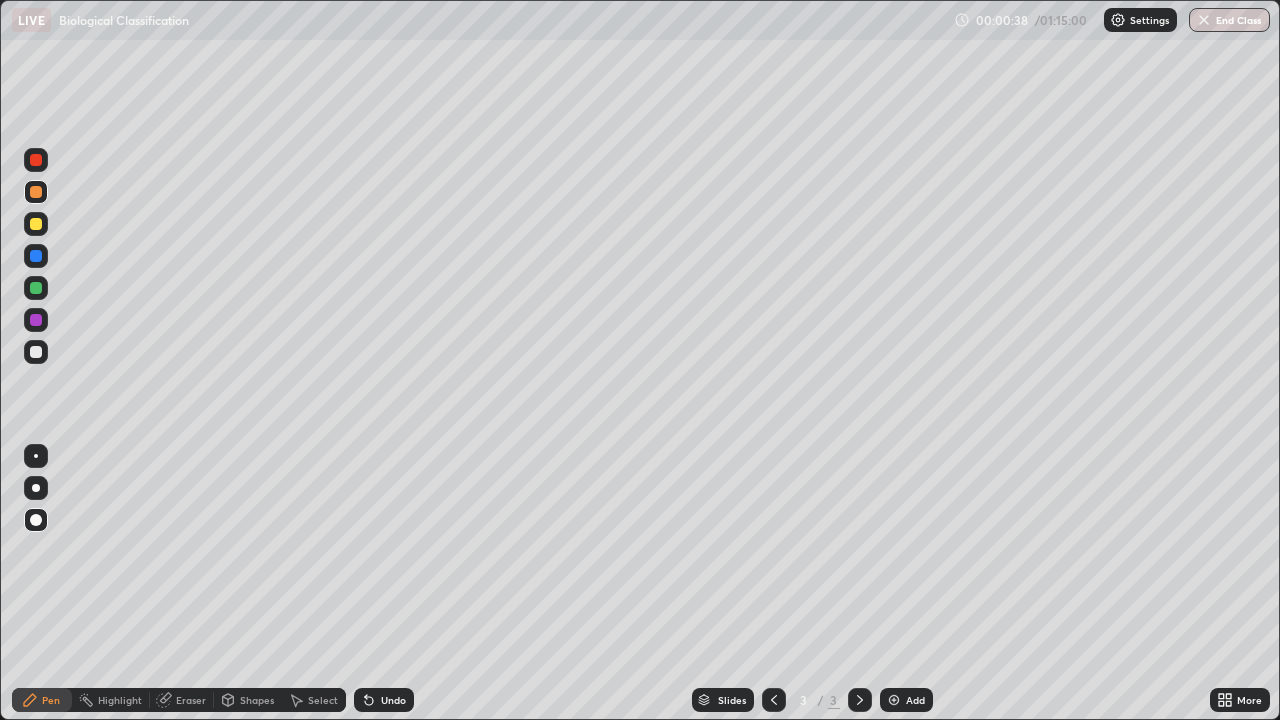 click at bounding box center (36, 256) 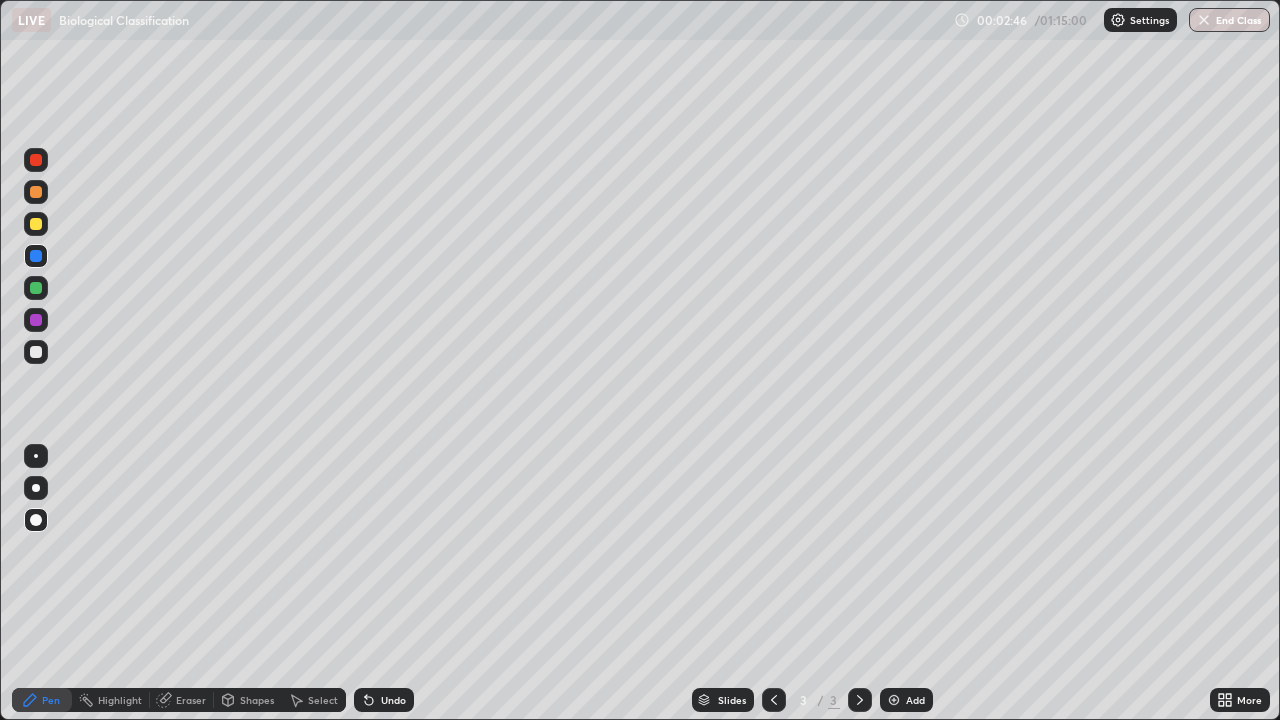 click at bounding box center (36, 352) 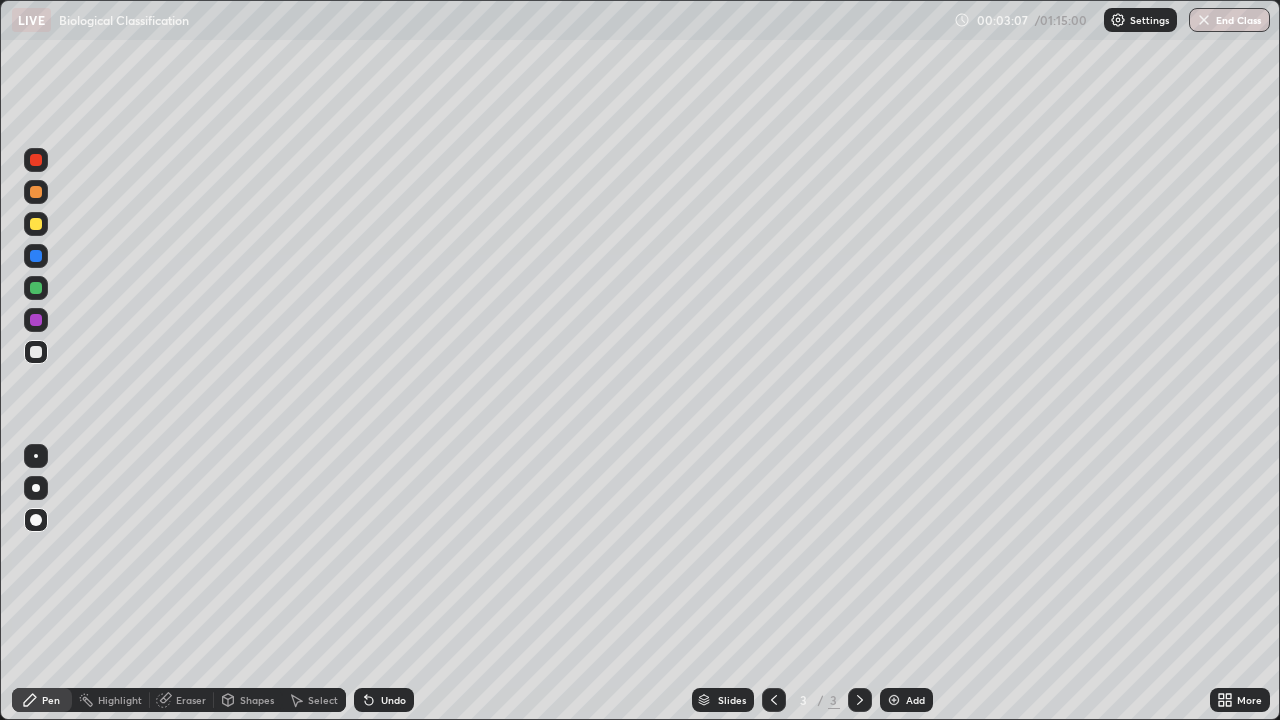 click on "Shapes" at bounding box center (257, 700) 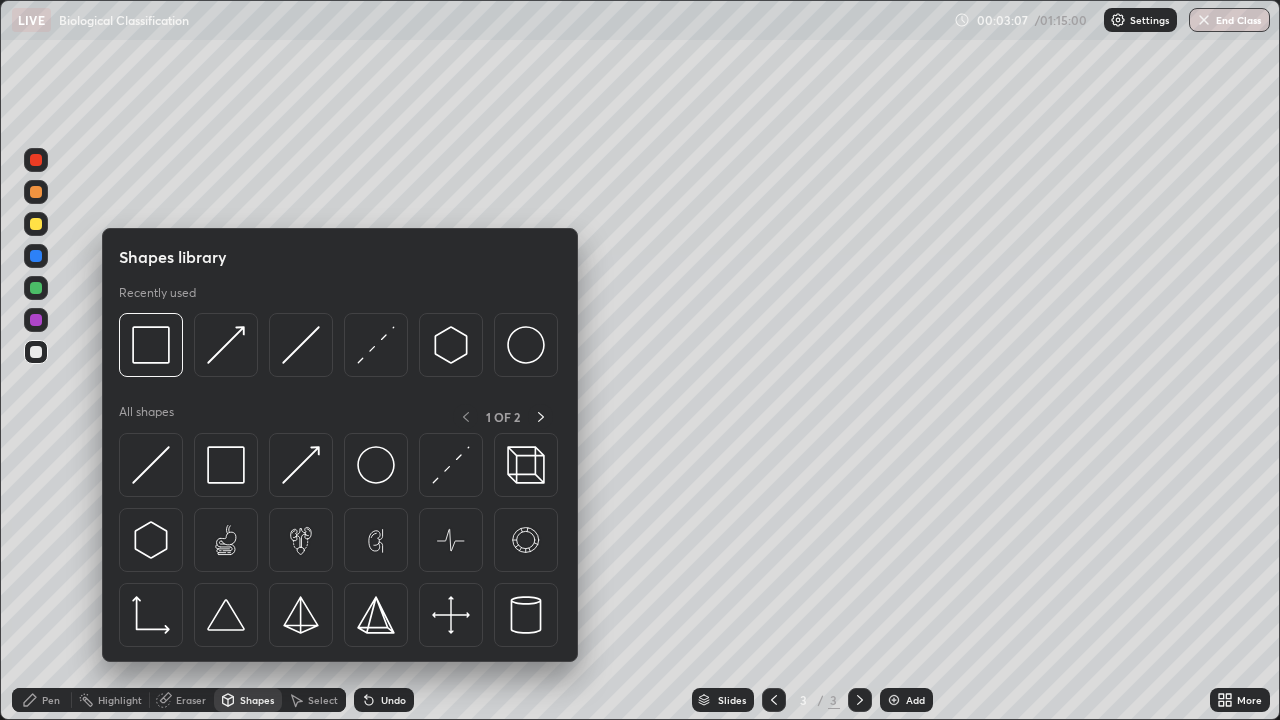 click at bounding box center [36, 412] 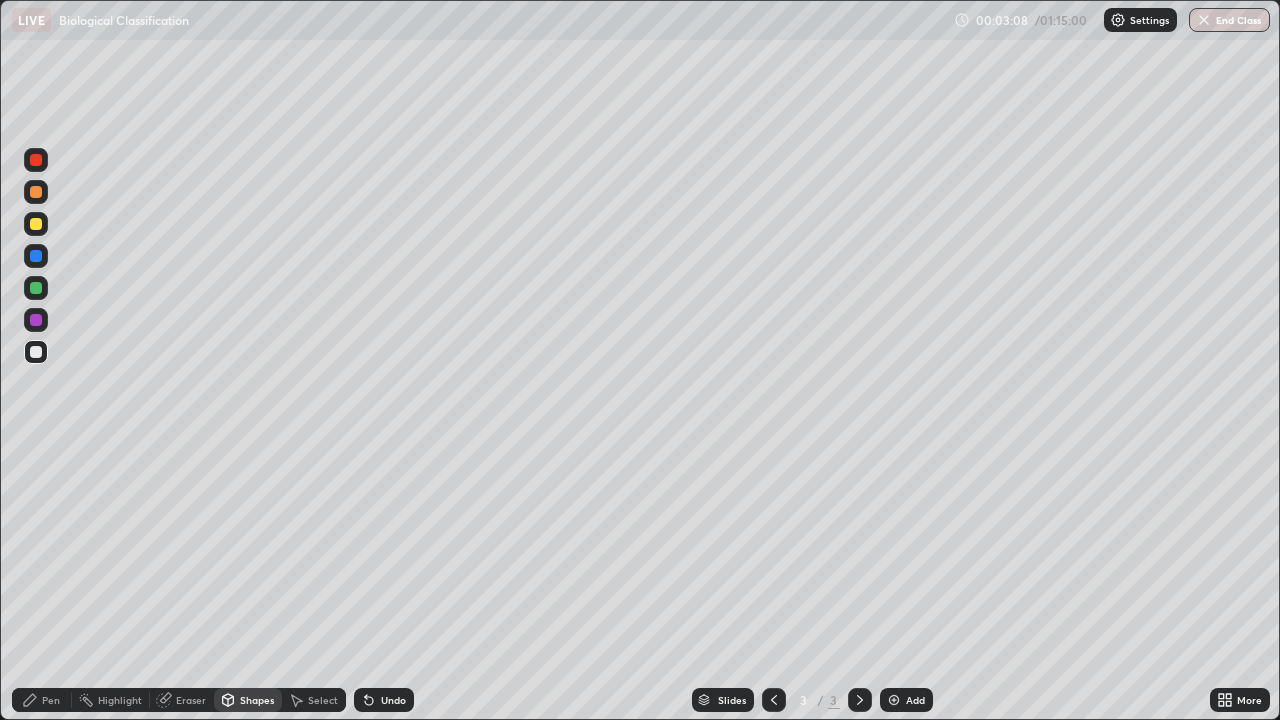 click at bounding box center [36, 288] 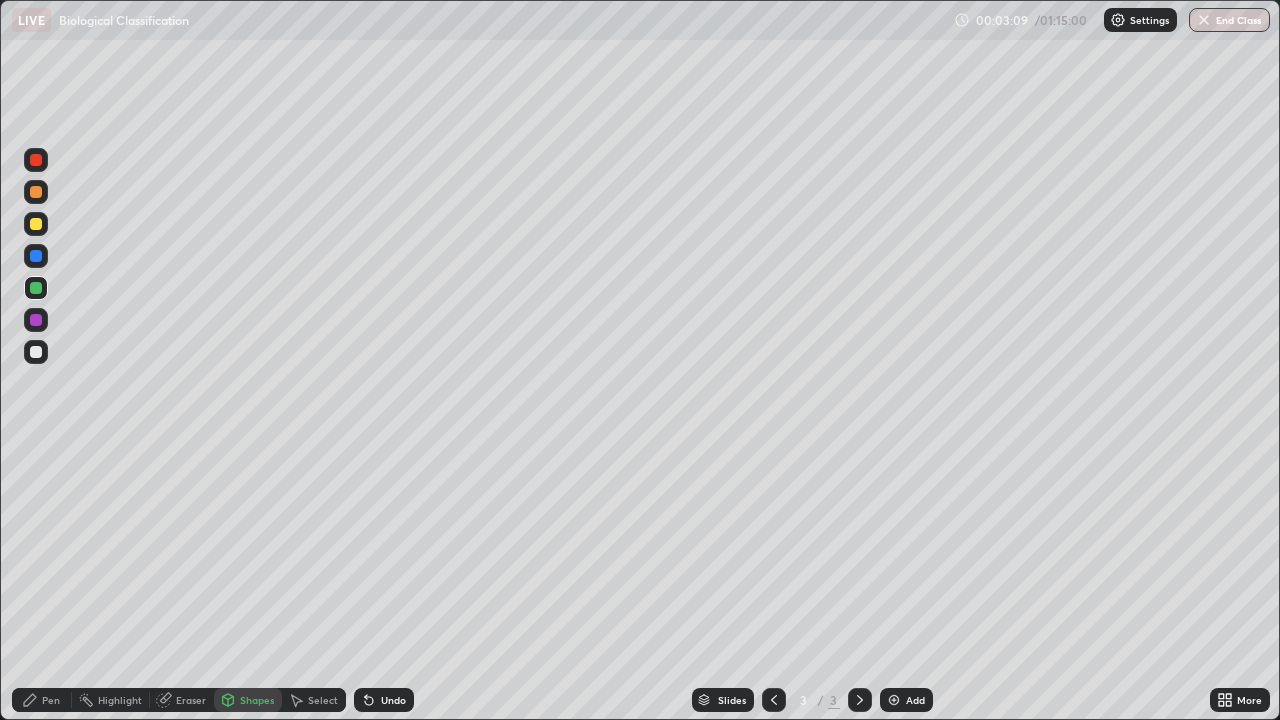 click 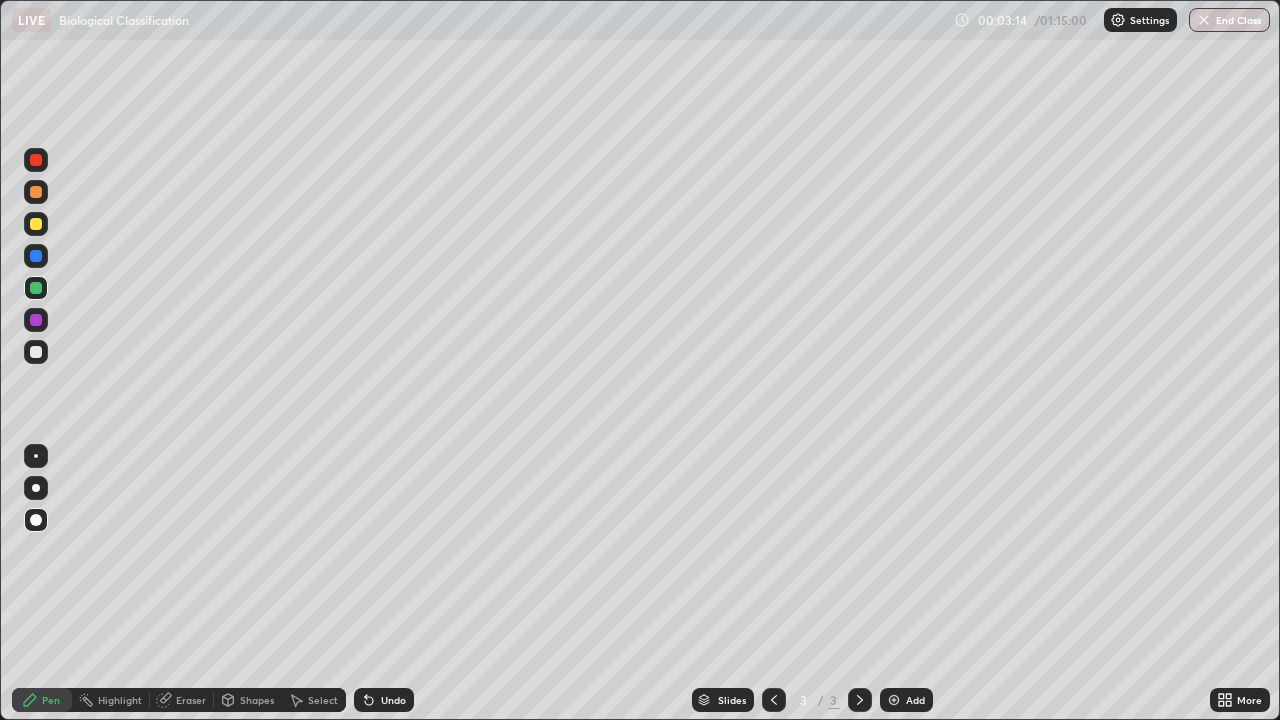 click at bounding box center (36, 288) 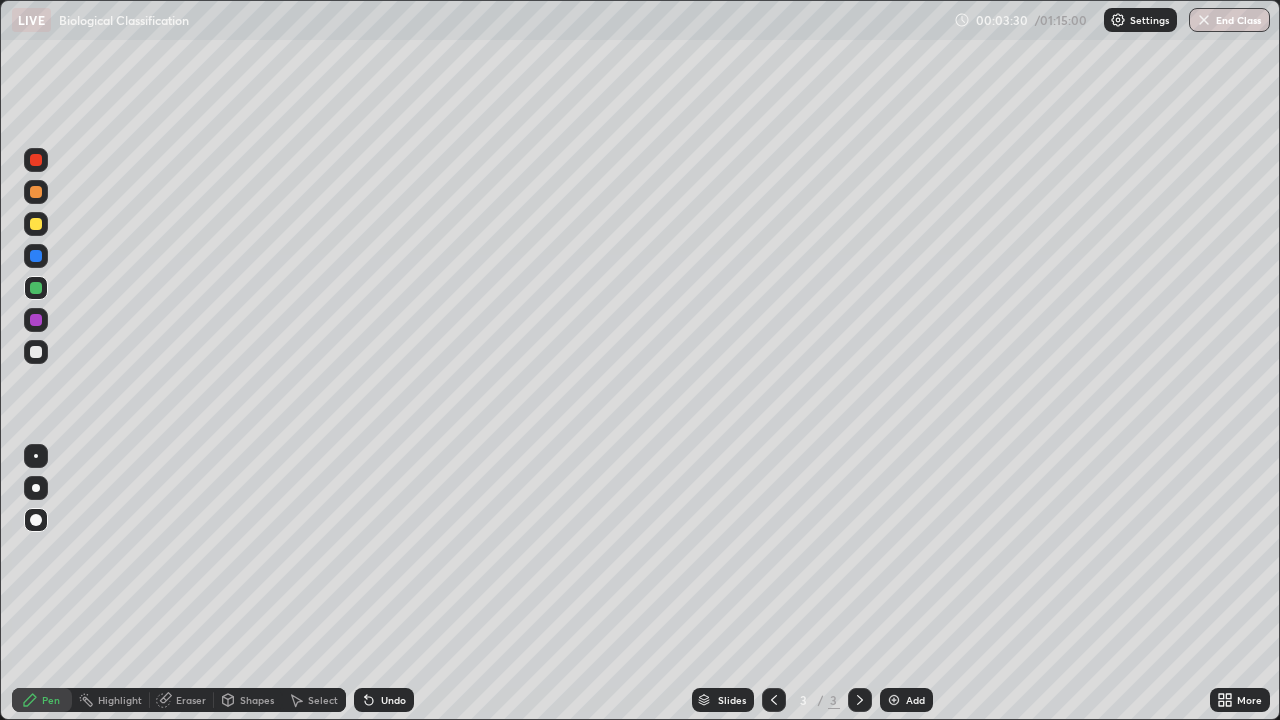 click at bounding box center (36, 224) 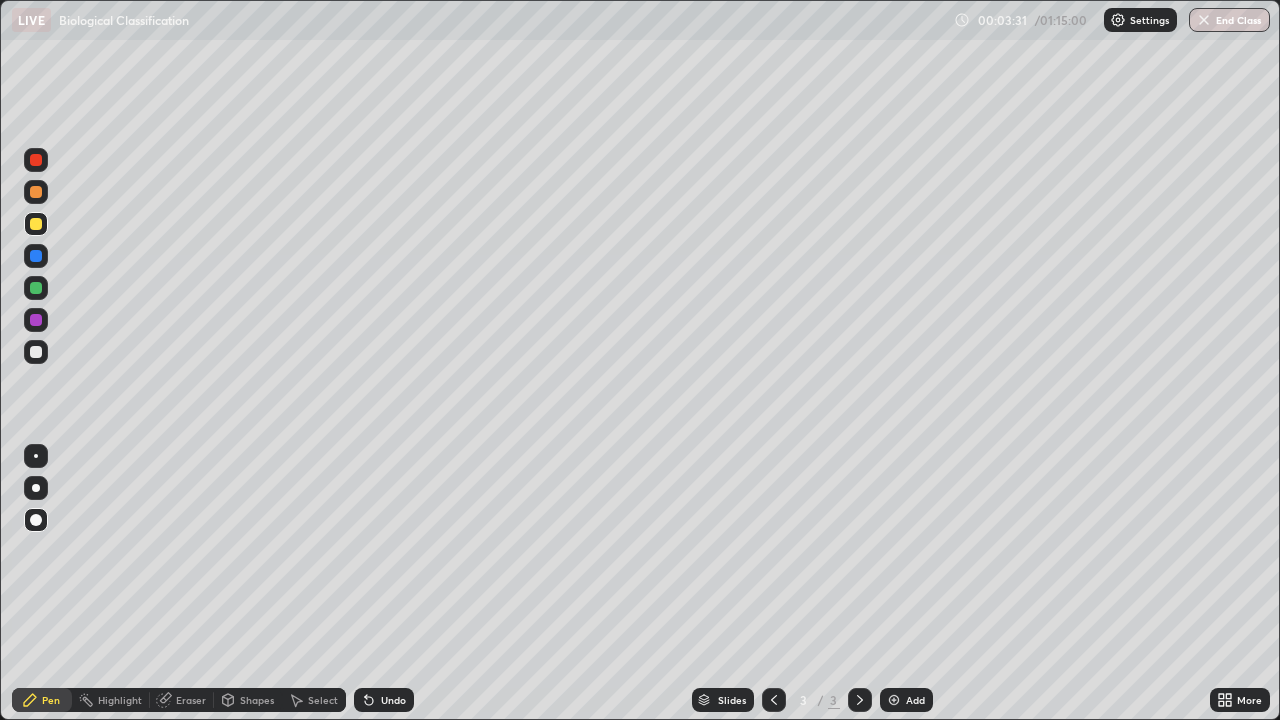 click on "Pen" at bounding box center [42, 700] 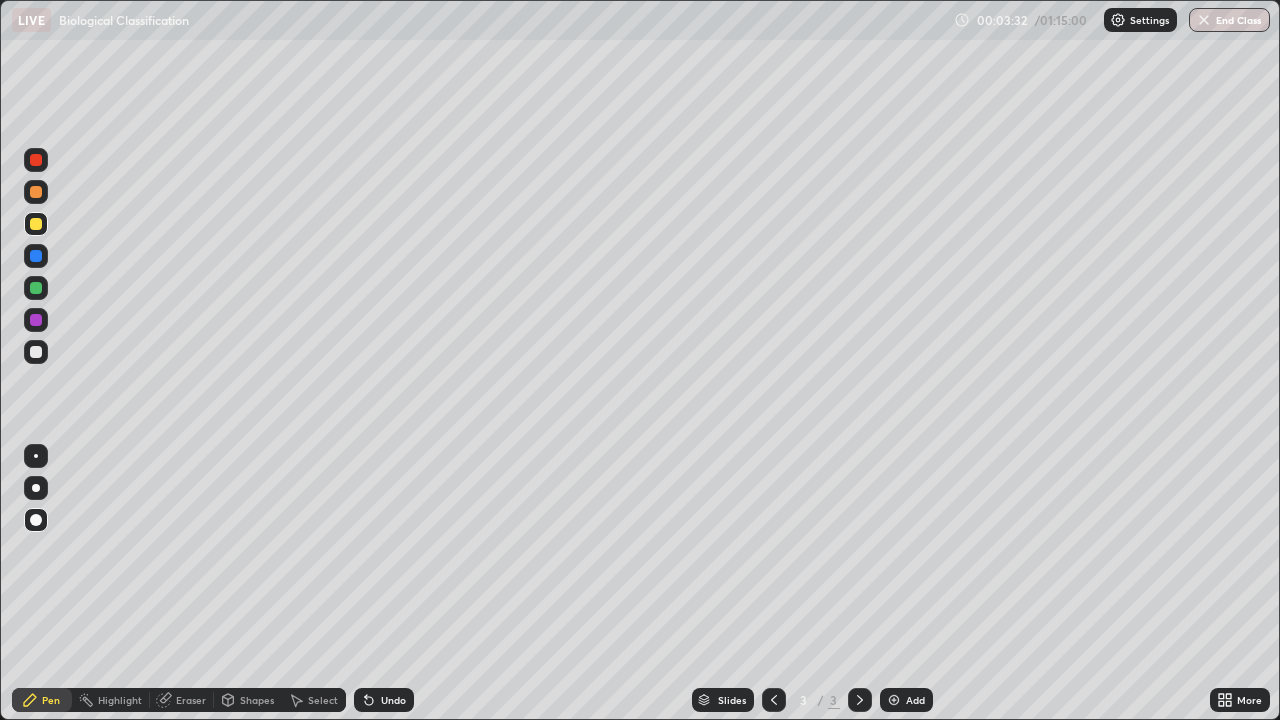 click at bounding box center [36, 352] 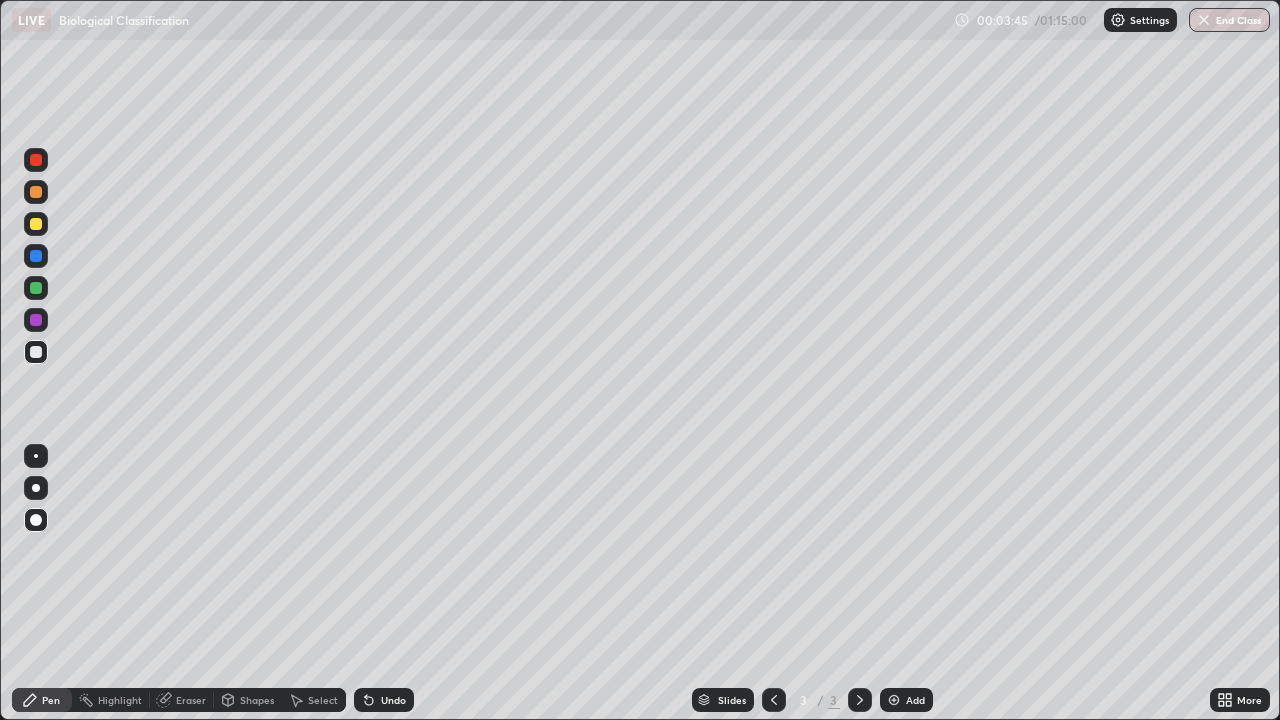click at bounding box center (36, 192) 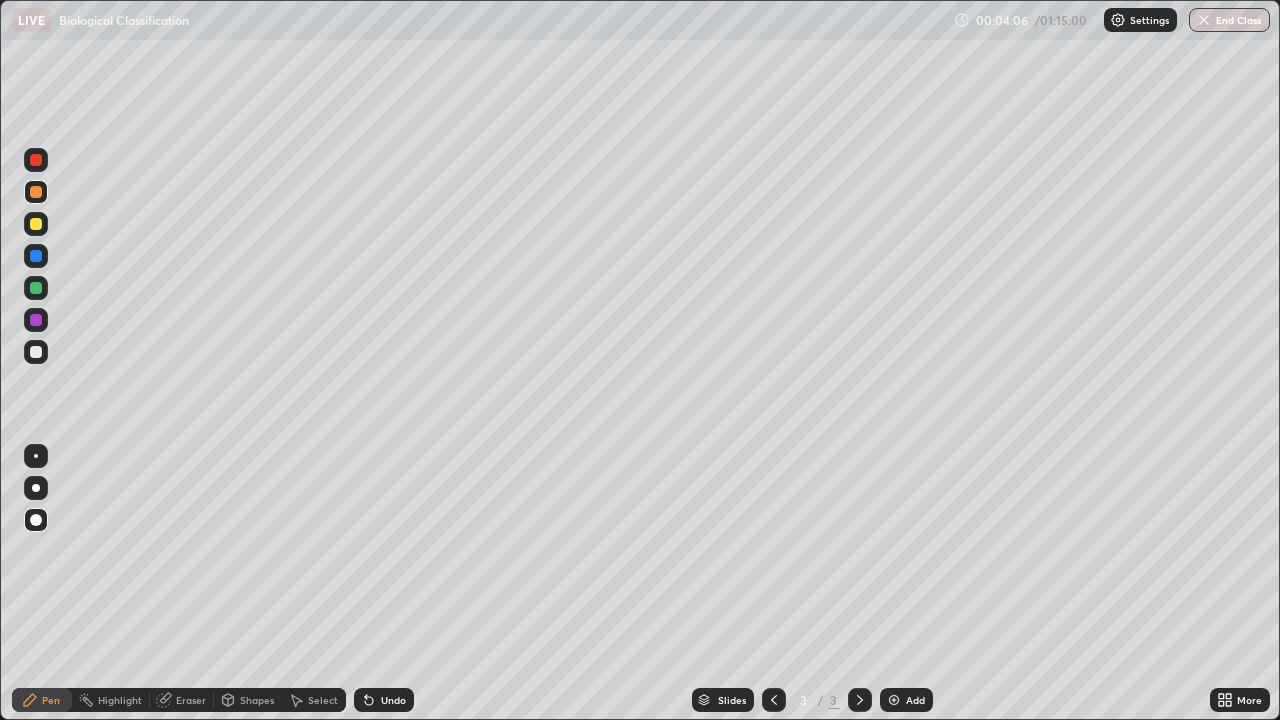 click at bounding box center (36, 352) 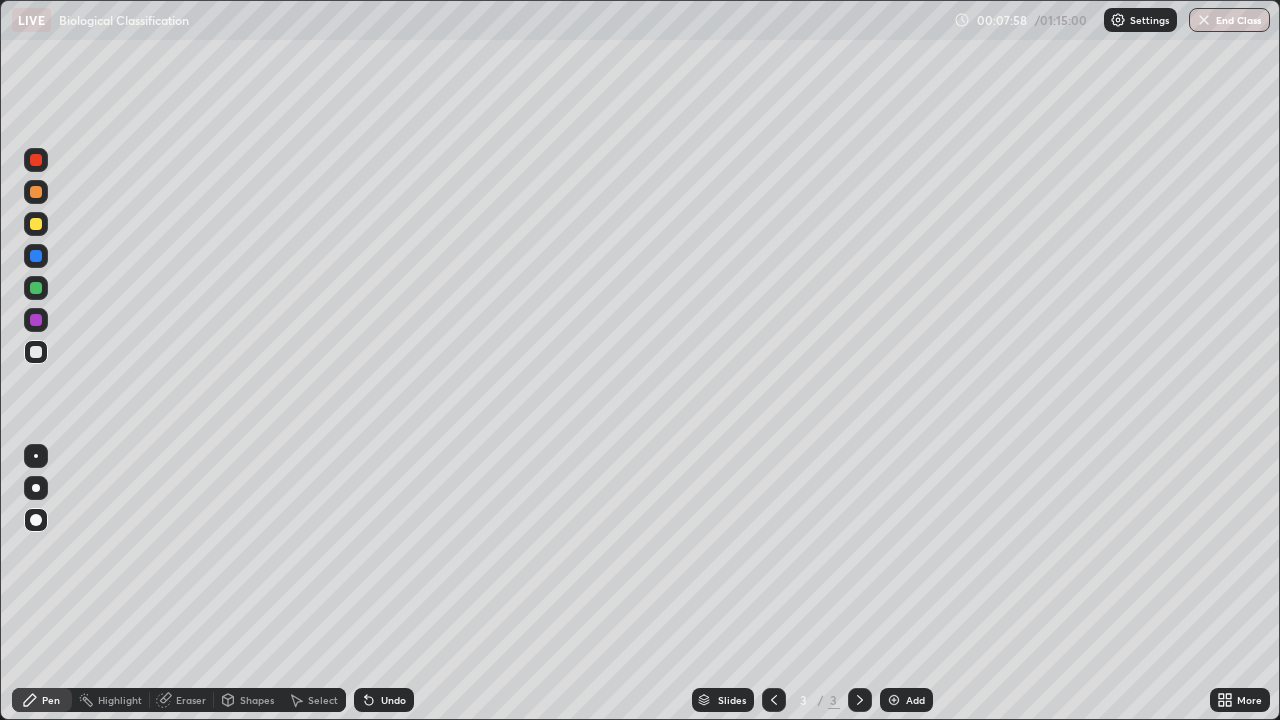 click on "Add" at bounding box center (906, 700) 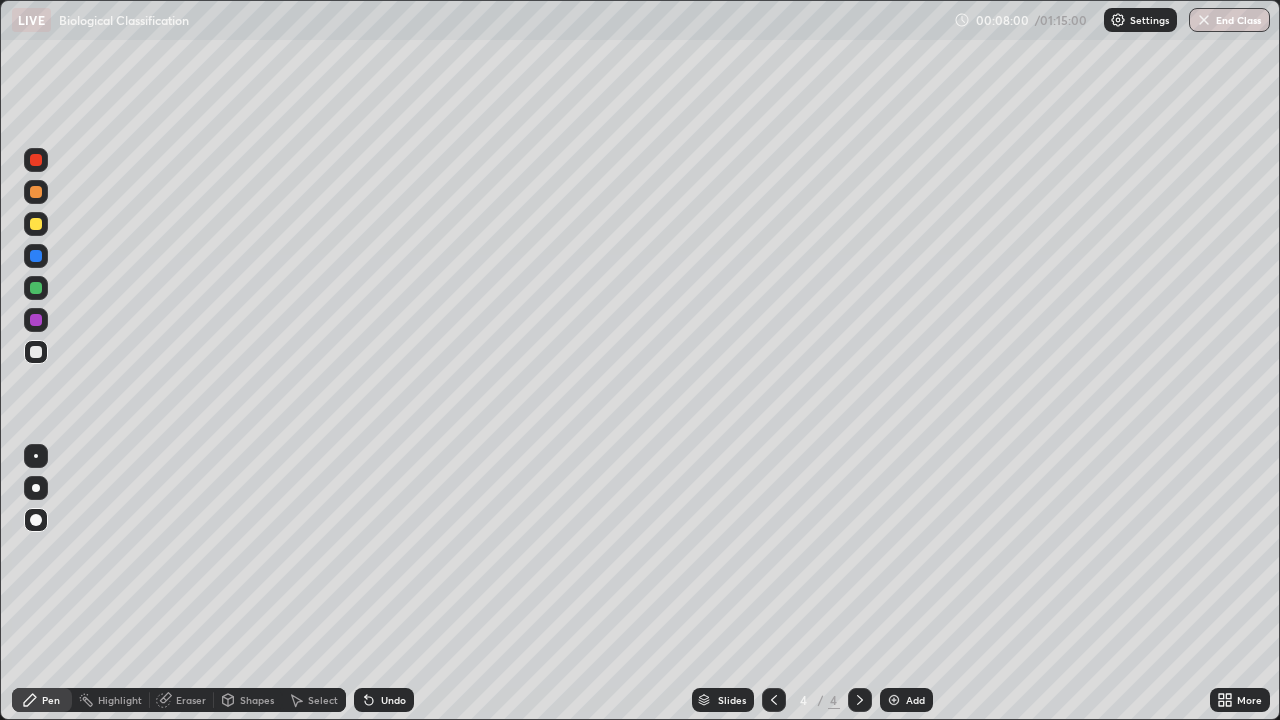 click at bounding box center [36, 224] 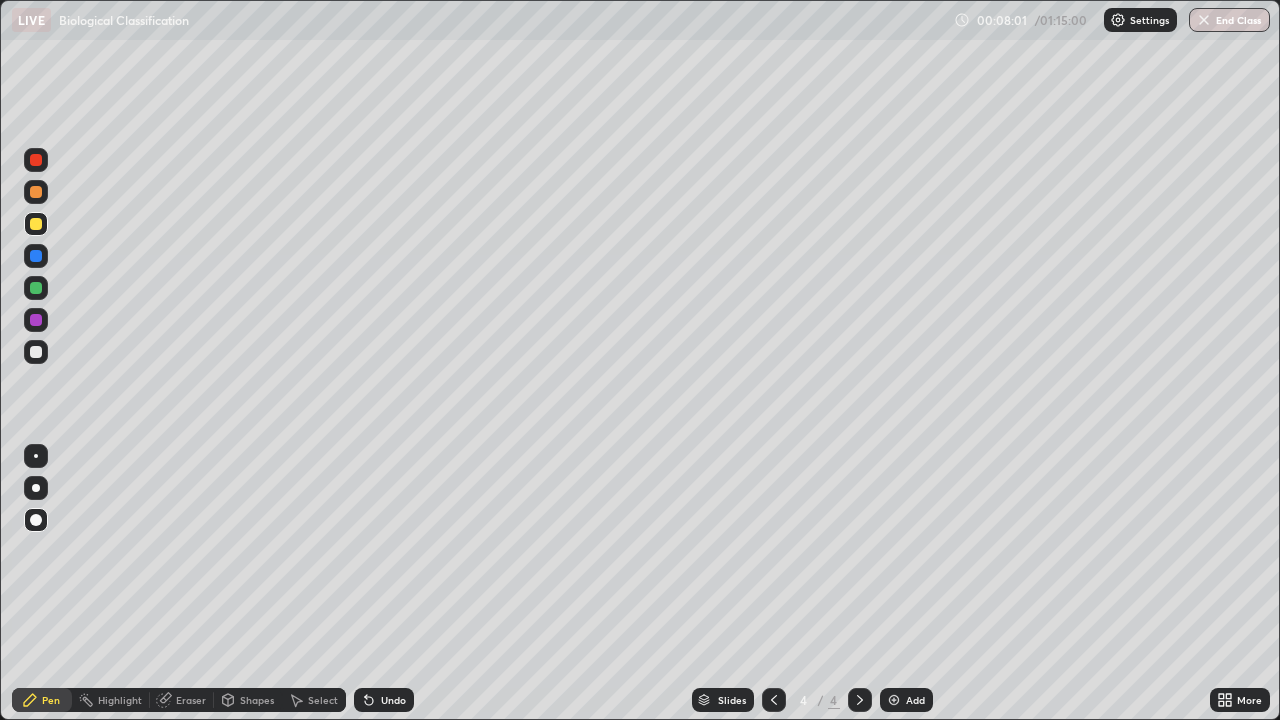 click on "Pen" at bounding box center (42, 700) 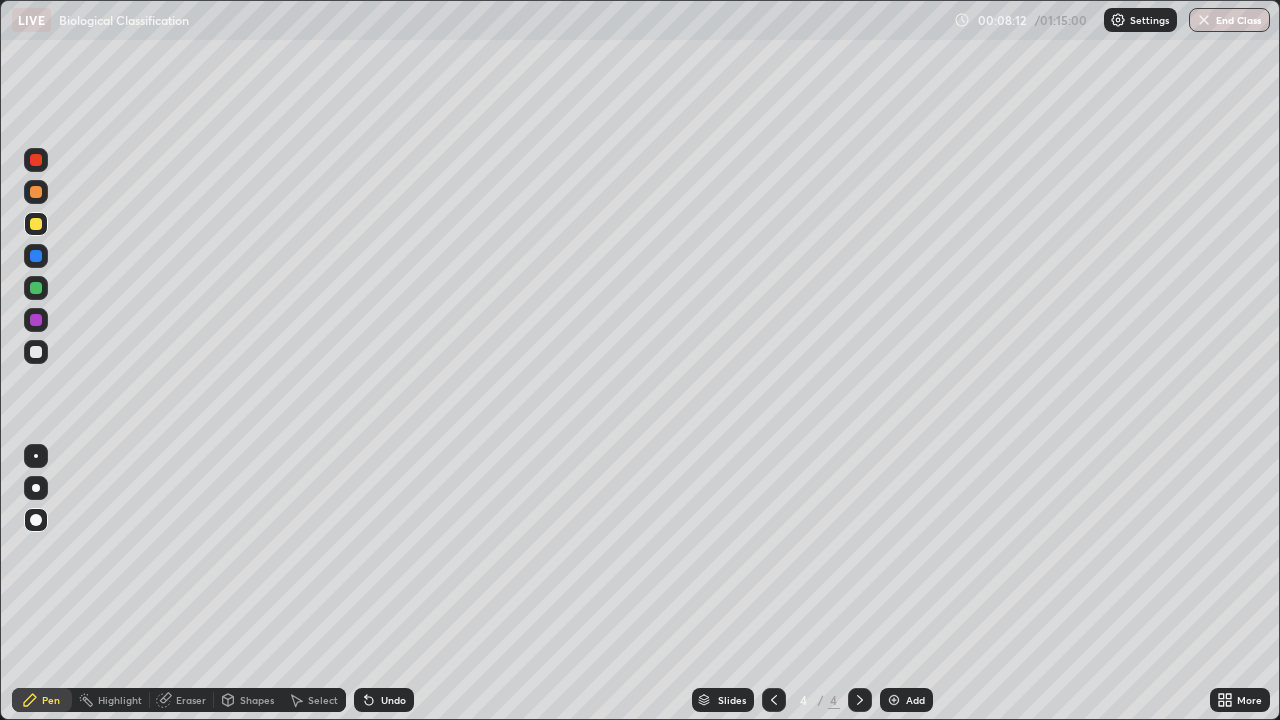 click on "Undo" at bounding box center [384, 700] 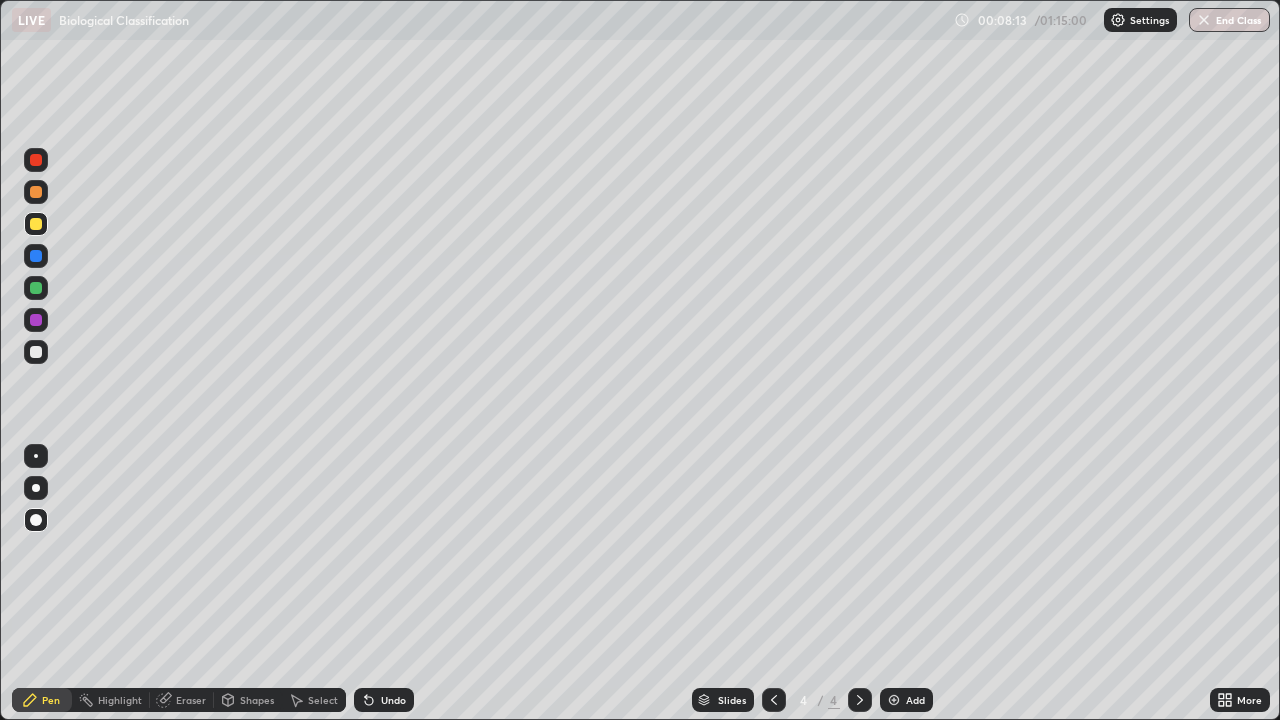 click on "Undo" at bounding box center (384, 700) 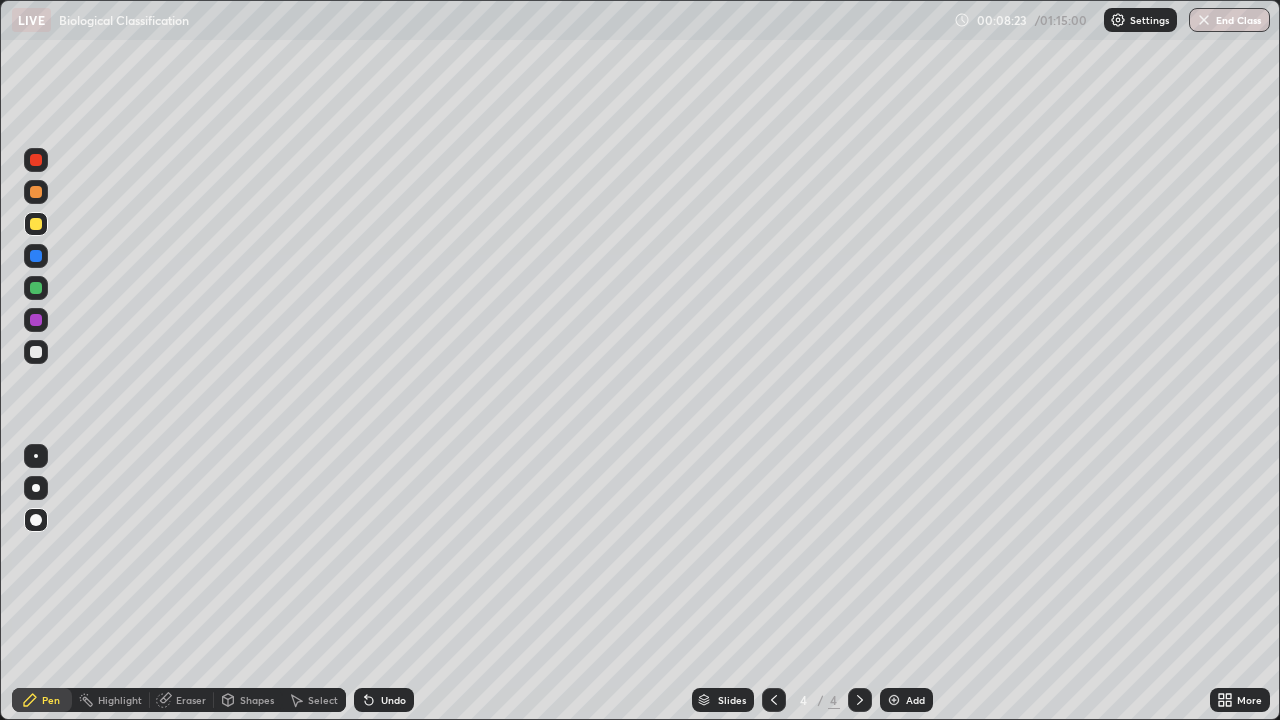 click at bounding box center [36, 256] 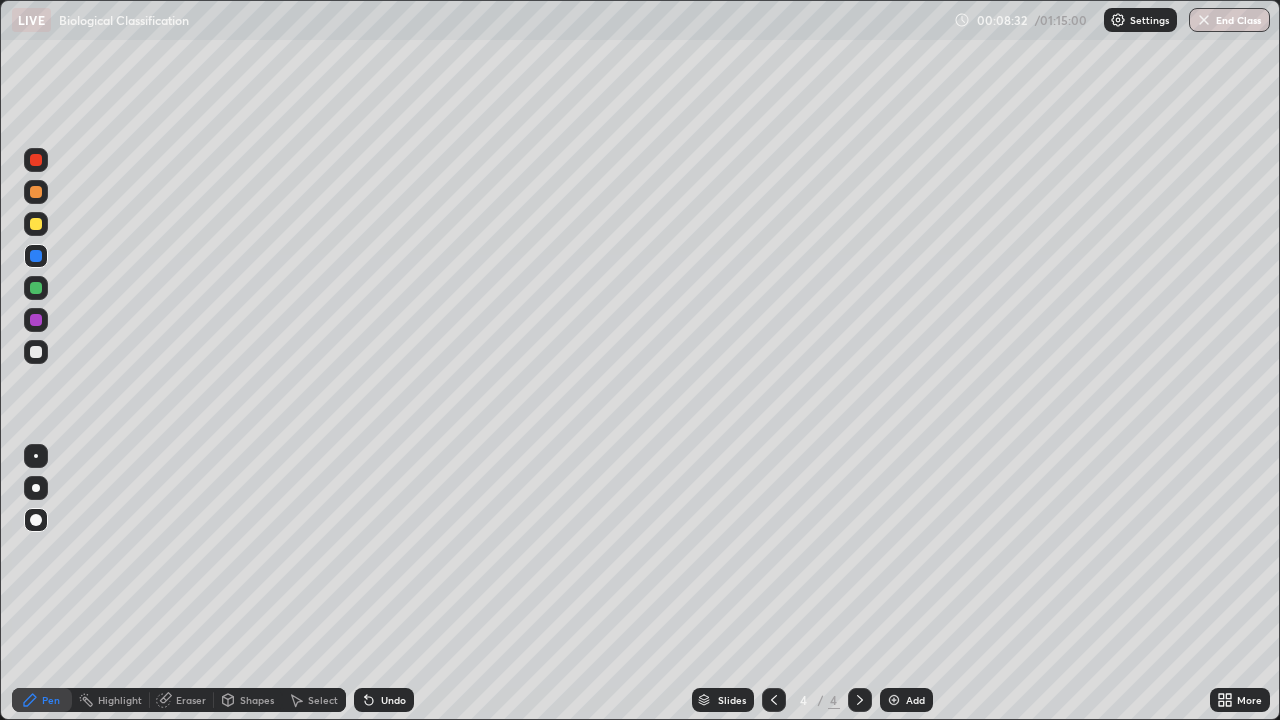 click at bounding box center [36, 320] 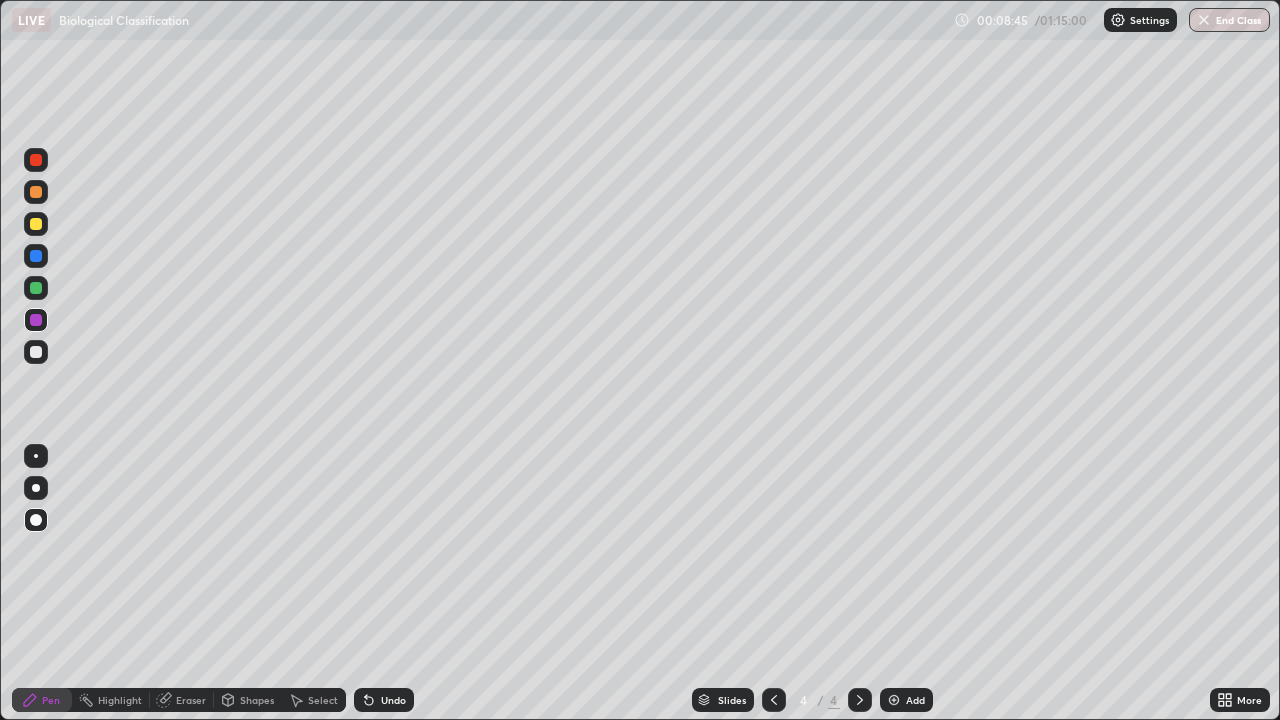 click on "Shapes" at bounding box center [248, 700] 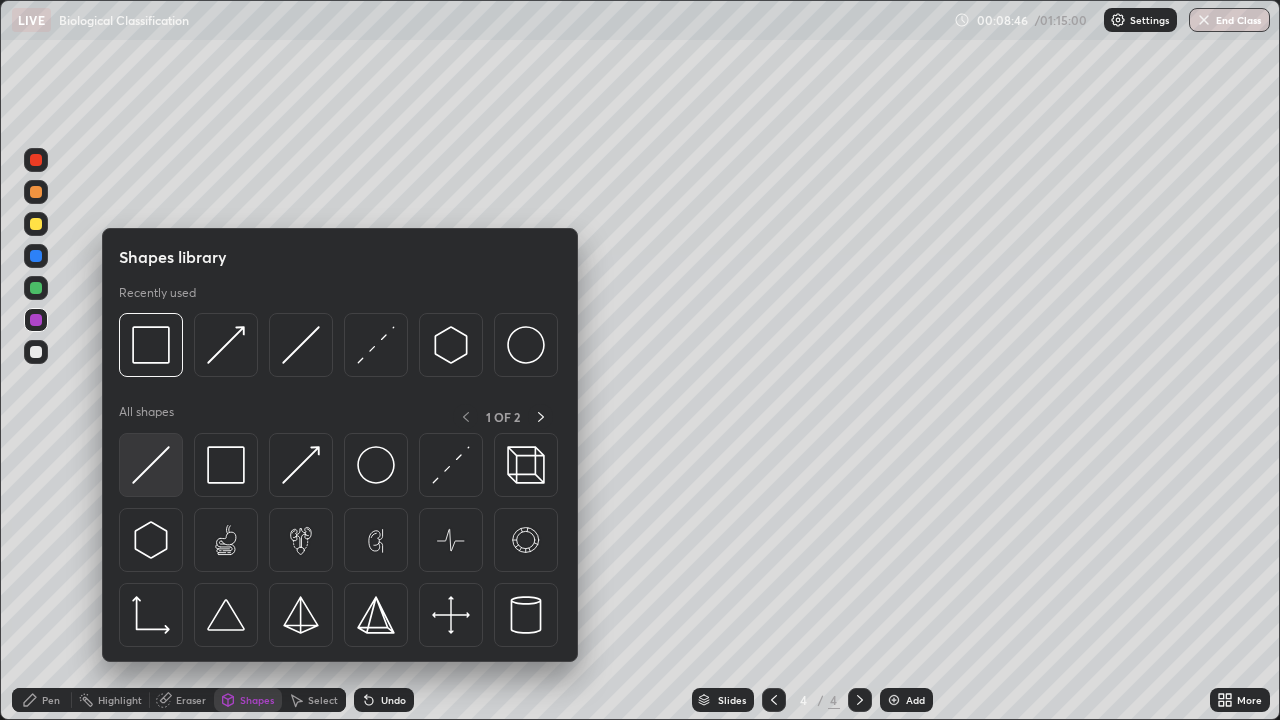 click at bounding box center (151, 465) 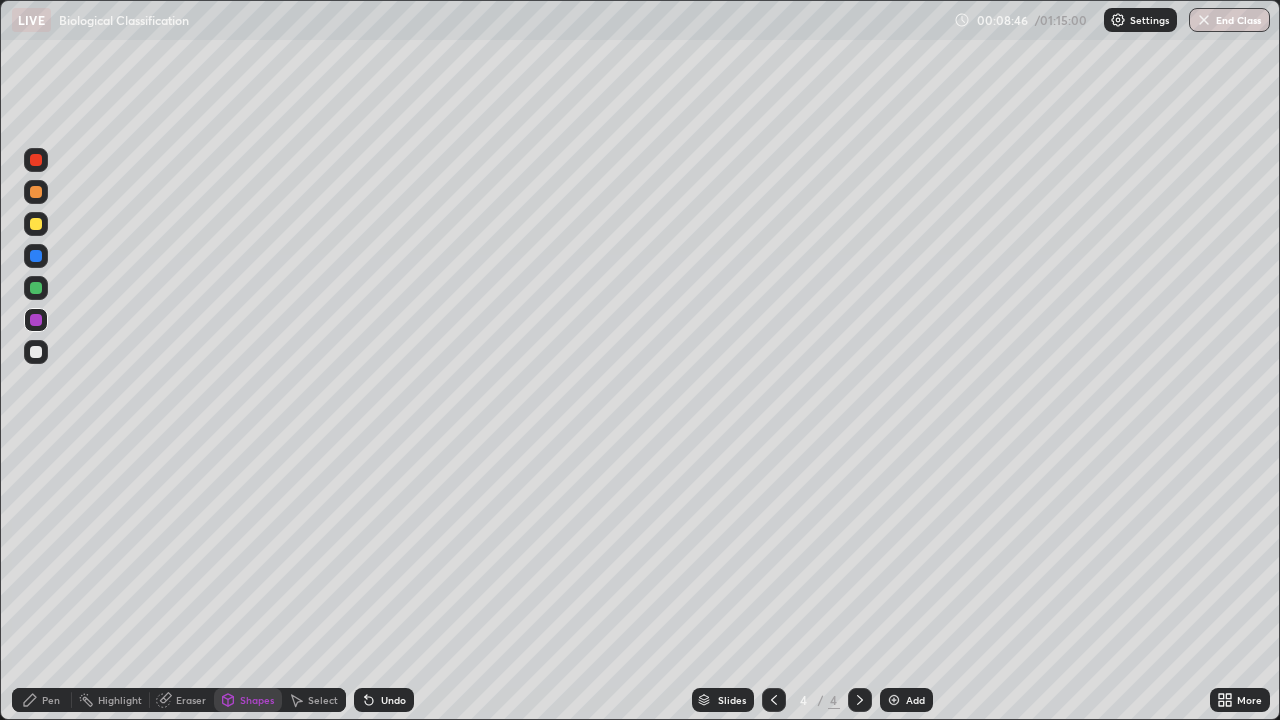 click at bounding box center [36, 352] 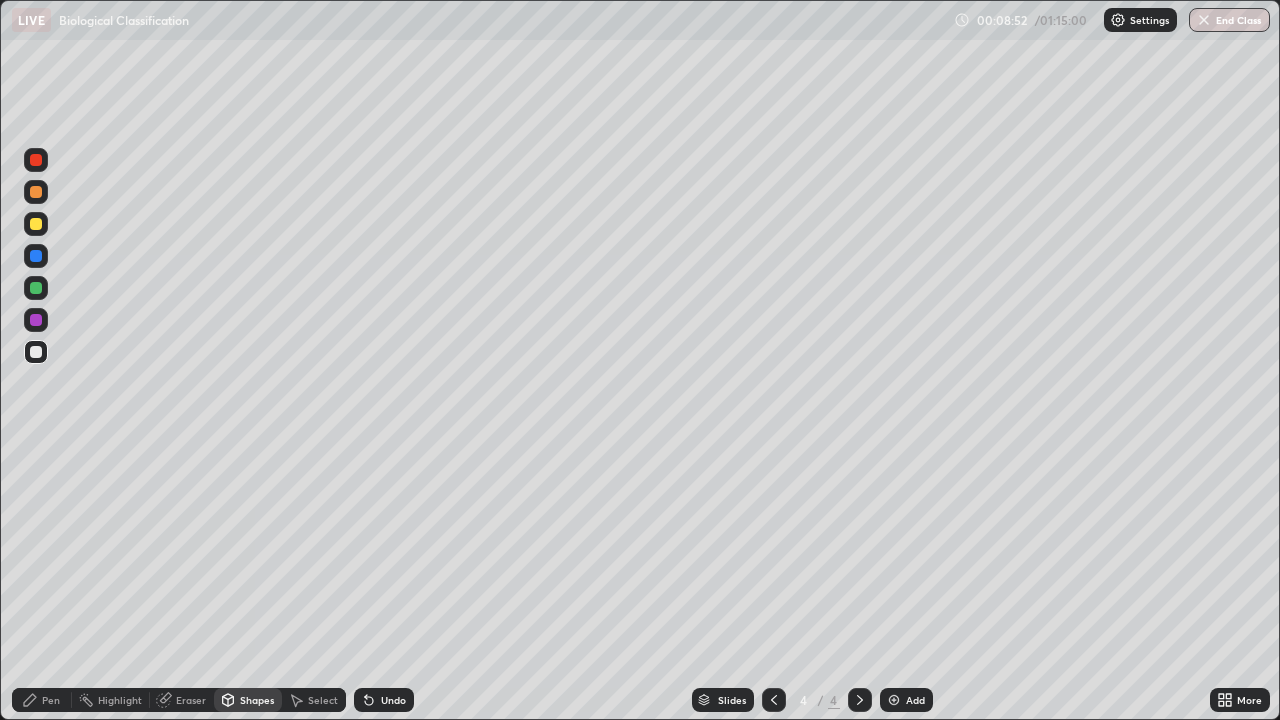 click on "Pen" at bounding box center [51, 700] 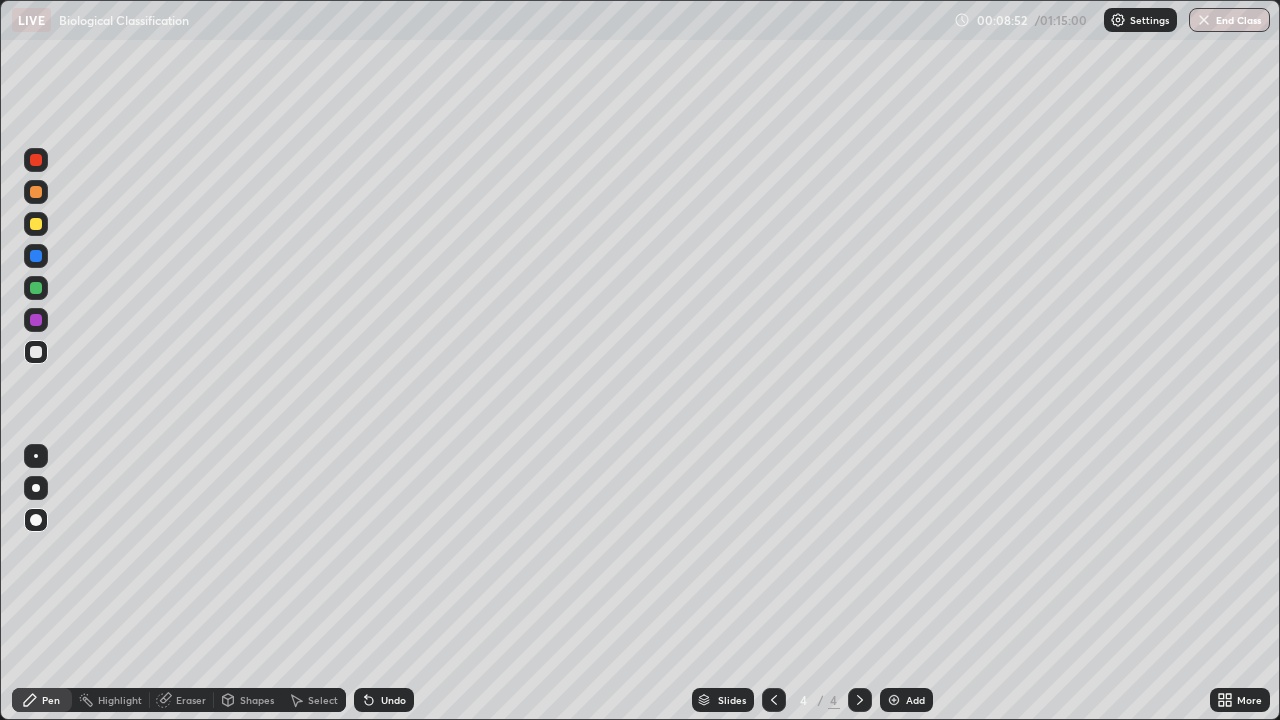 click at bounding box center [36, 192] 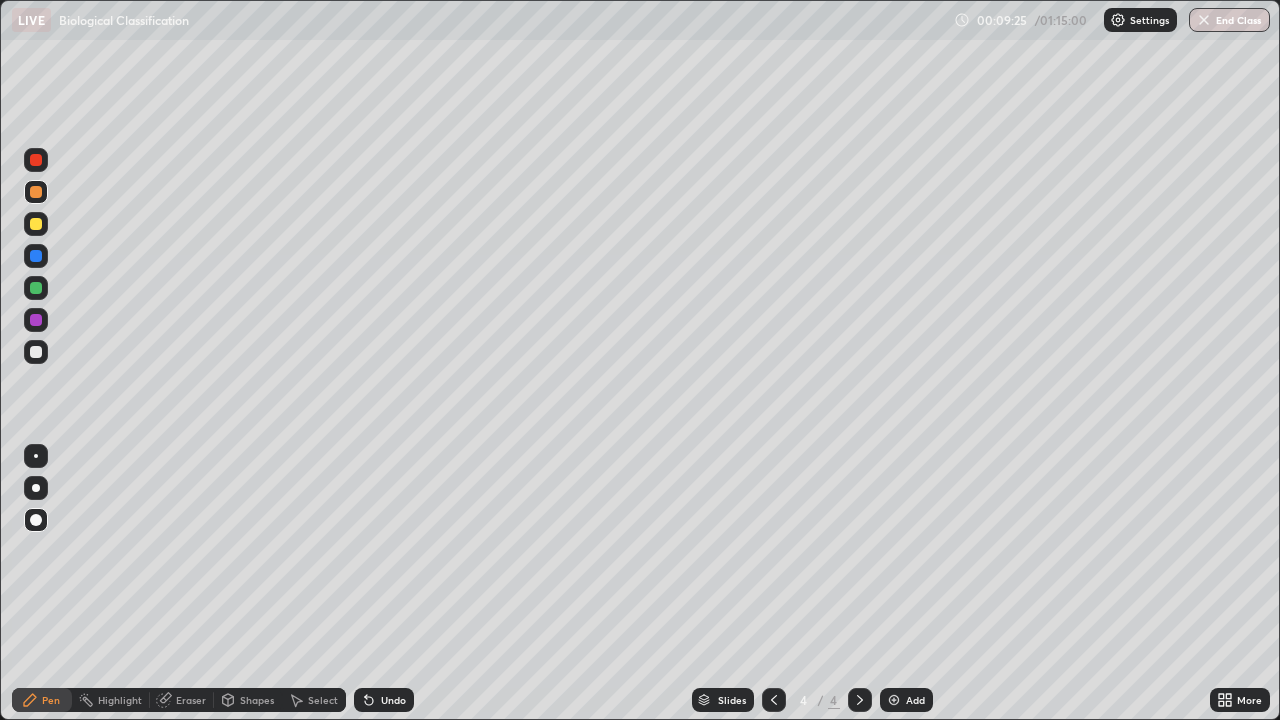 click on "Undo" at bounding box center [384, 700] 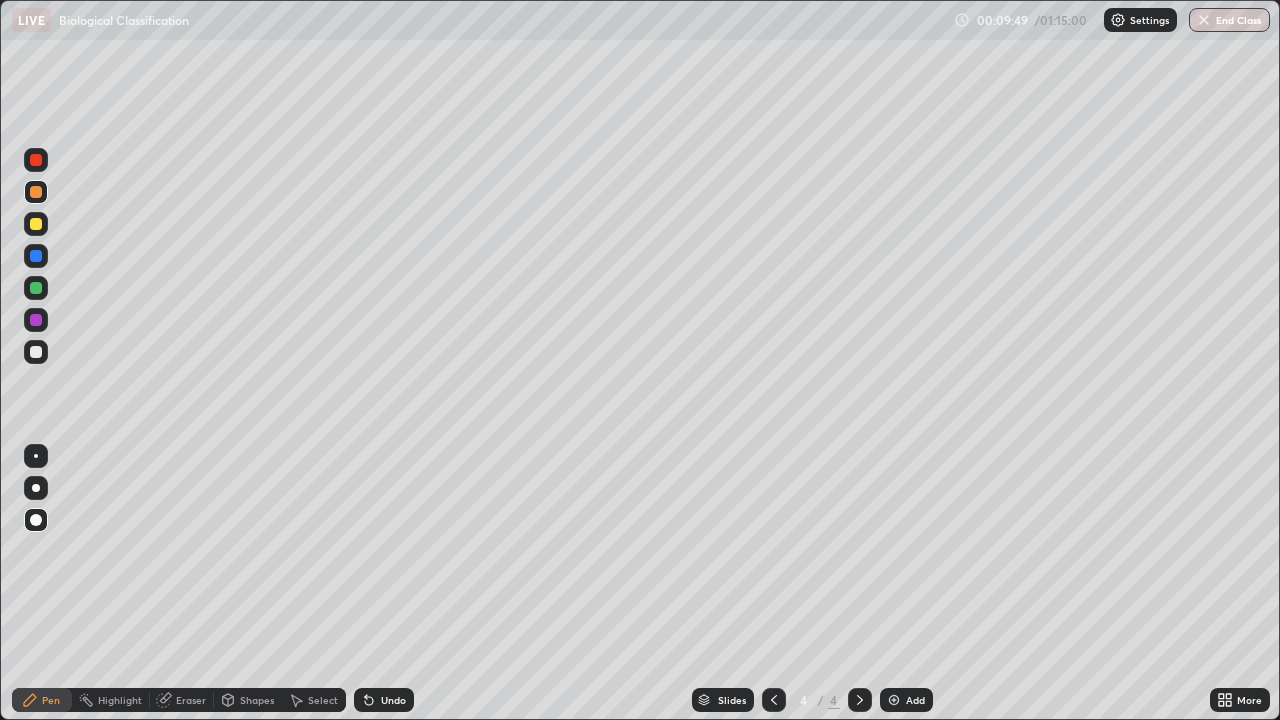 click 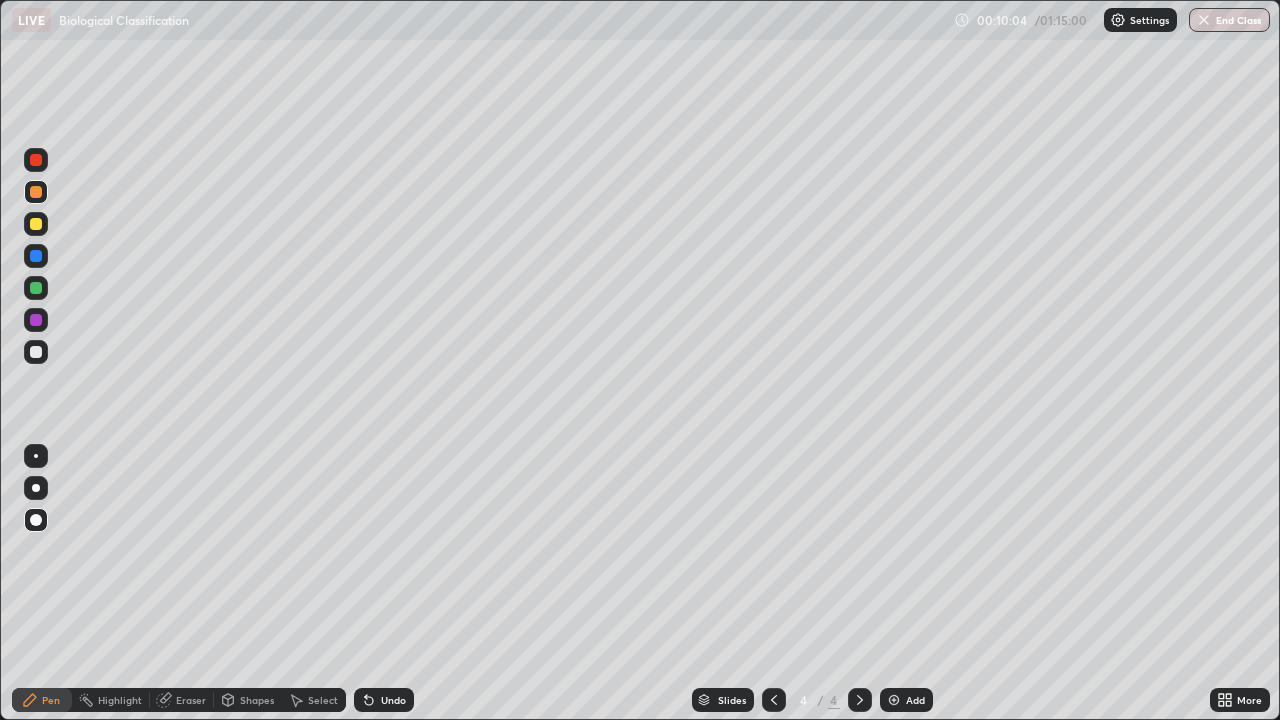 click on "Undo" at bounding box center [384, 700] 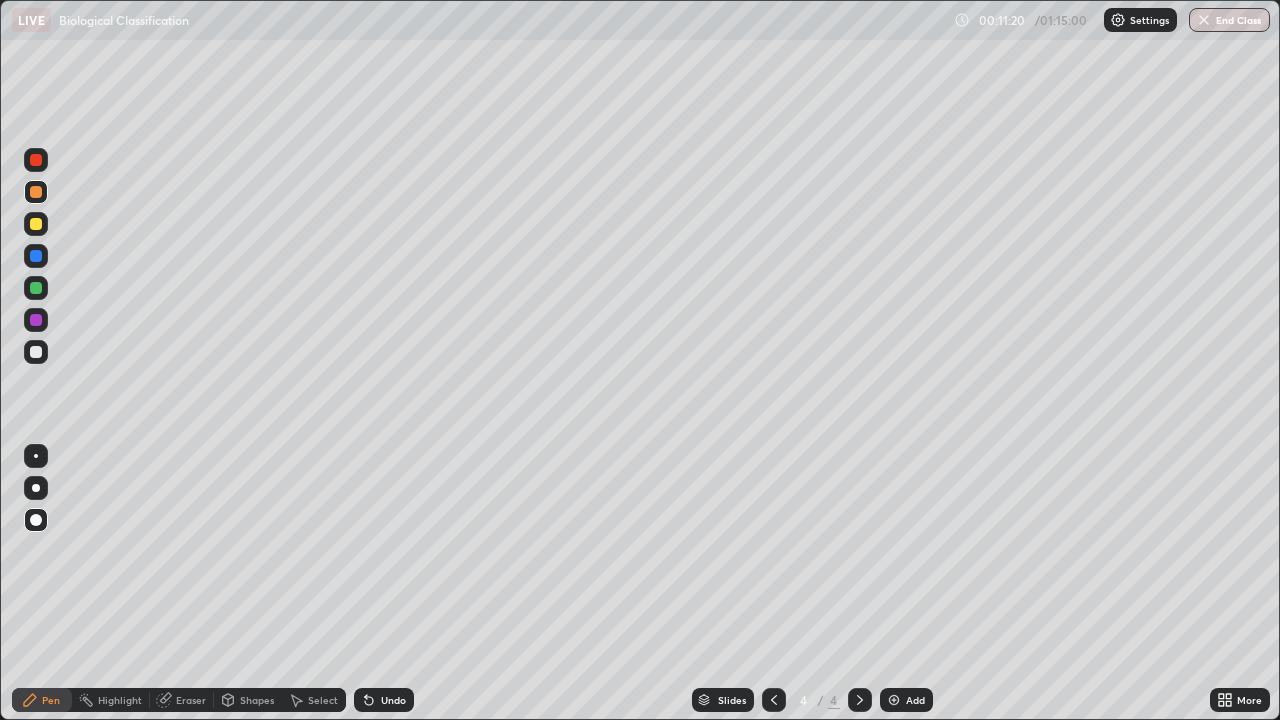 click at bounding box center (36, 352) 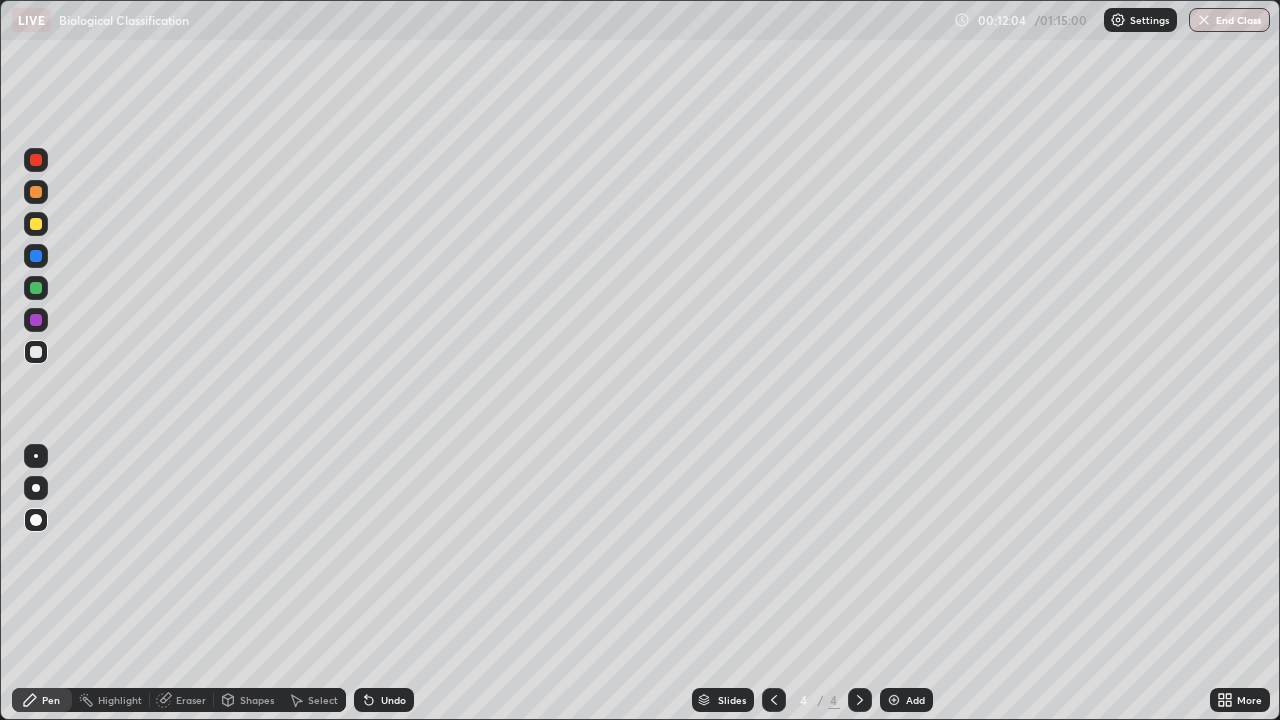 click on "Undo" at bounding box center [384, 700] 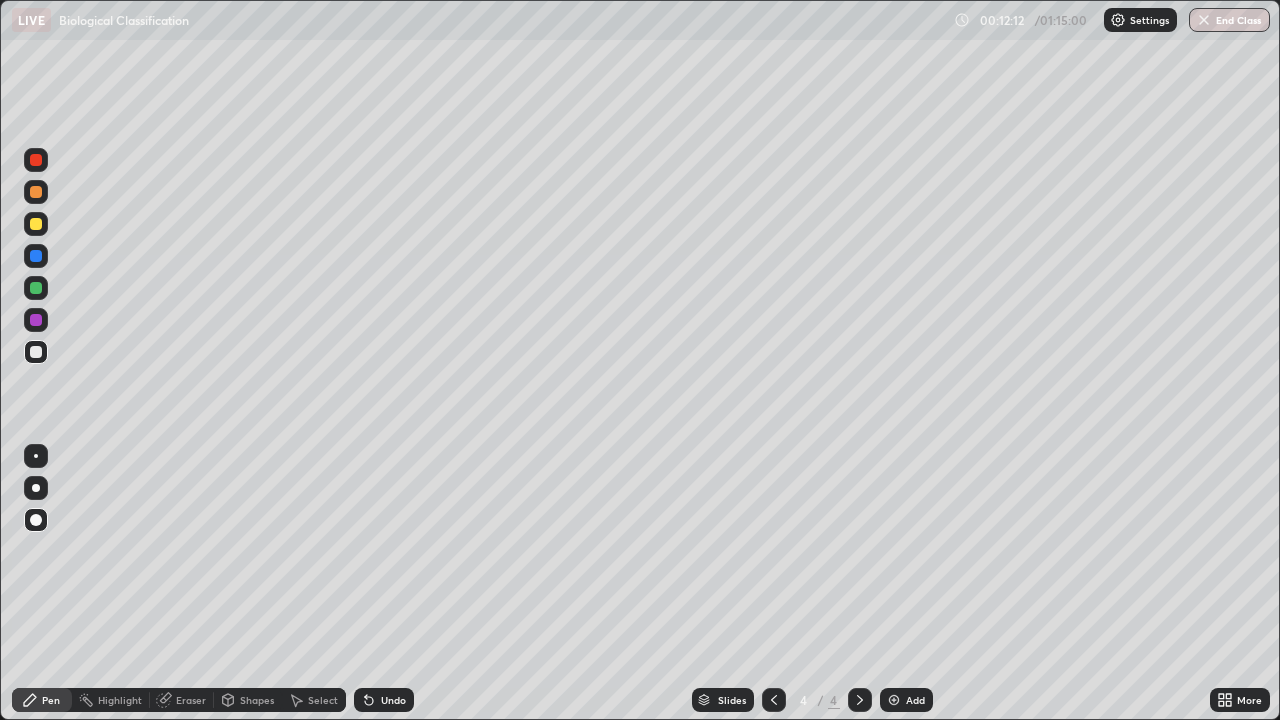 click at bounding box center [36, 288] 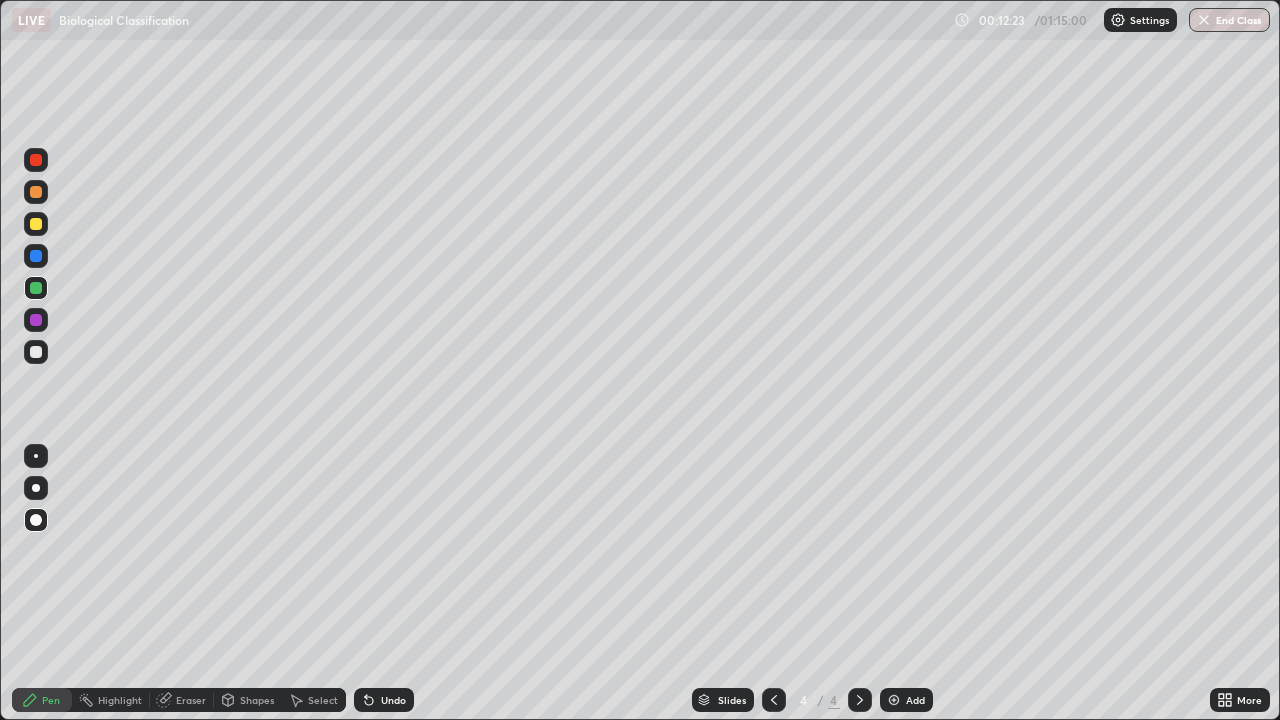 click at bounding box center (36, 352) 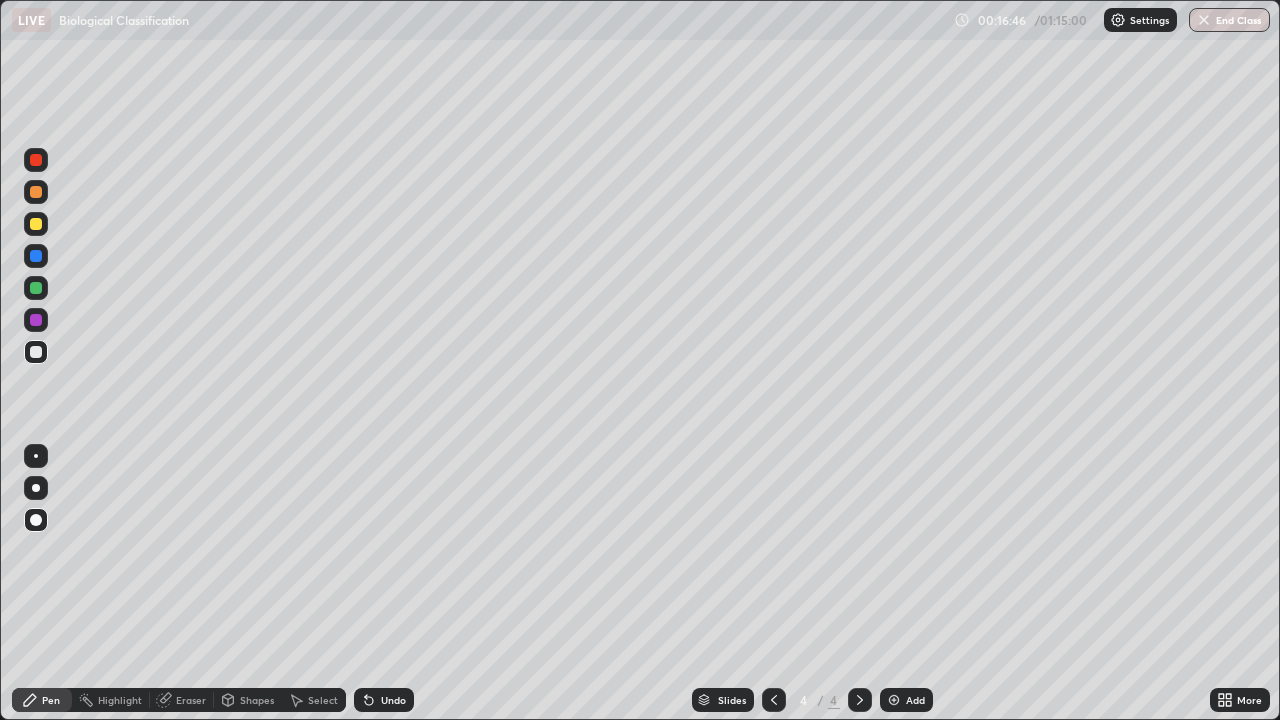 click on "Add" at bounding box center [915, 700] 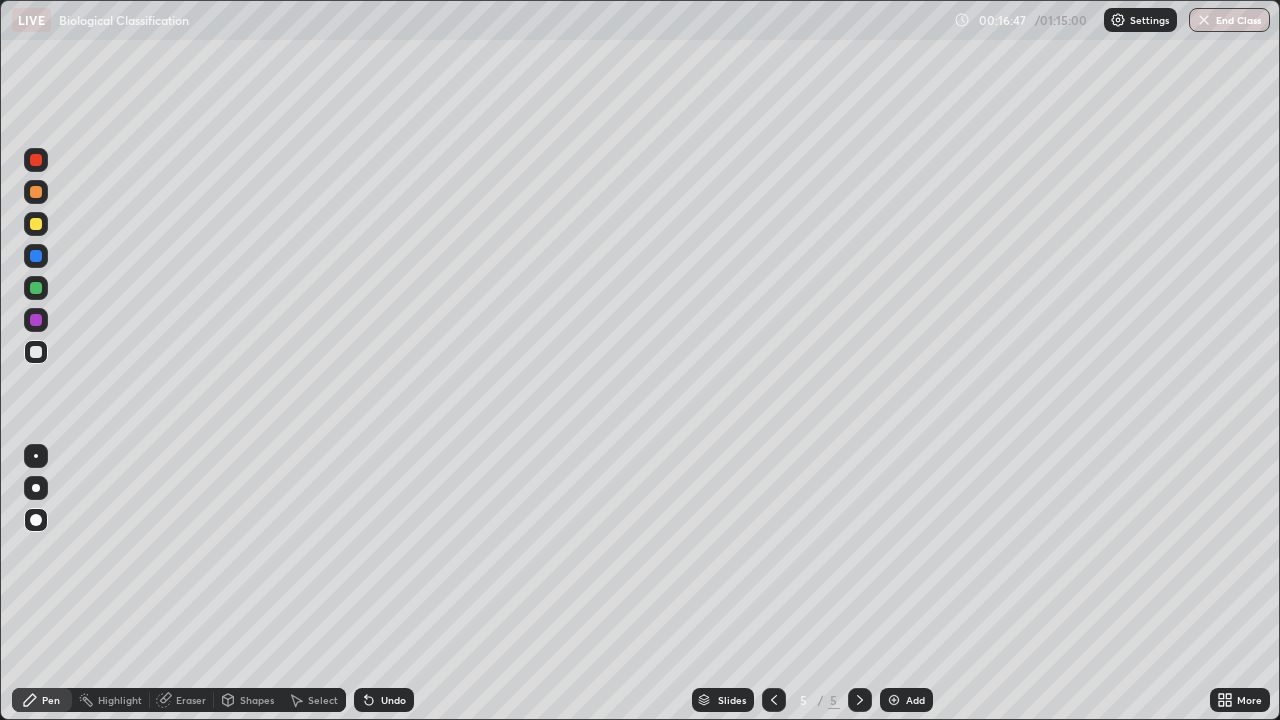 click at bounding box center (36, 224) 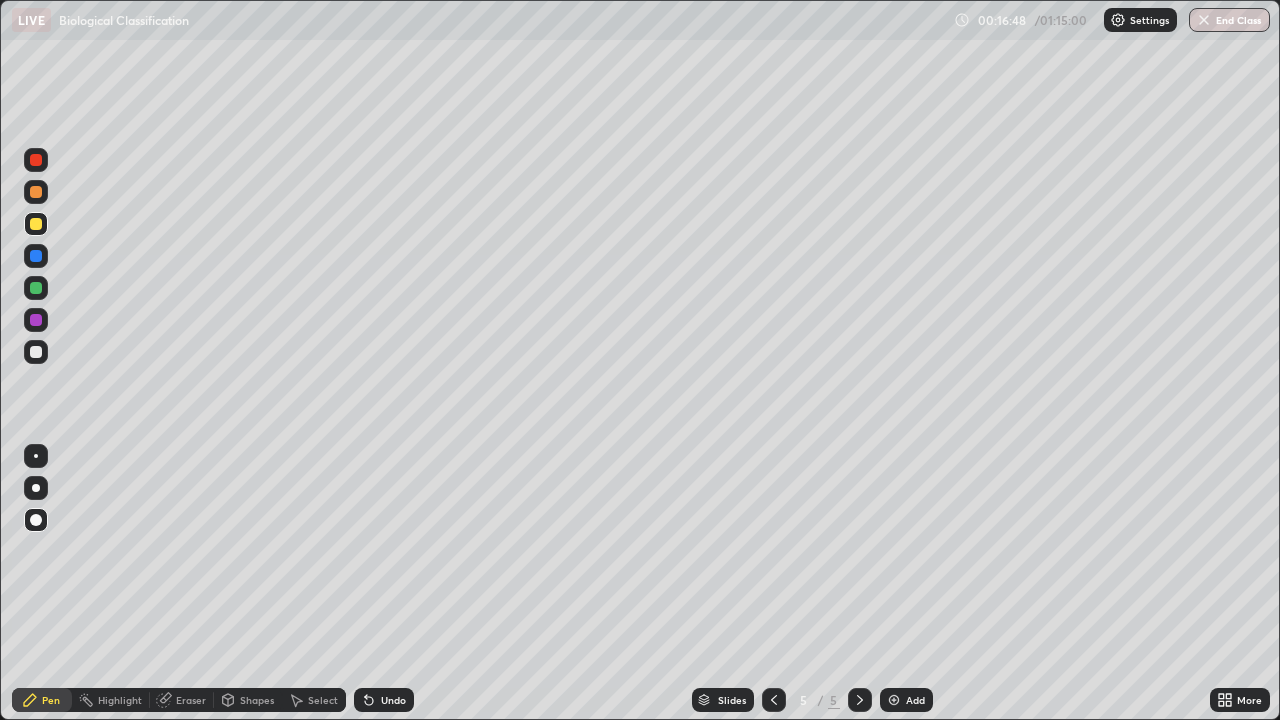 click on "Pen" at bounding box center (51, 700) 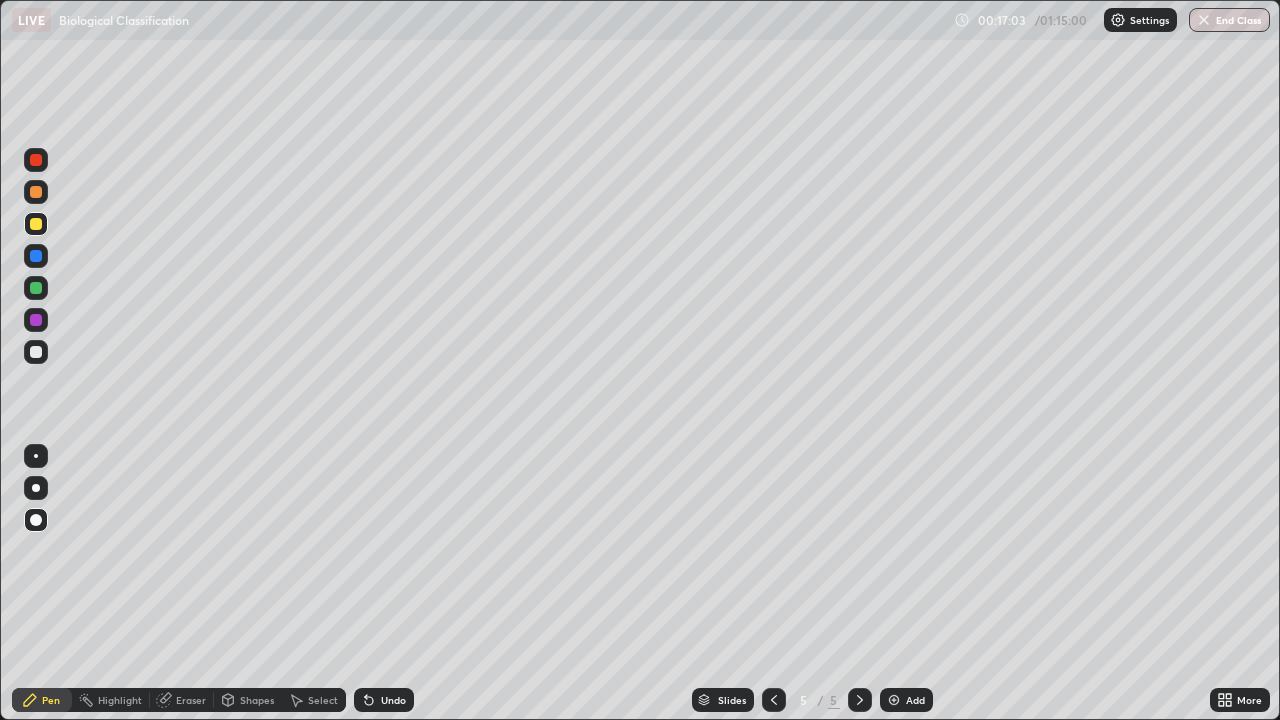 click at bounding box center [36, 256] 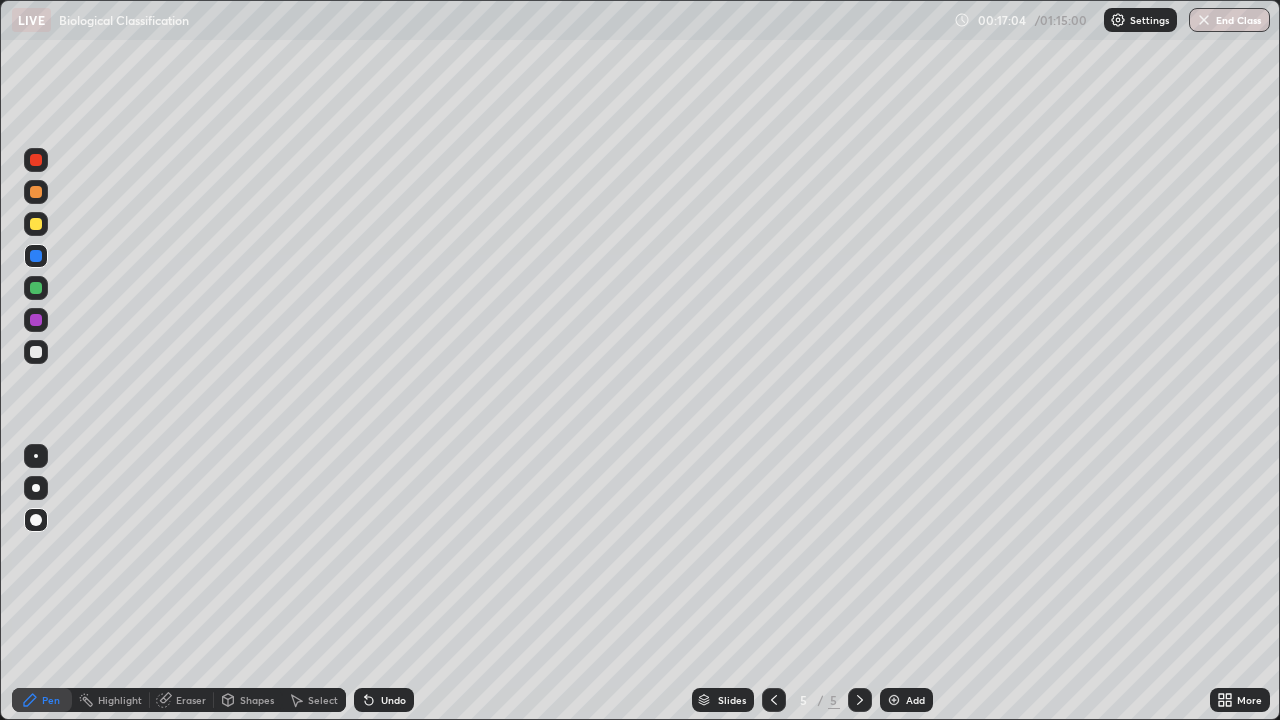 click on "Shapes" at bounding box center [248, 700] 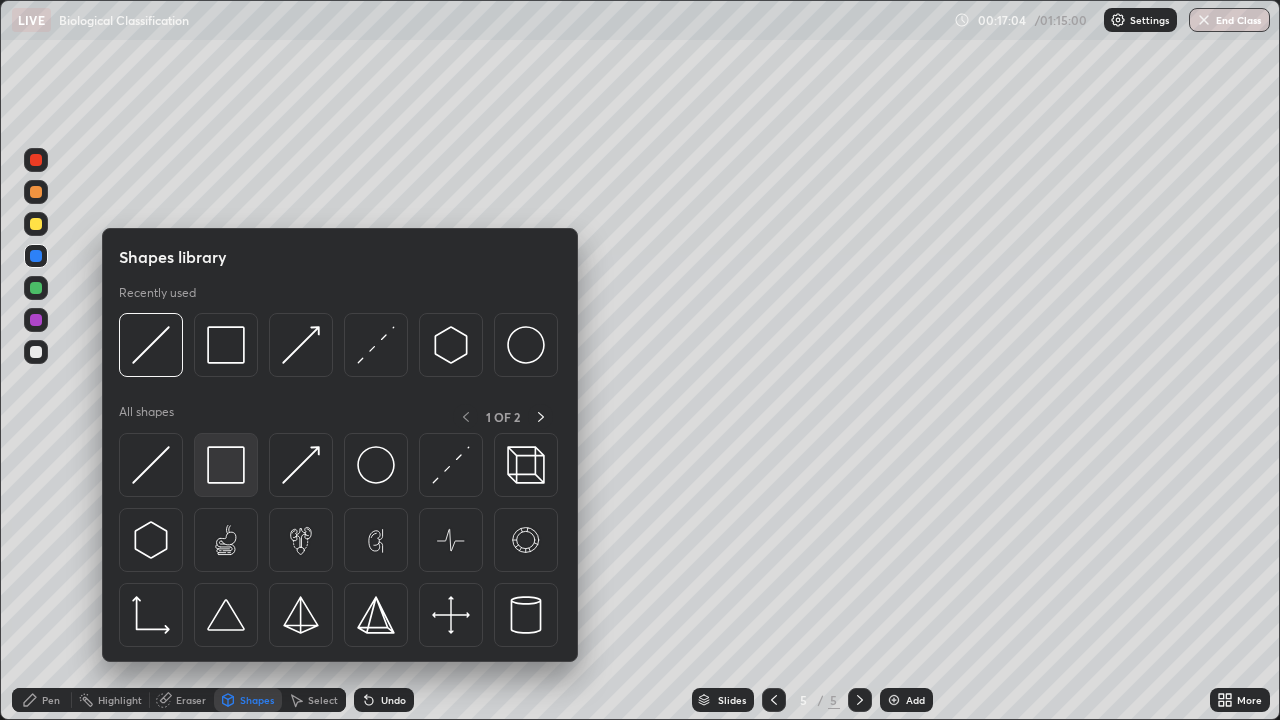 click at bounding box center [226, 465] 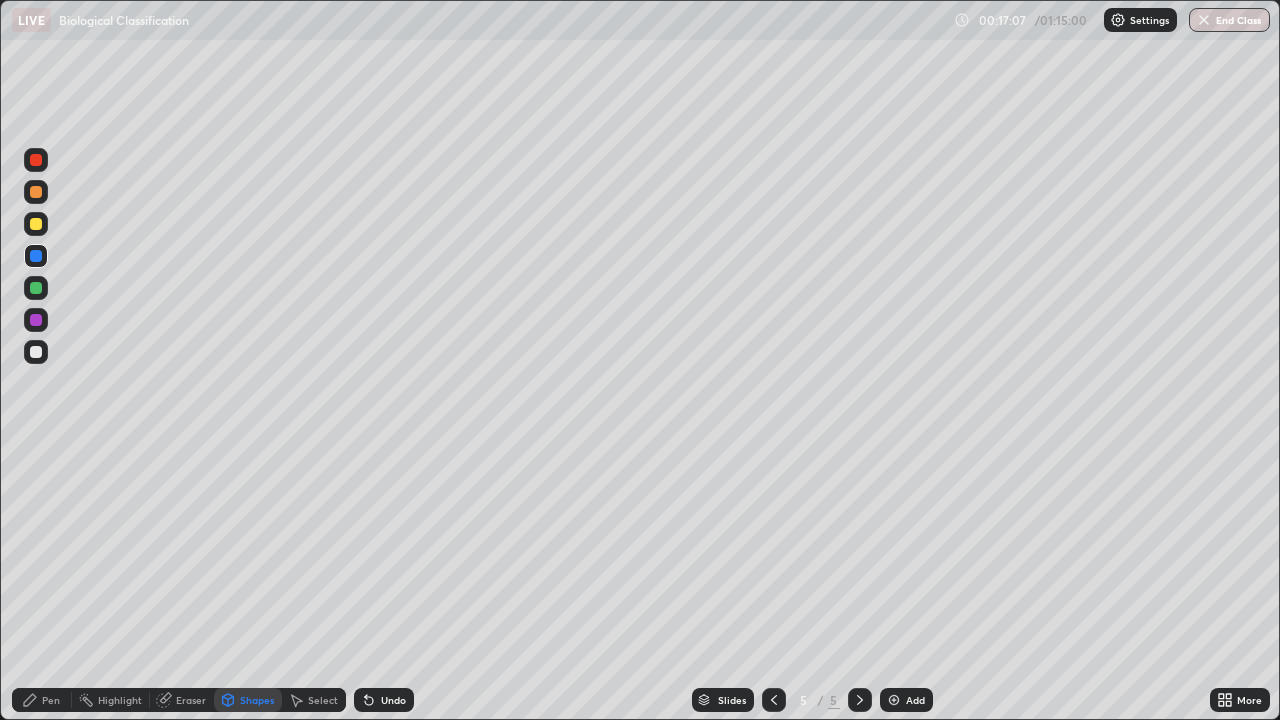 click at bounding box center (36, 352) 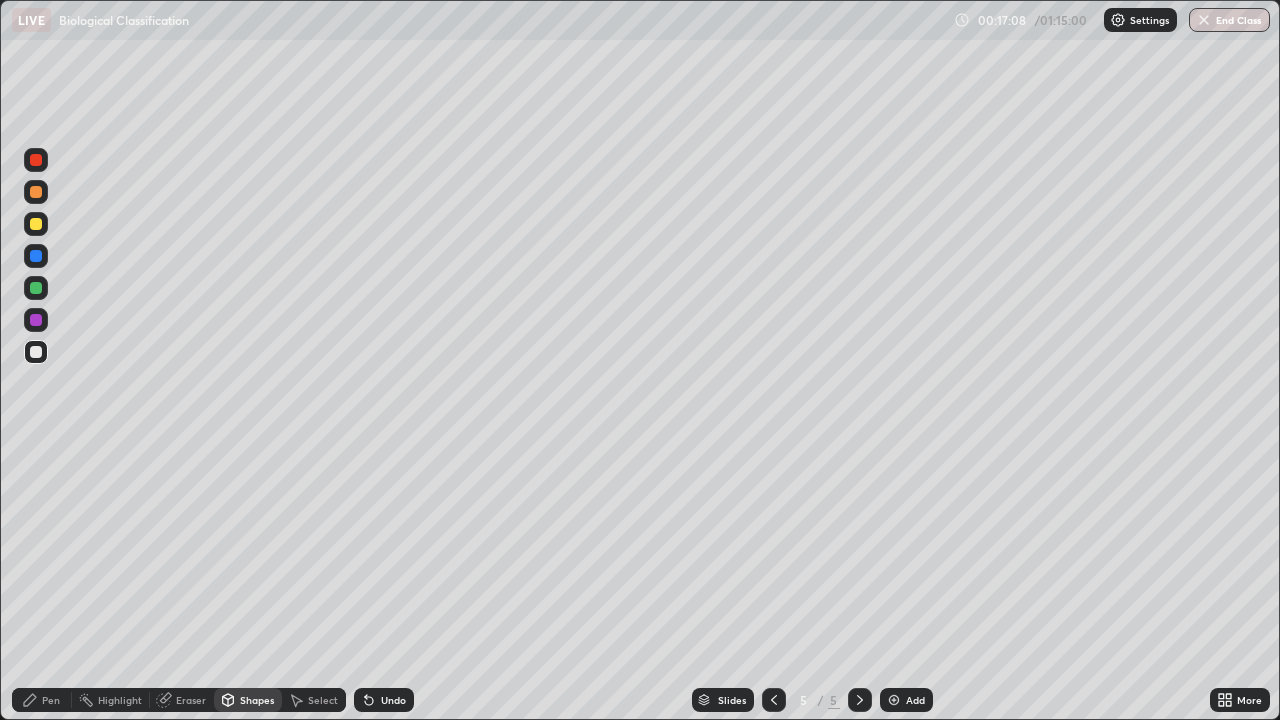 click on "Pen" at bounding box center [51, 700] 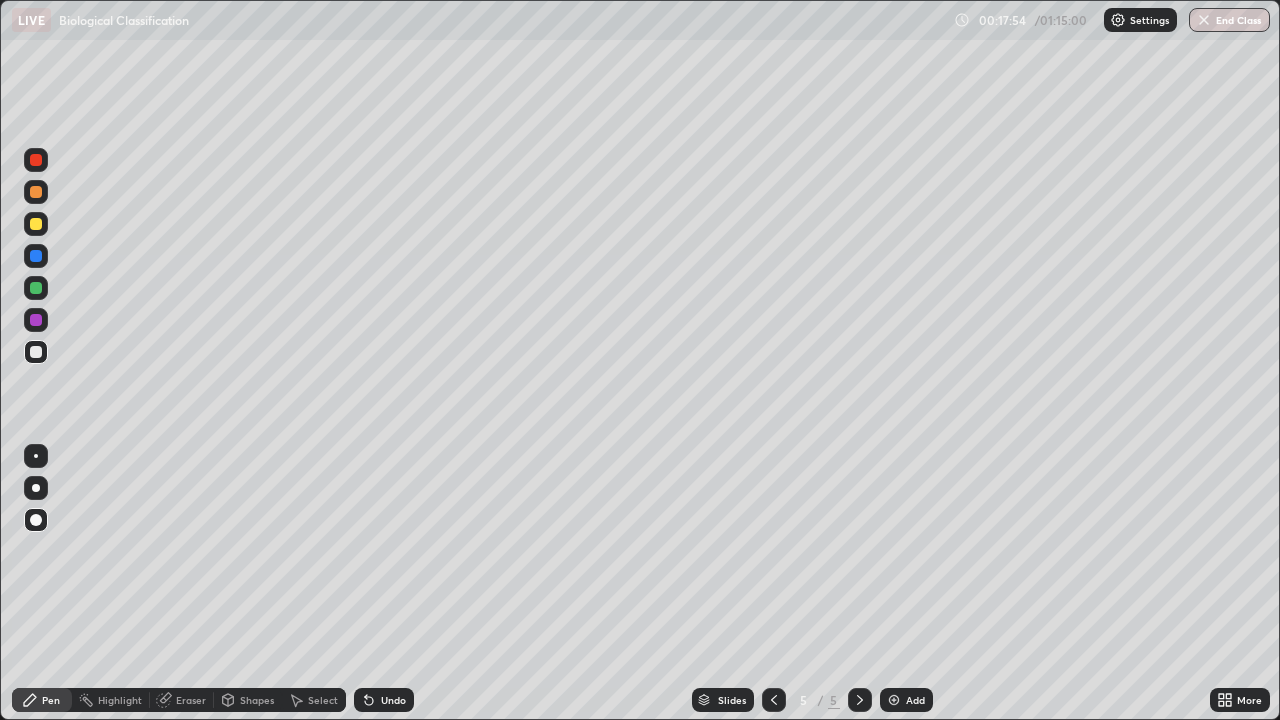 click at bounding box center (36, 288) 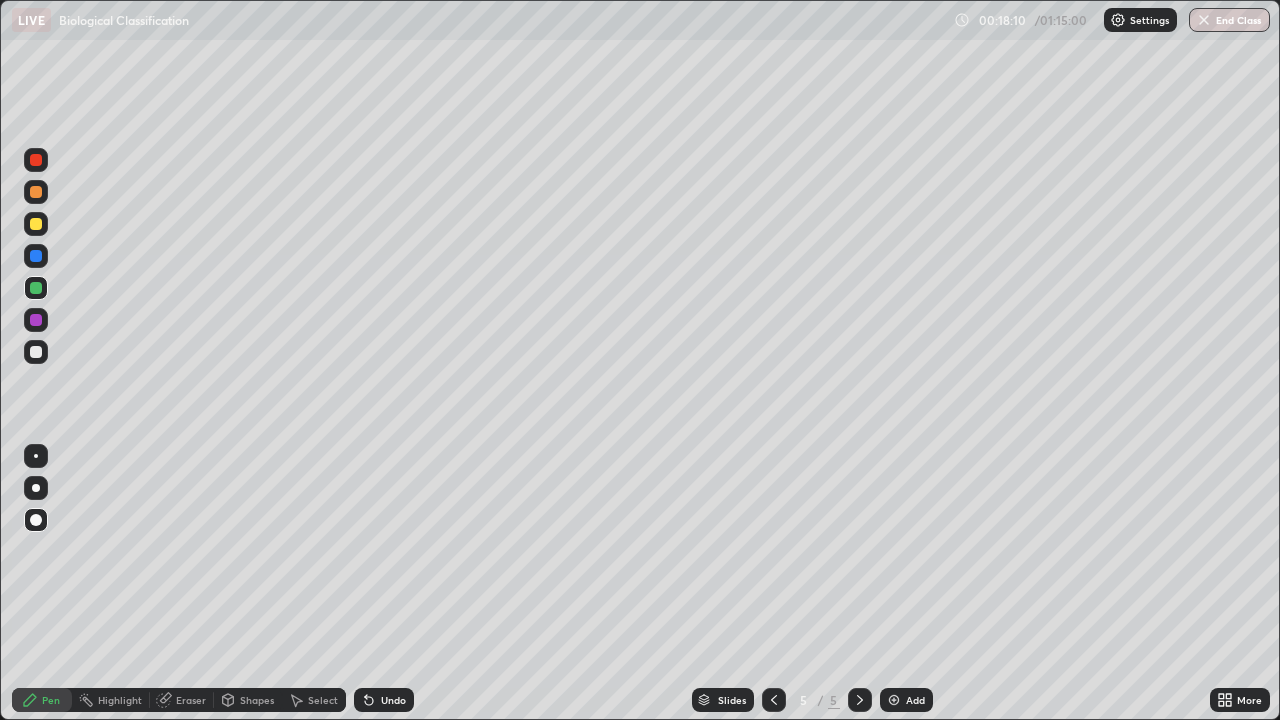 click at bounding box center (36, 320) 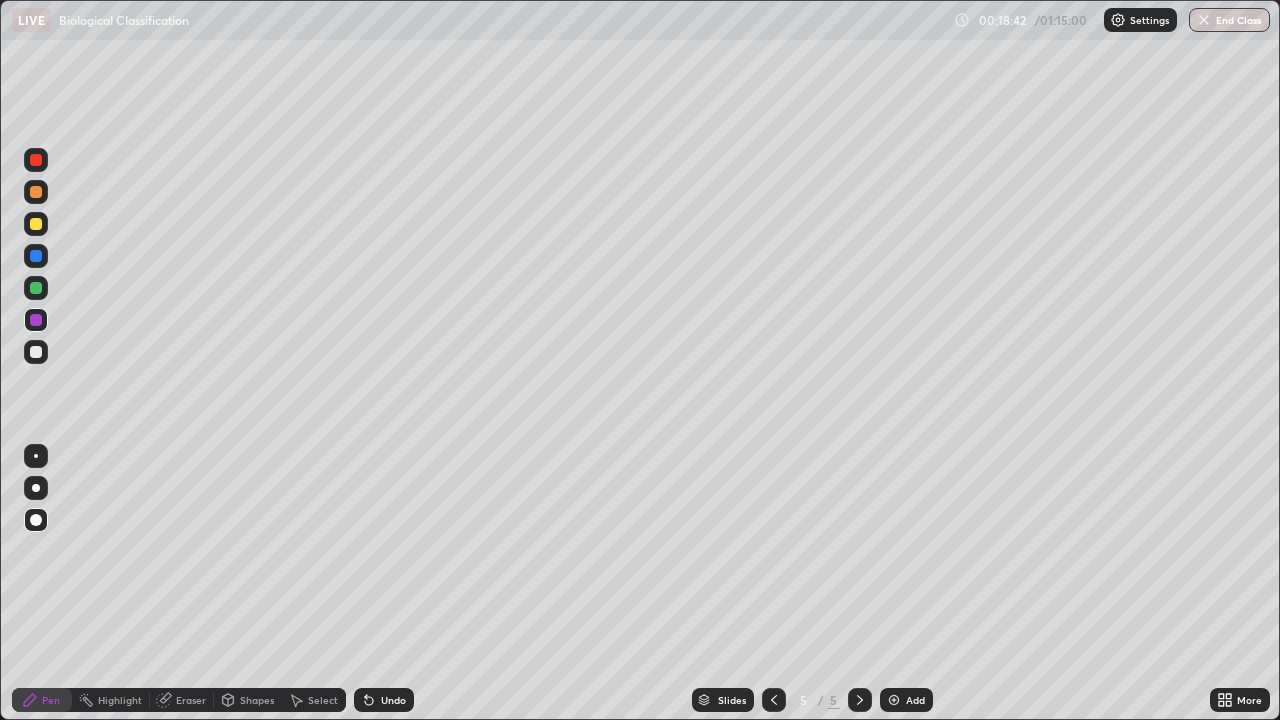 click at bounding box center (36, 352) 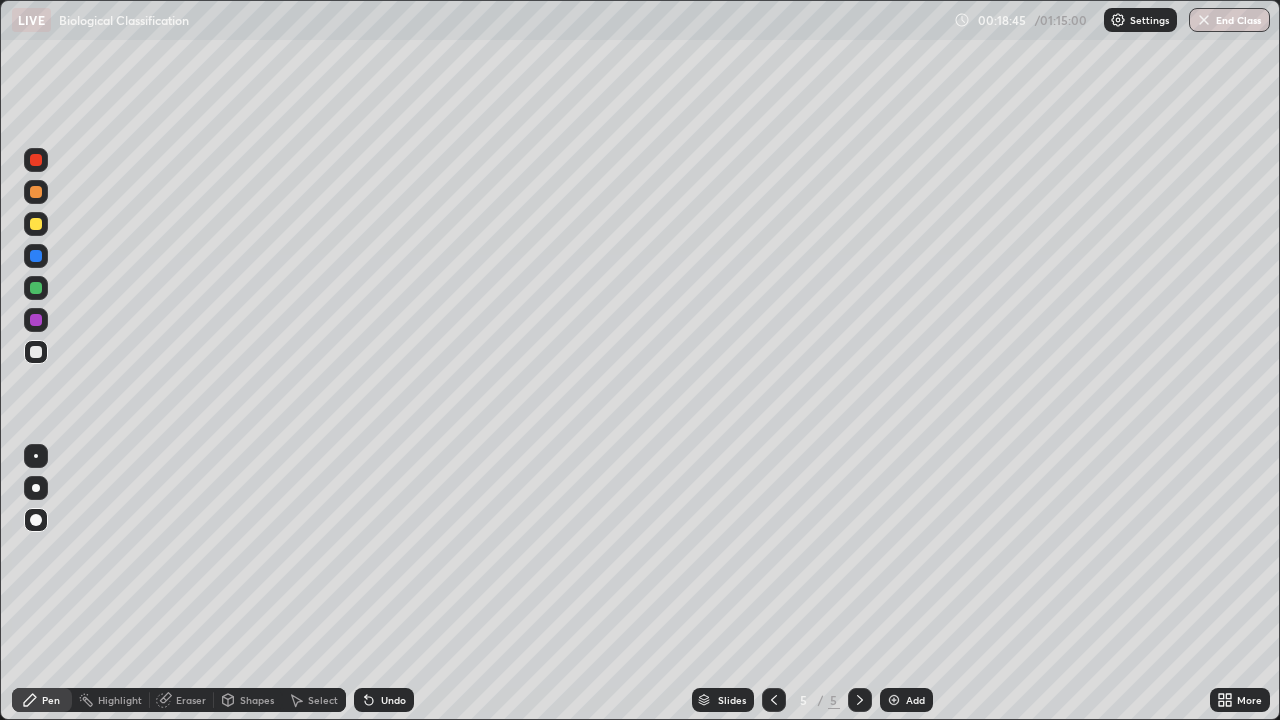 click at bounding box center (36, 224) 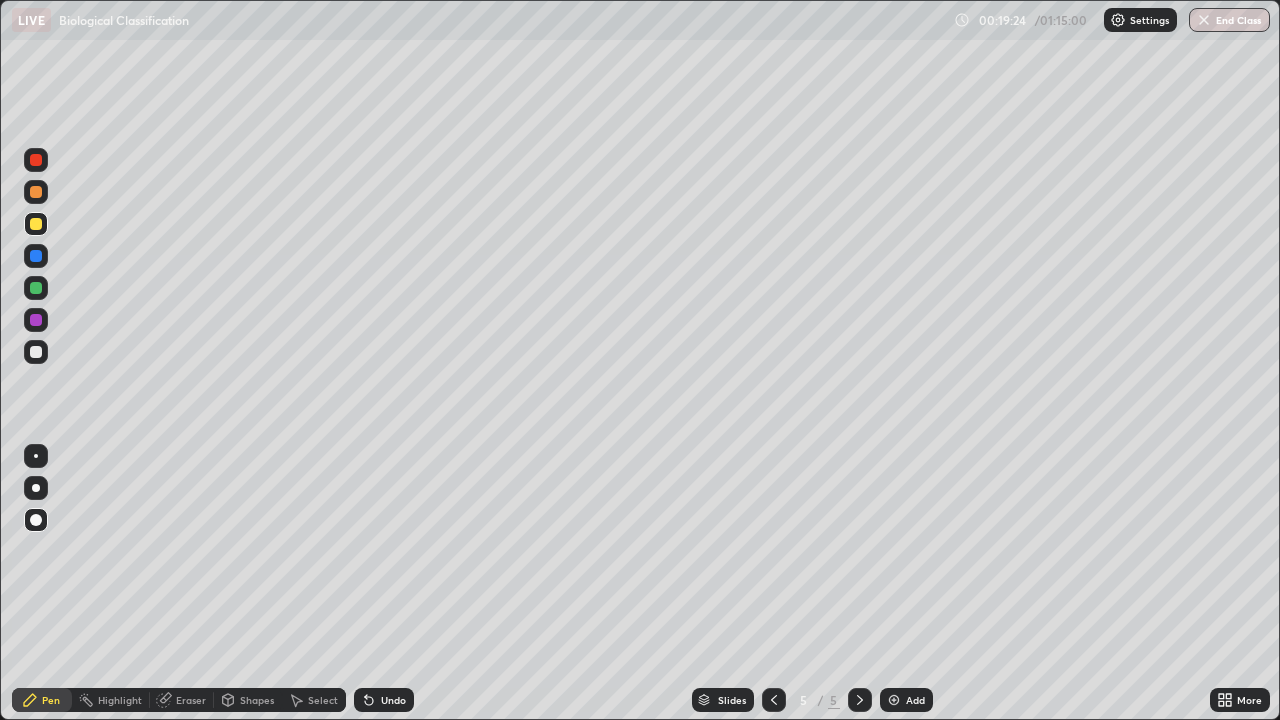 click at bounding box center (36, 352) 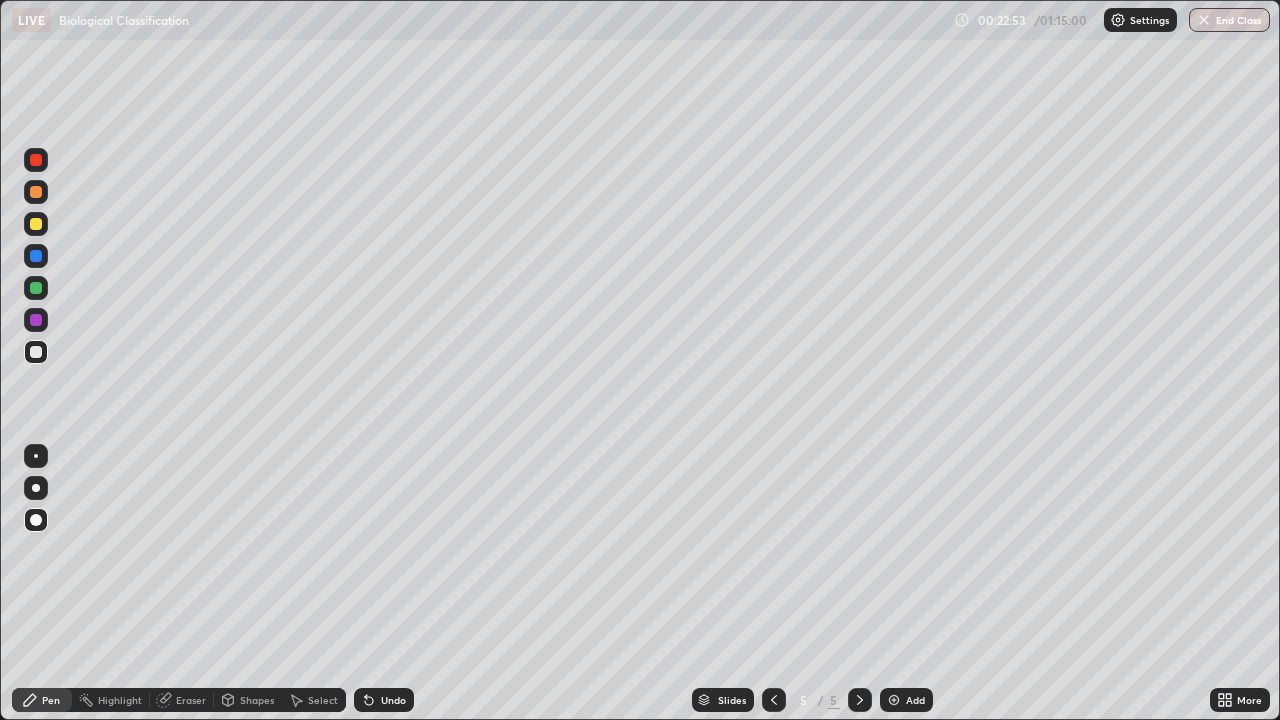 click on "Add" at bounding box center (915, 700) 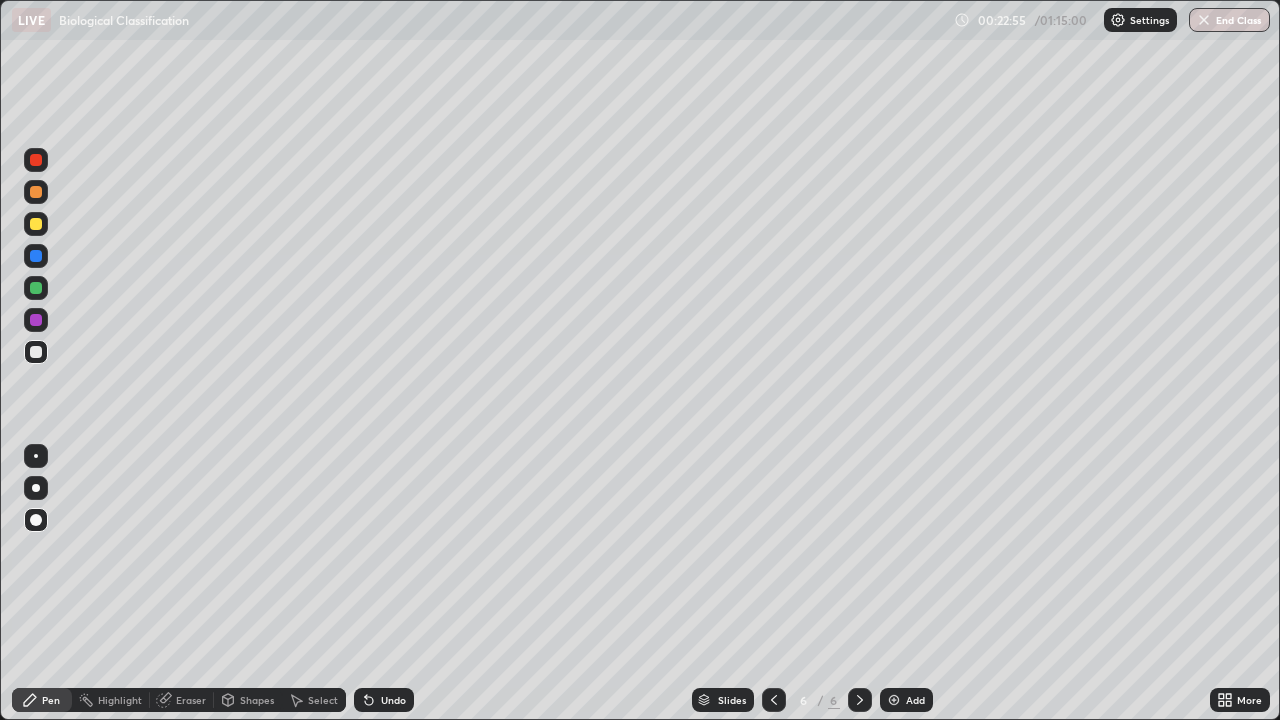 click at bounding box center [36, 224] 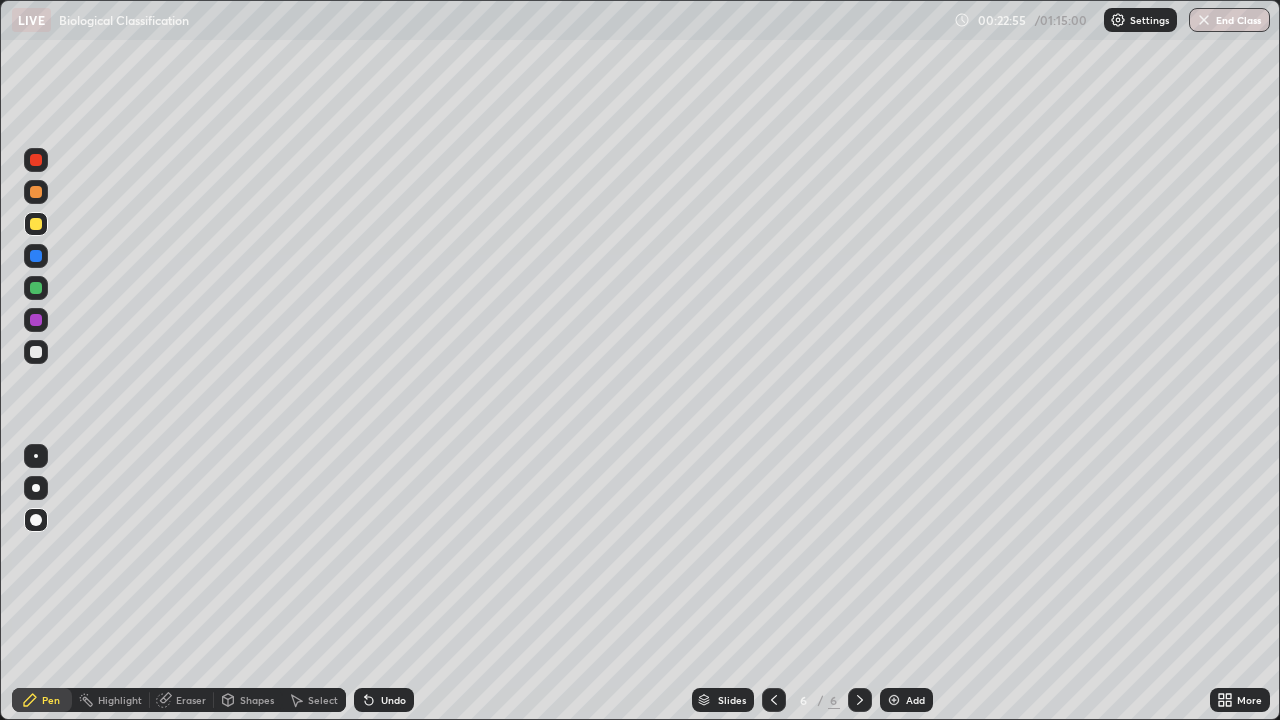 click on "Pen" at bounding box center [42, 700] 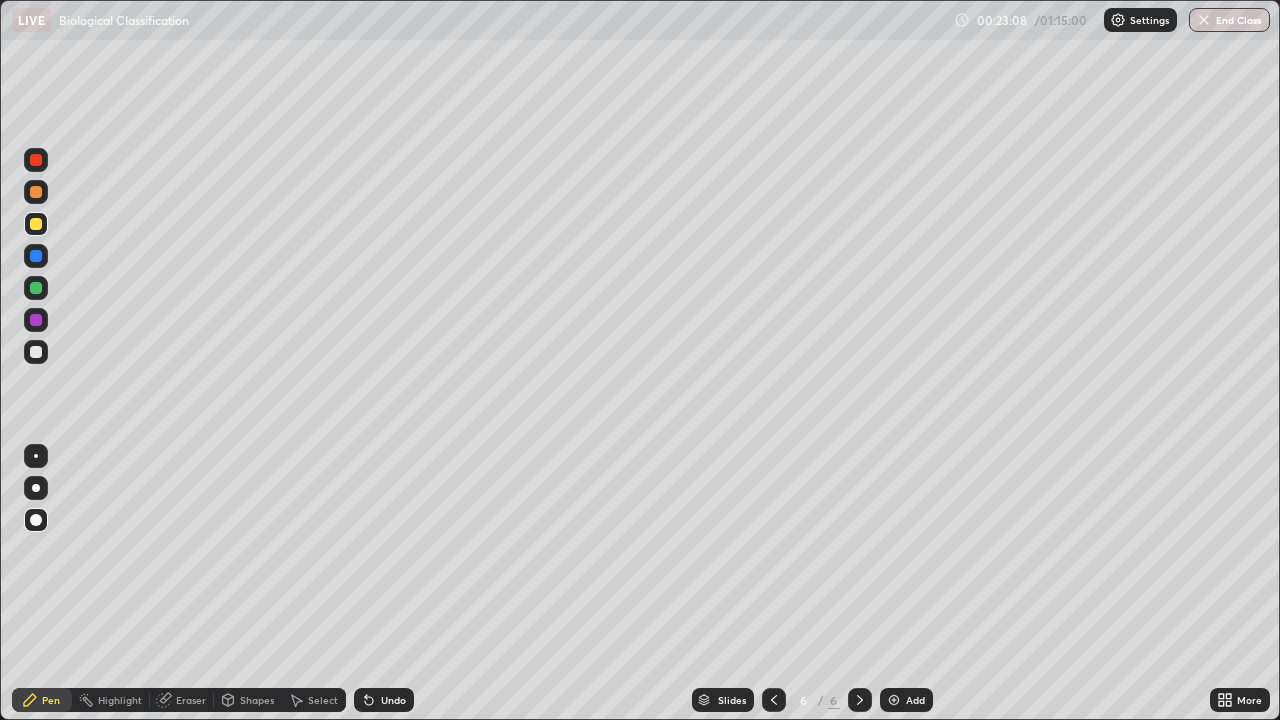 click on "Shapes" at bounding box center [248, 700] 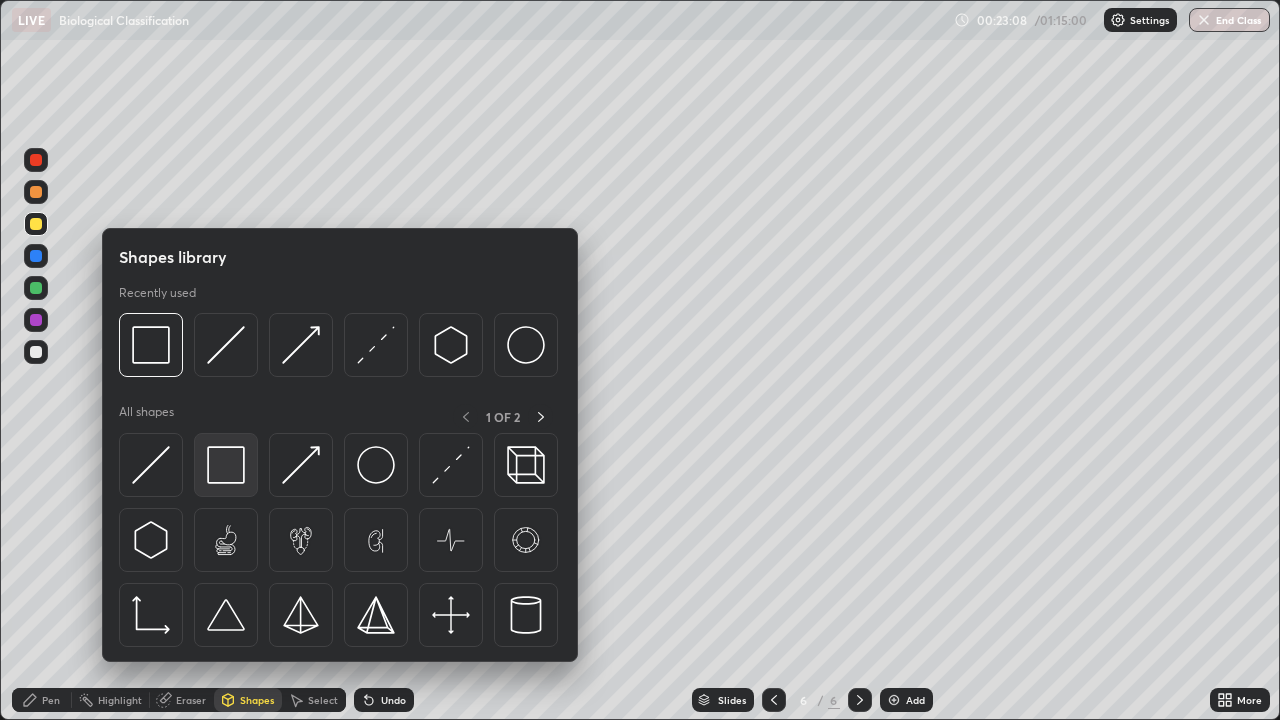 click at bounding box center (226, 465) 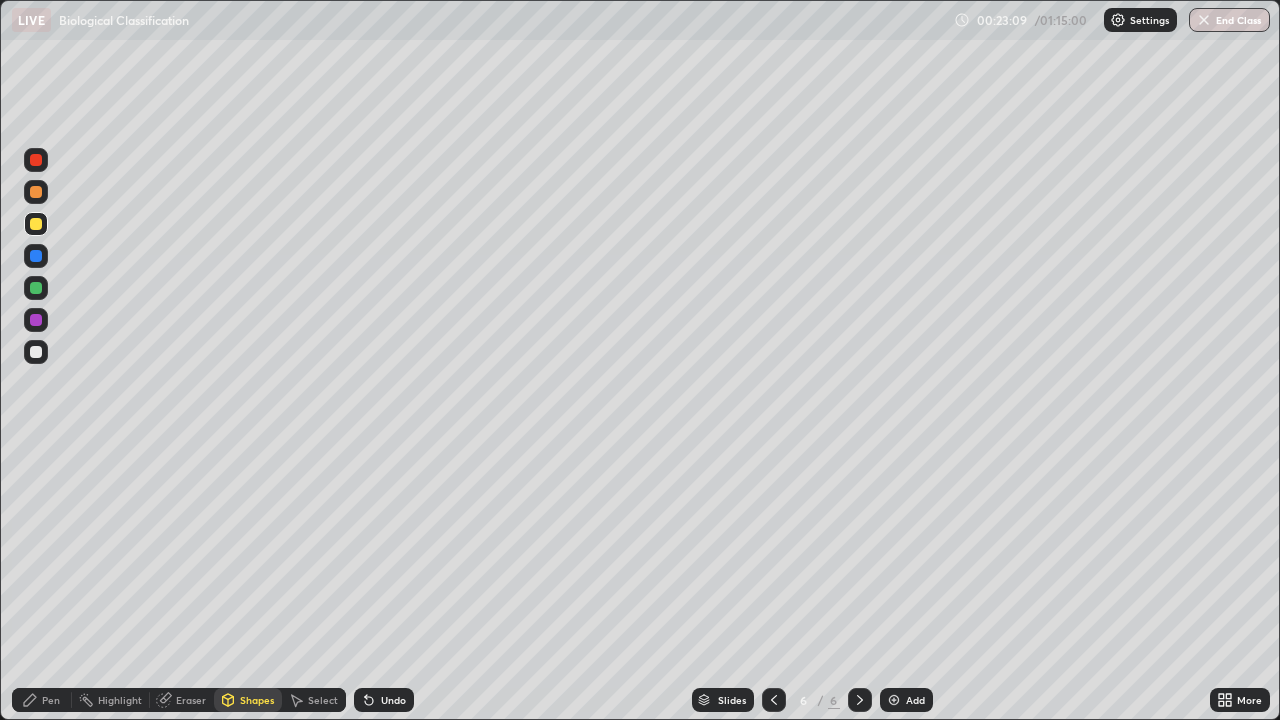 click at bounding box center (36, 320) 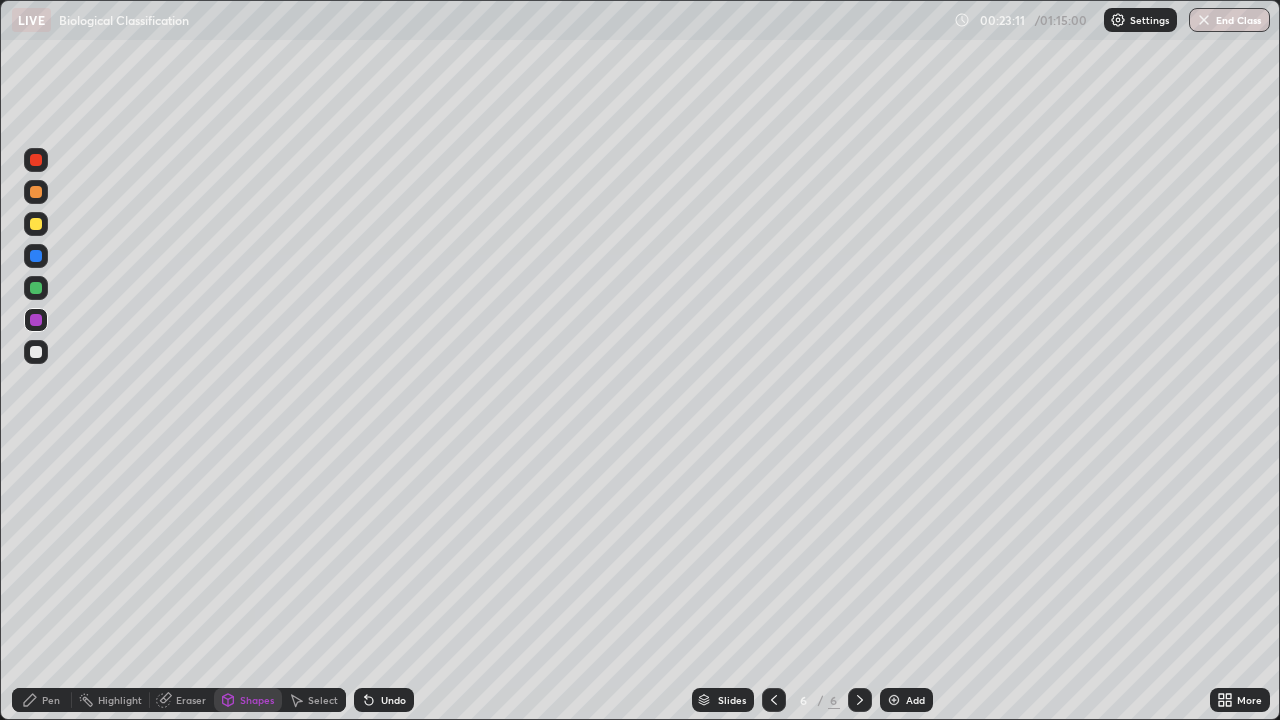 click at bounding box center (36, 352) 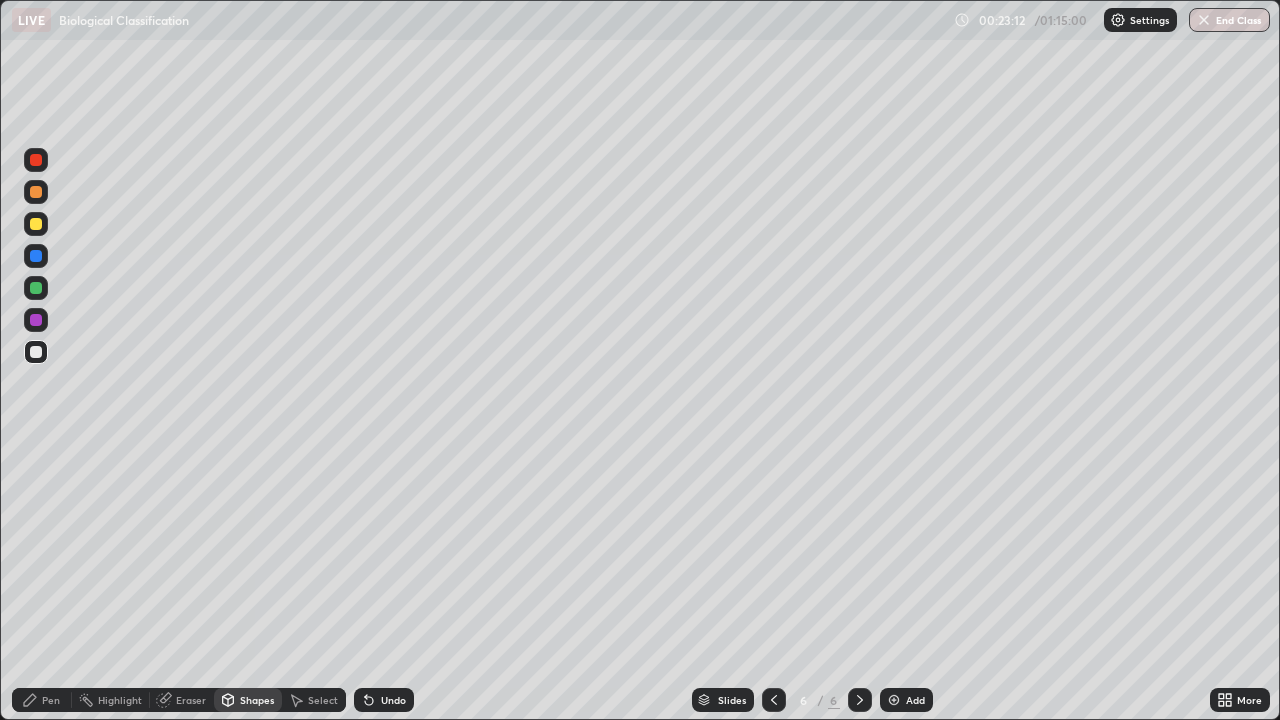 click on "Pen" at bounding box center (42, 700) 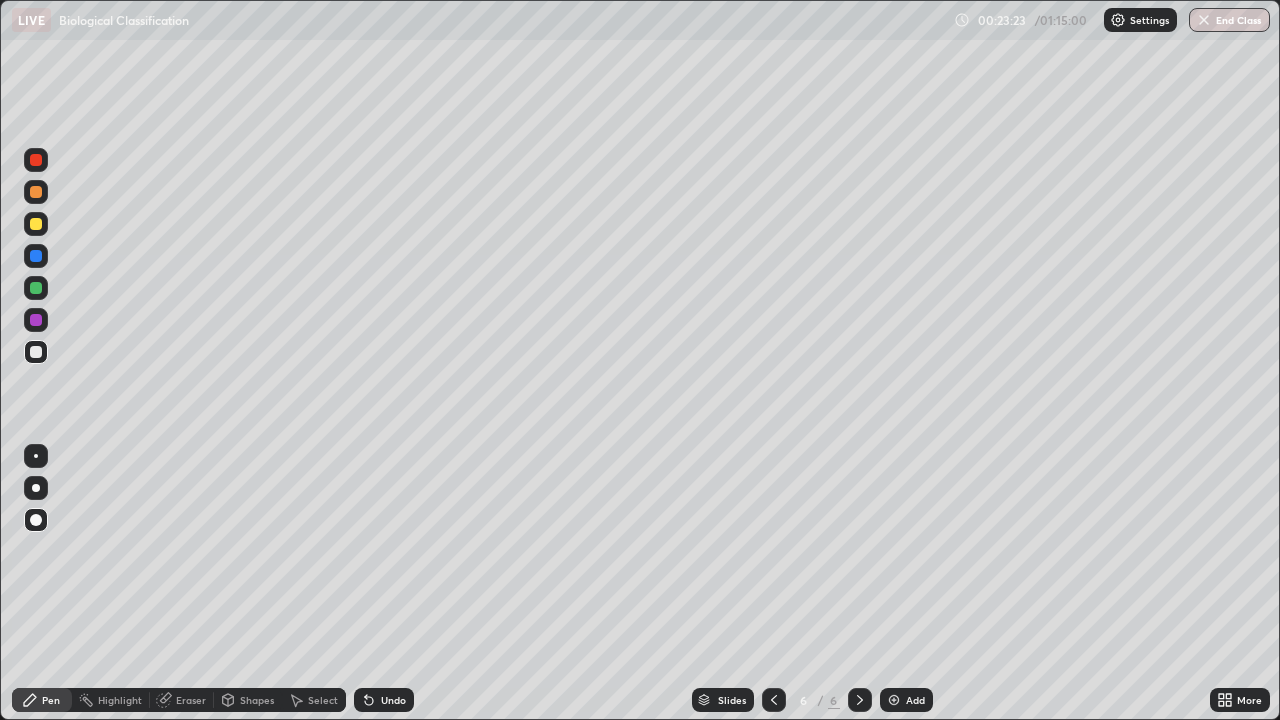 click at bounding box center [36, 224] 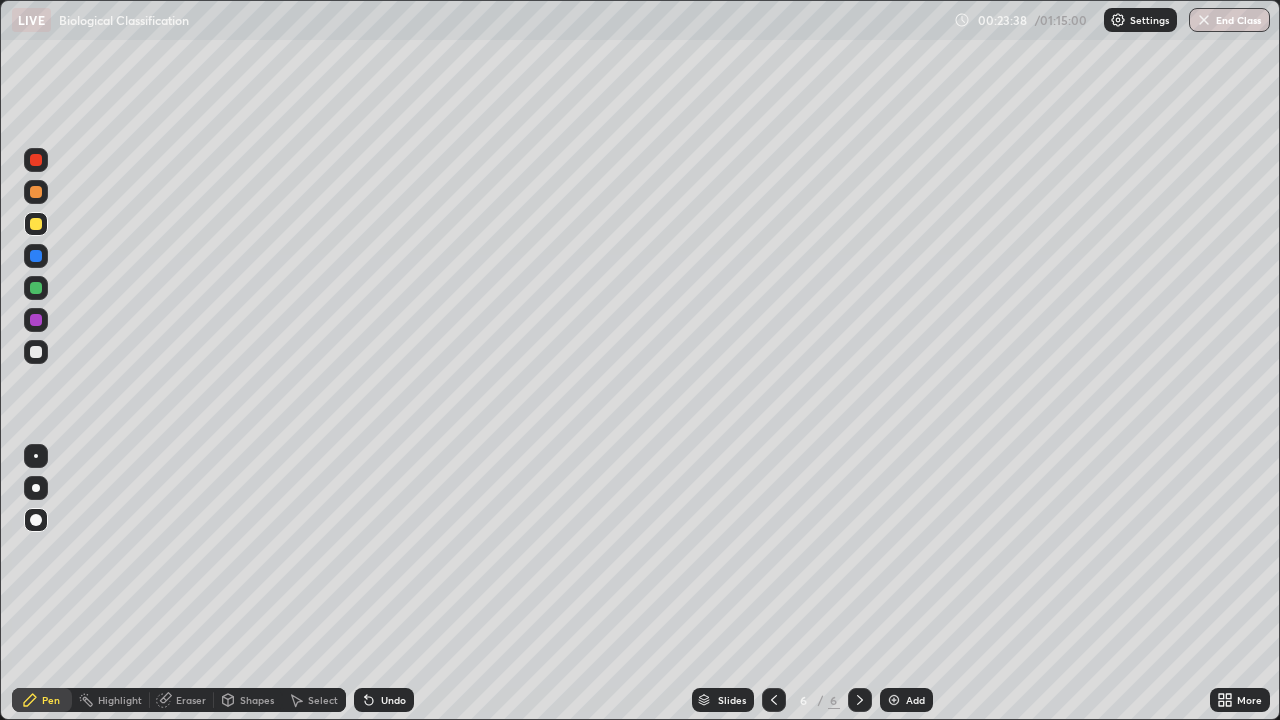 click at bounding box center [36, 352] 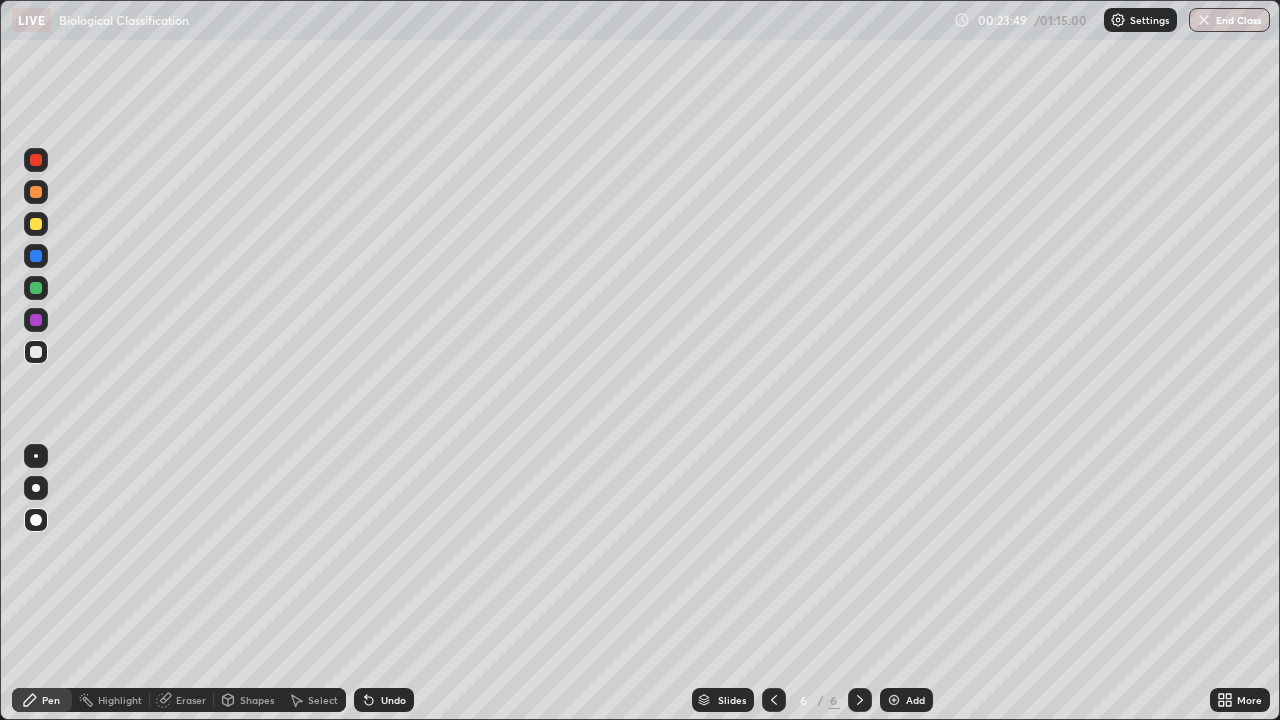 click at bounding box center (36, 224) 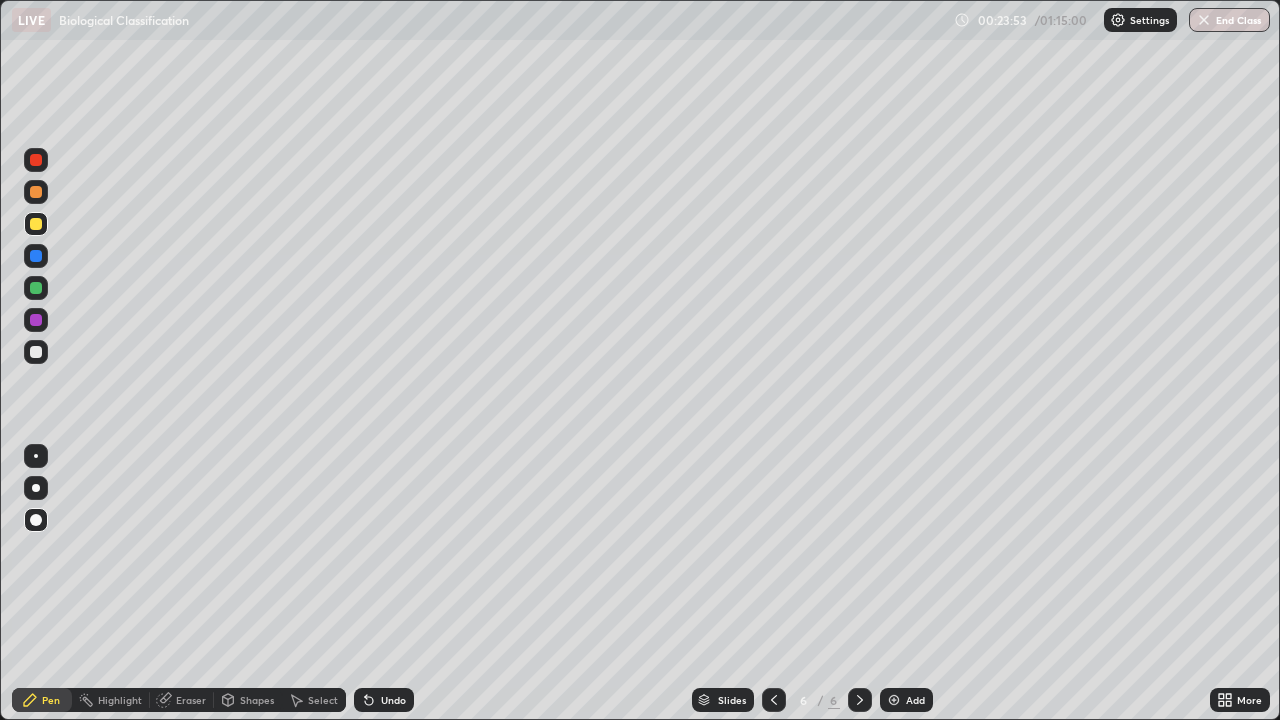 click at bounding box center [36, 352] 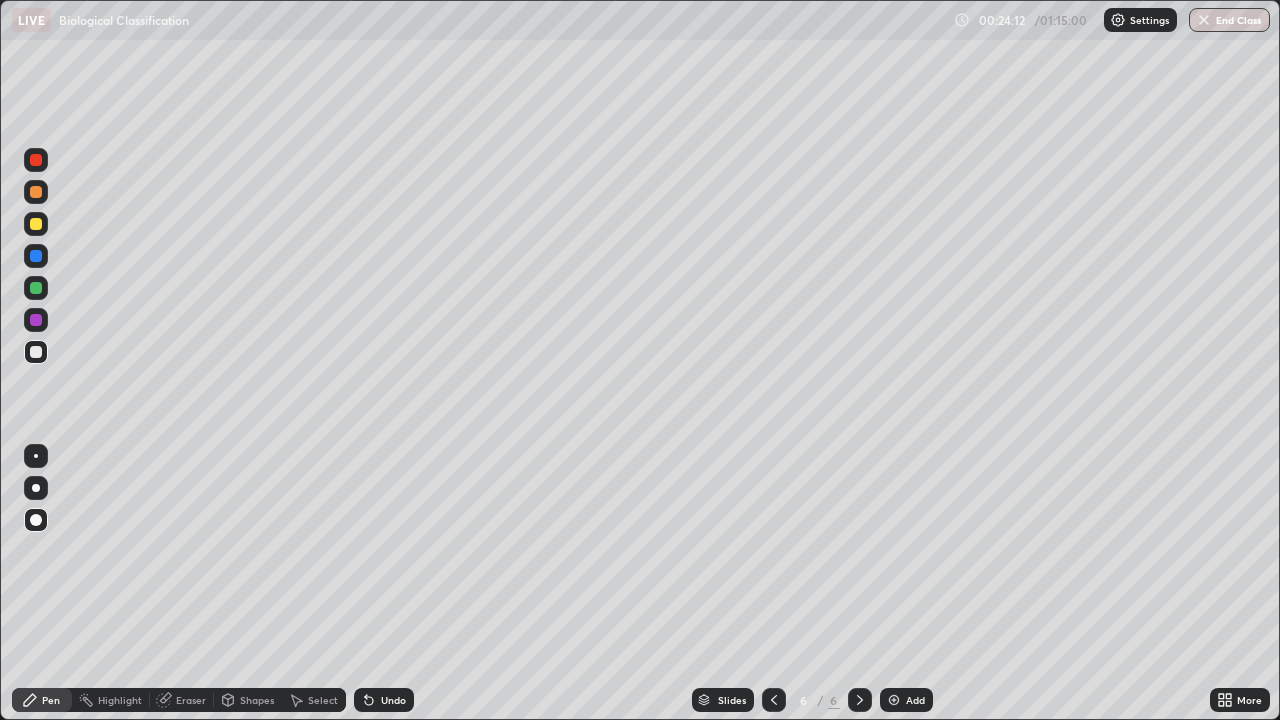 click at bounding box center [36, 352] 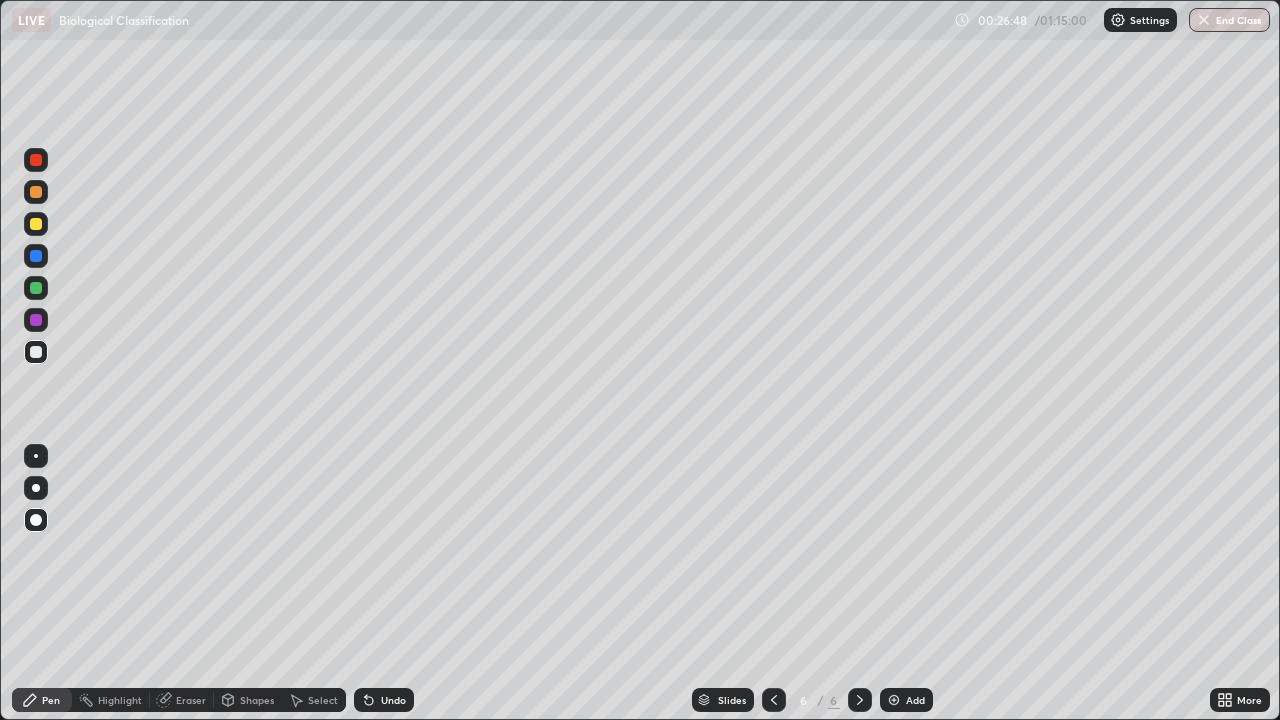 click on "Undo" at bounding box center [393, 700] 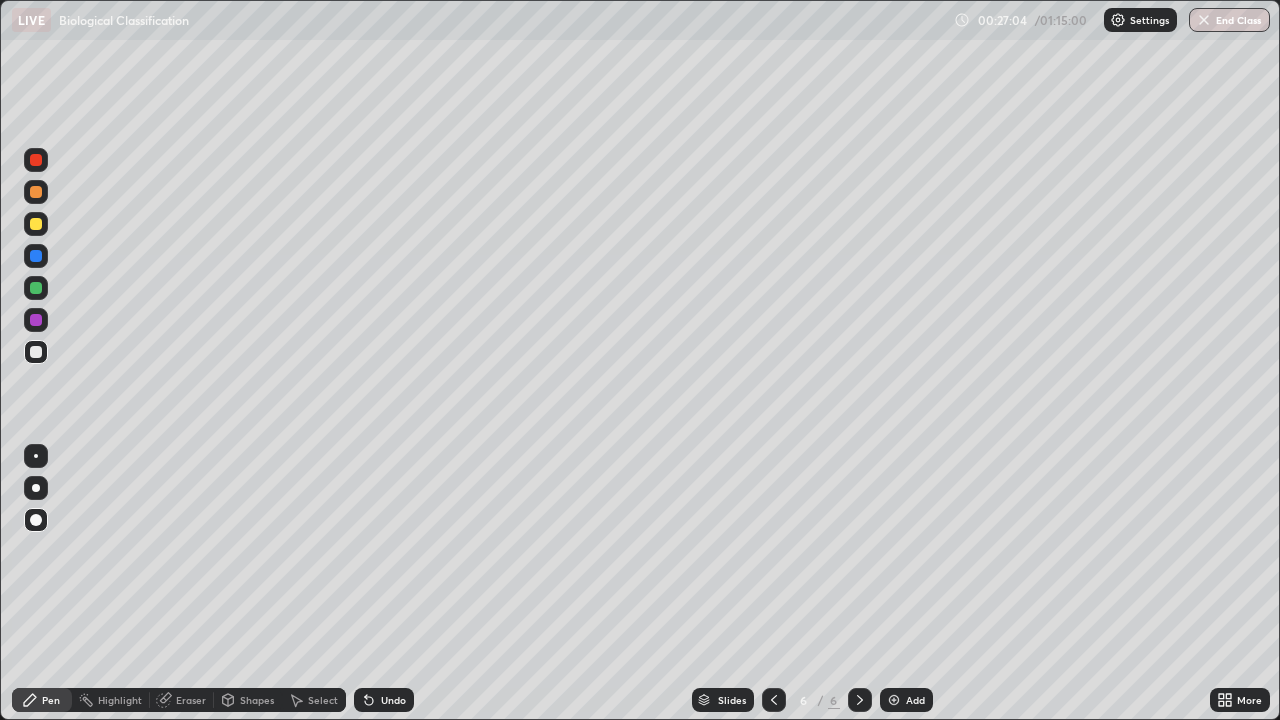 click at bounding box center [36, 224] 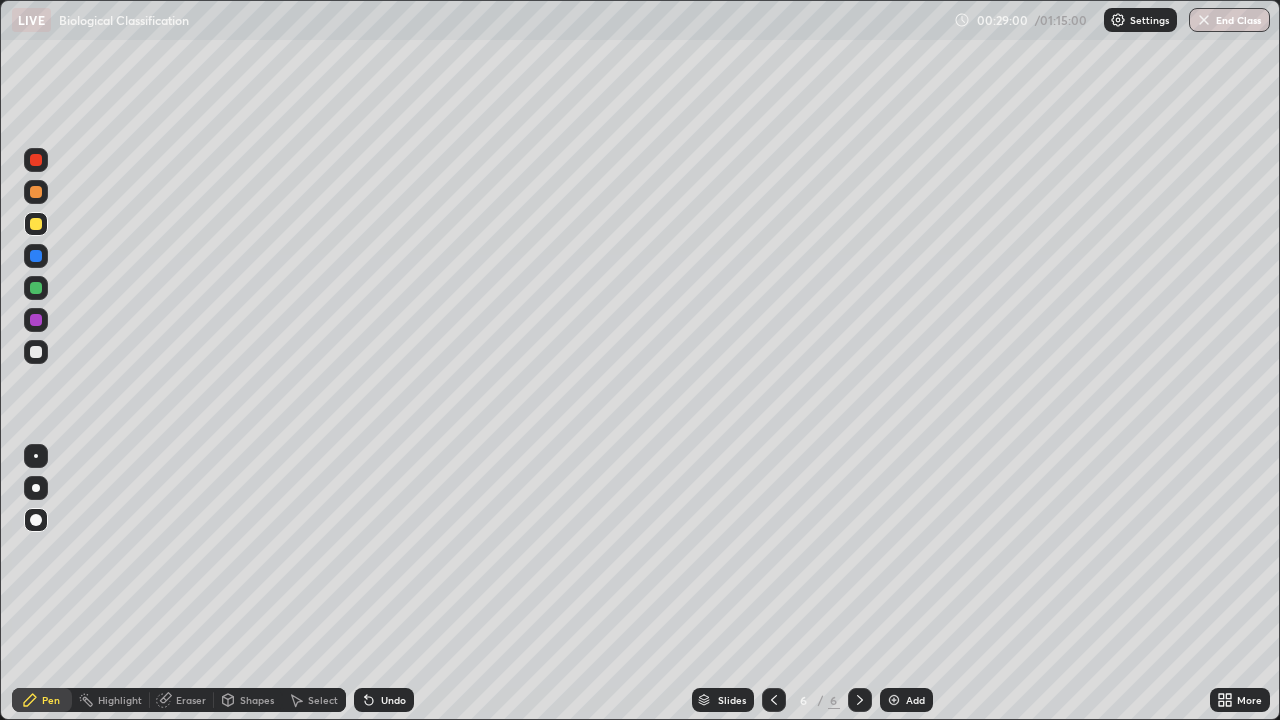 click at bounding box center (36, 192) 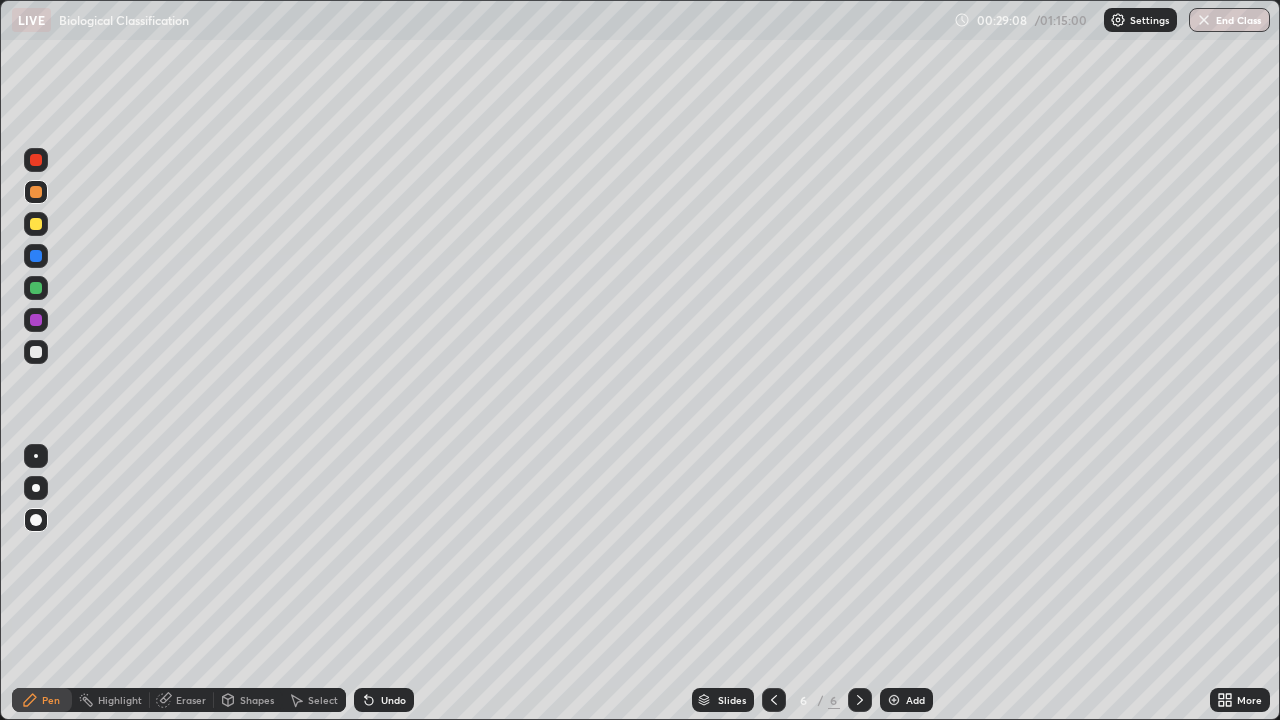 click at bounding box center [36, 352] 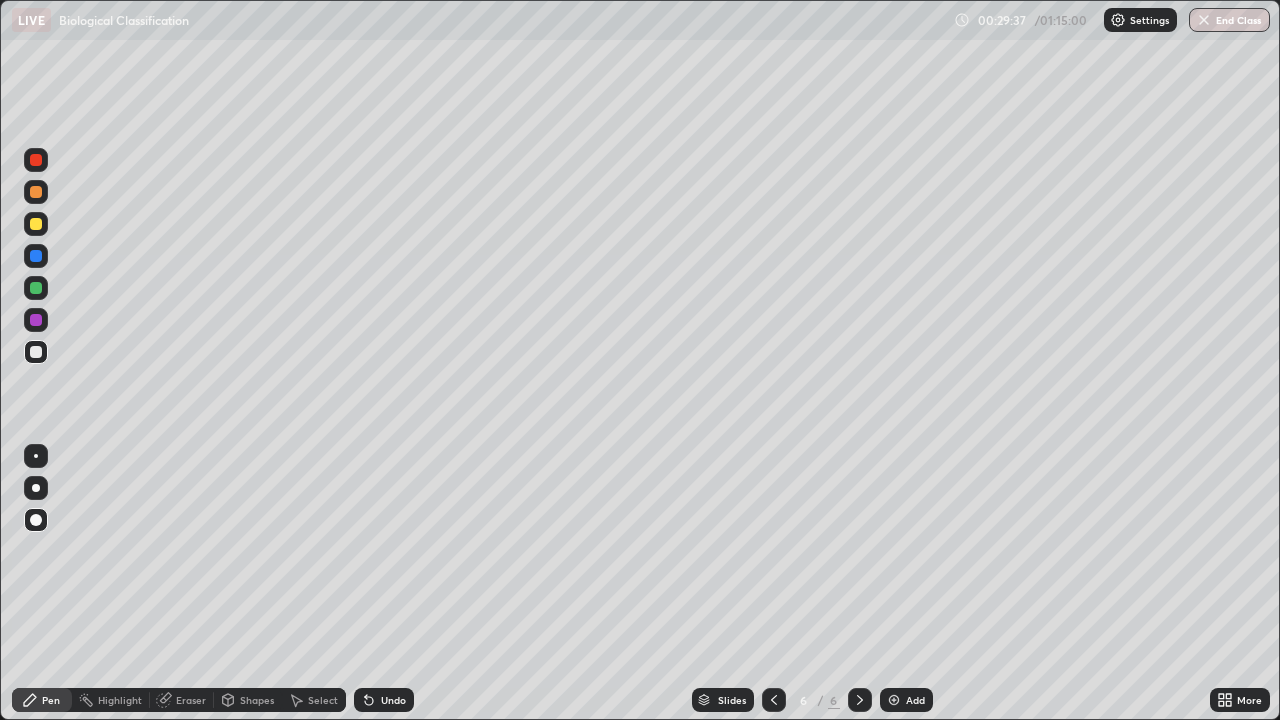click on "Shapes" at bounding box center (257, 700) 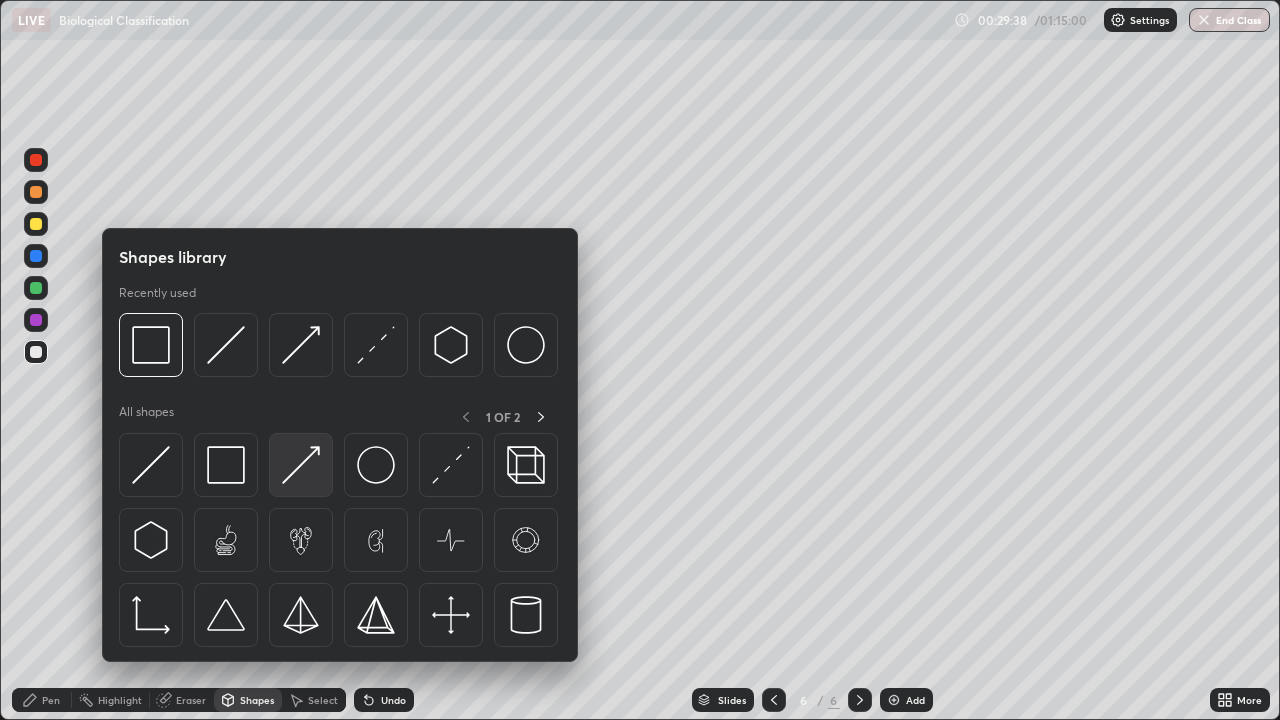 click at bounding box center (301, 465) 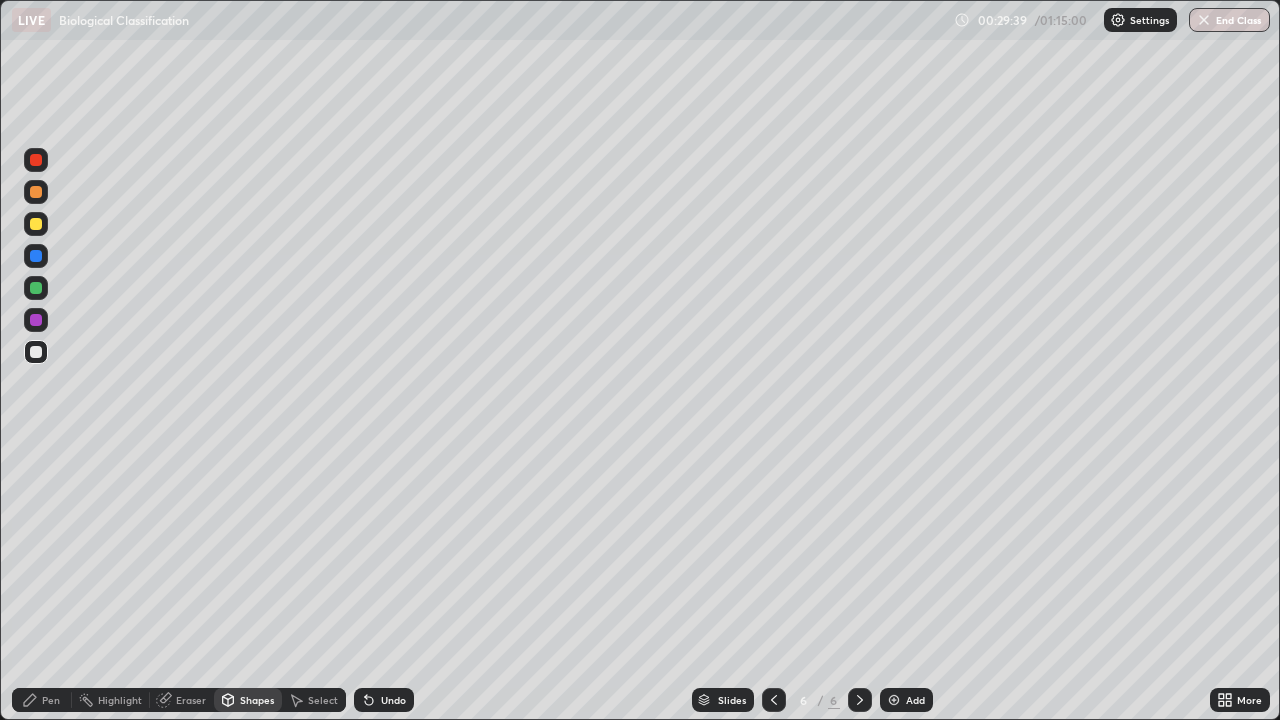 click at bounding box center (36, 288) 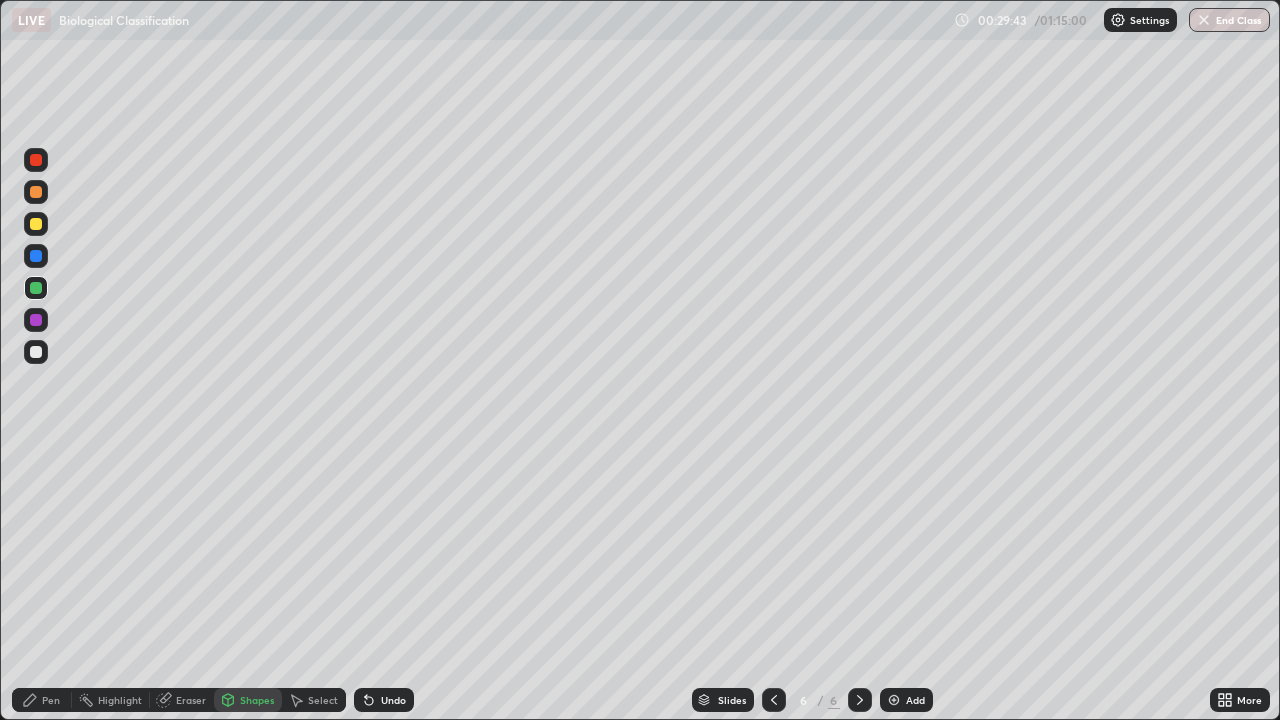click on "Pen" at bounding box center [42, 700] 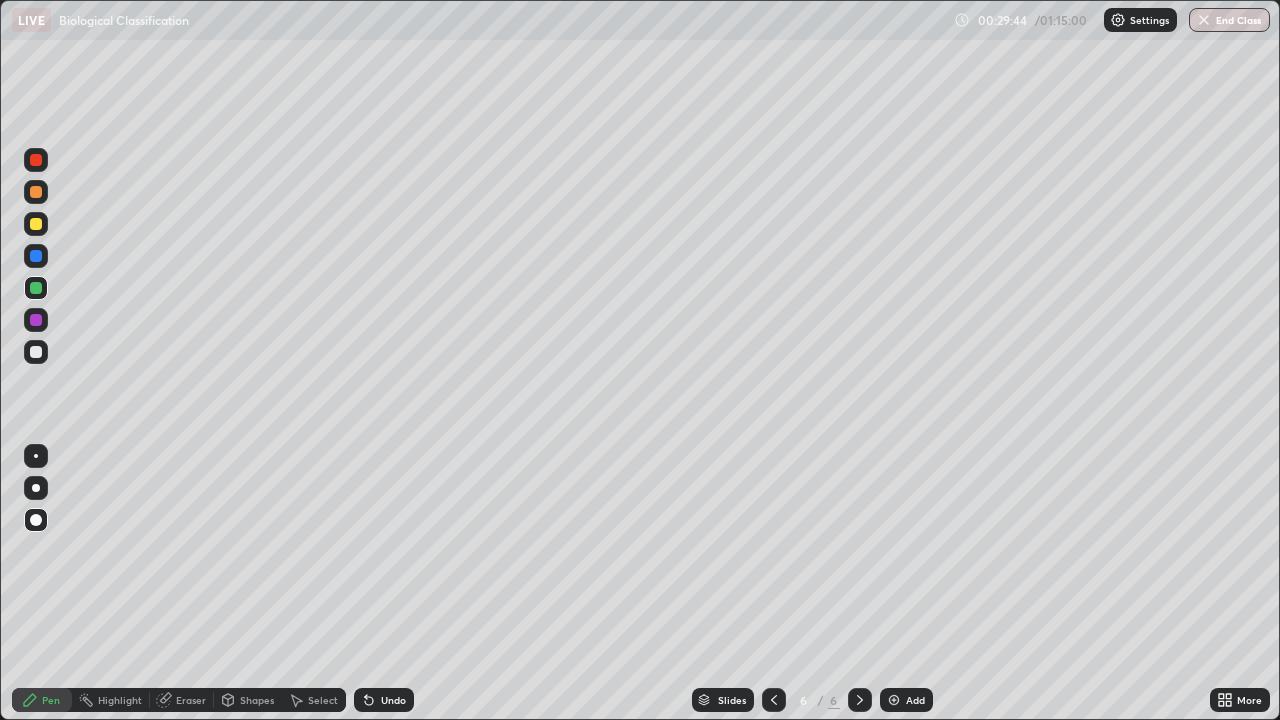 click at bounding box center [36, 256] 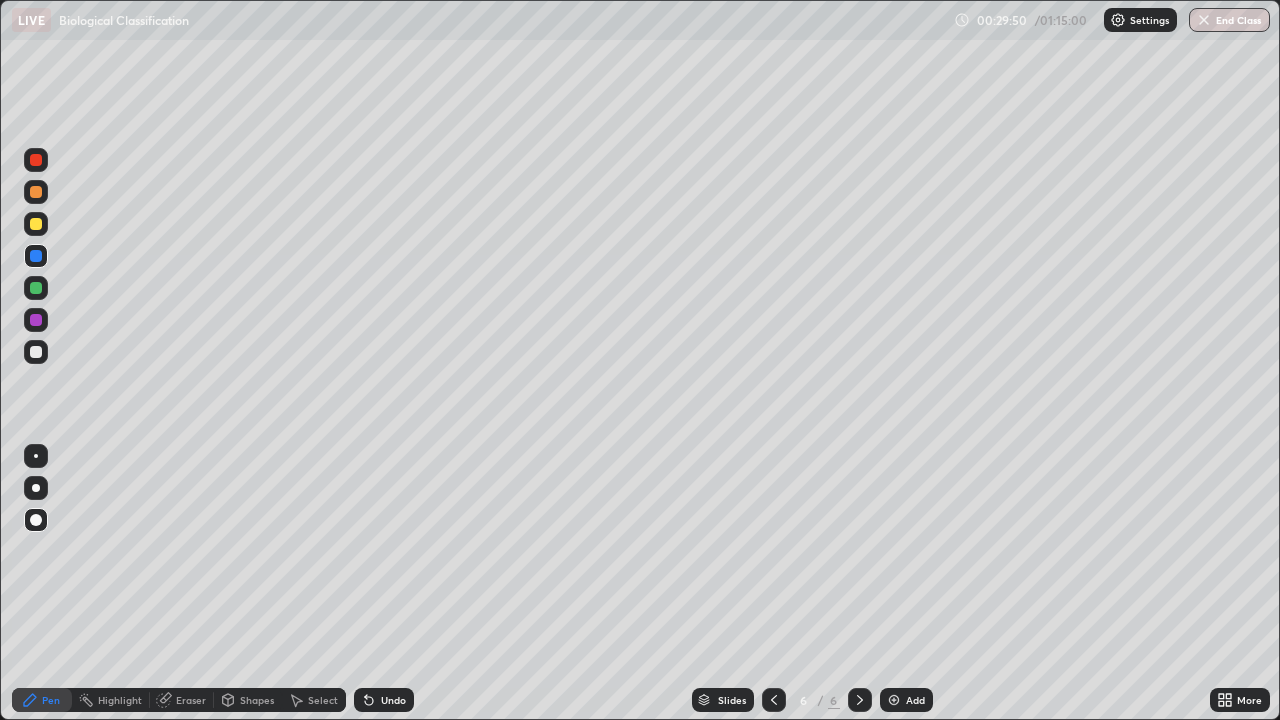 click at bounding box center (36, 352) 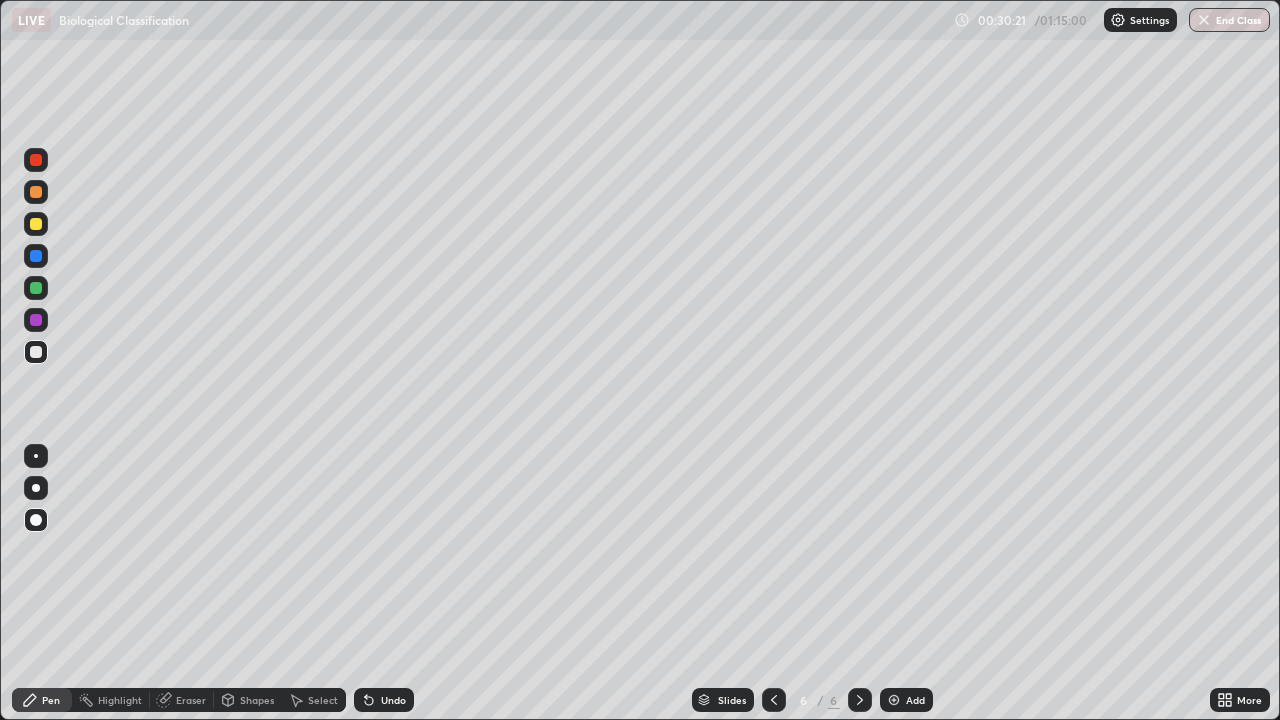 click at bounding box center (36, 256) 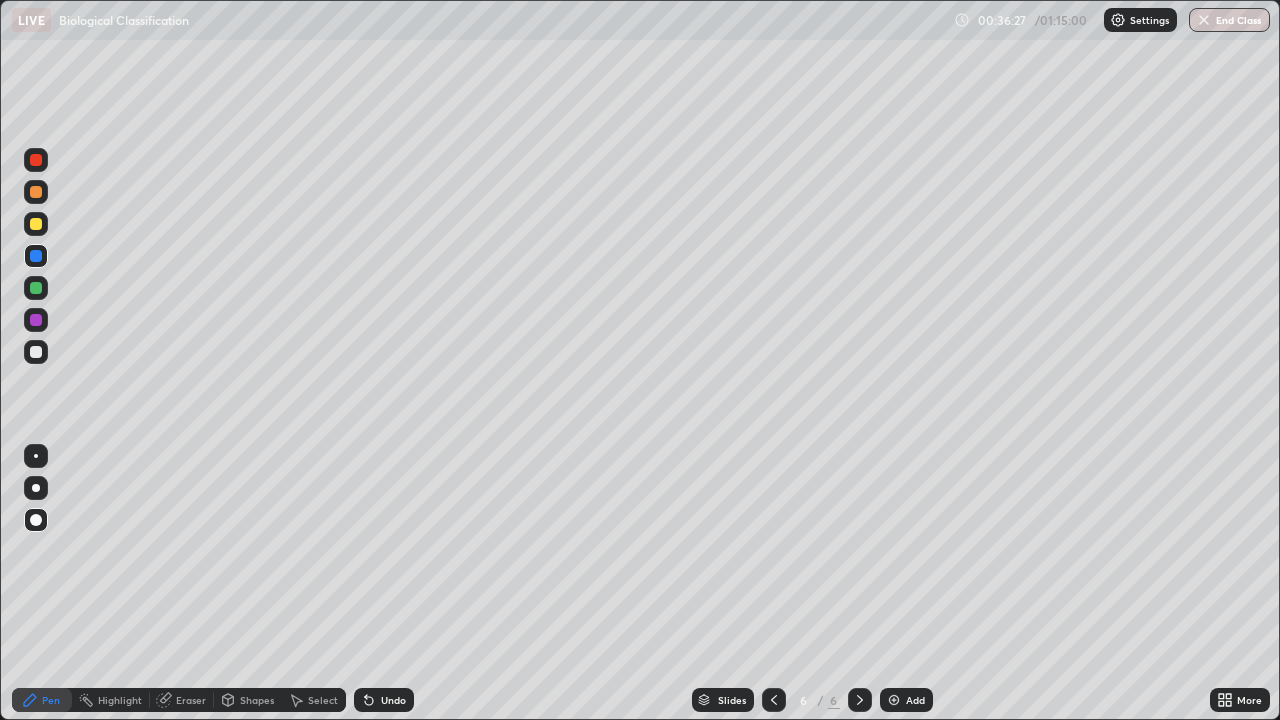 click on "Add" at bounding box center [906, 700] 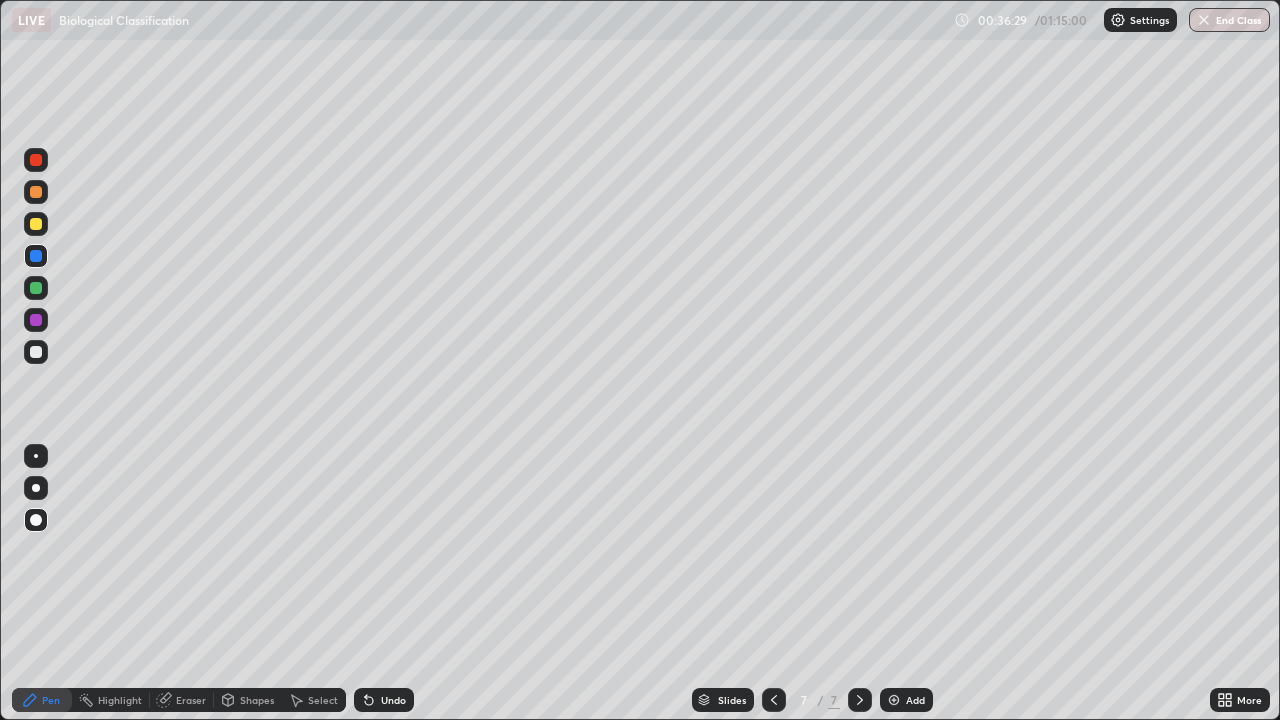 click at bounding box center [36, 192] 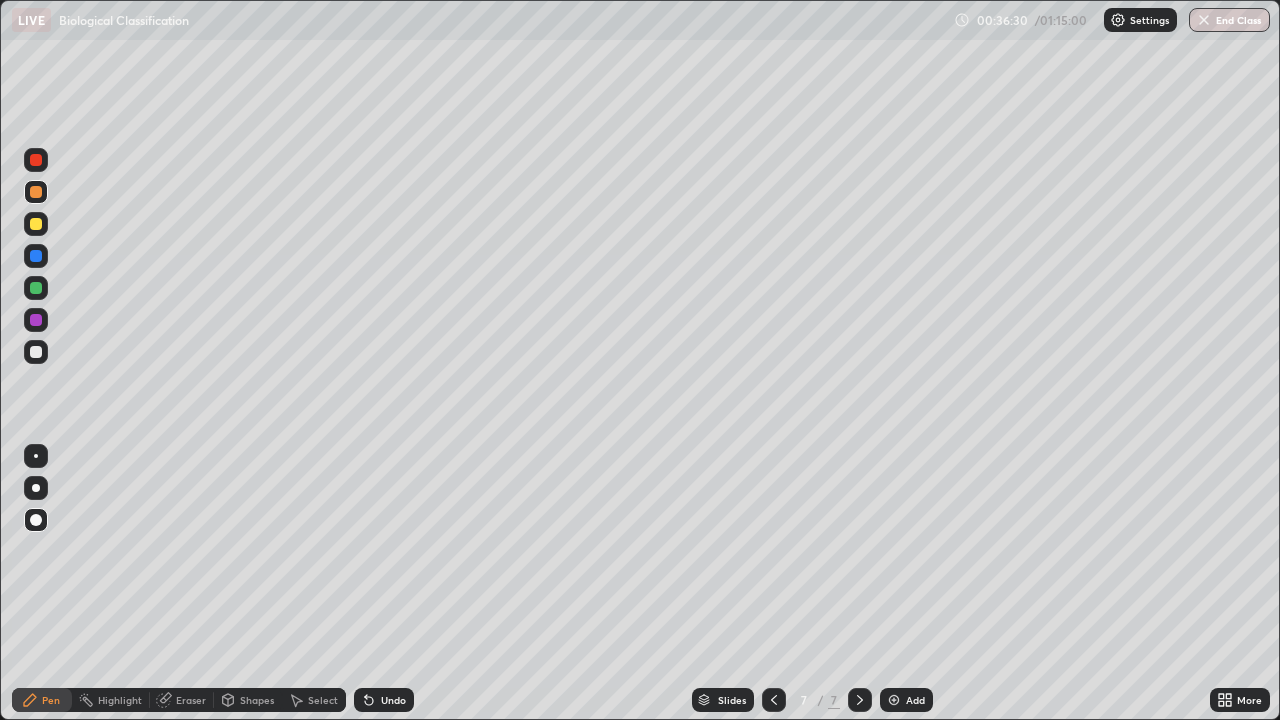 click at bounding box center (36, 520) 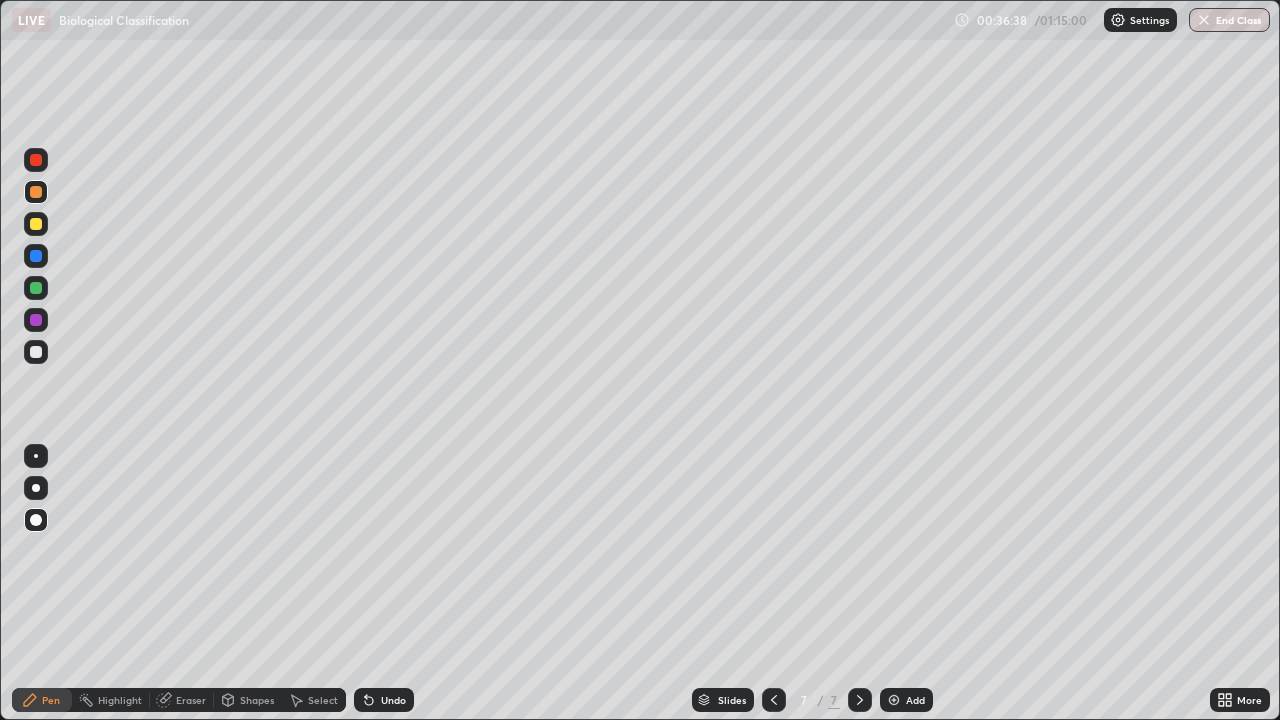 click at bounding box center [36, 352] 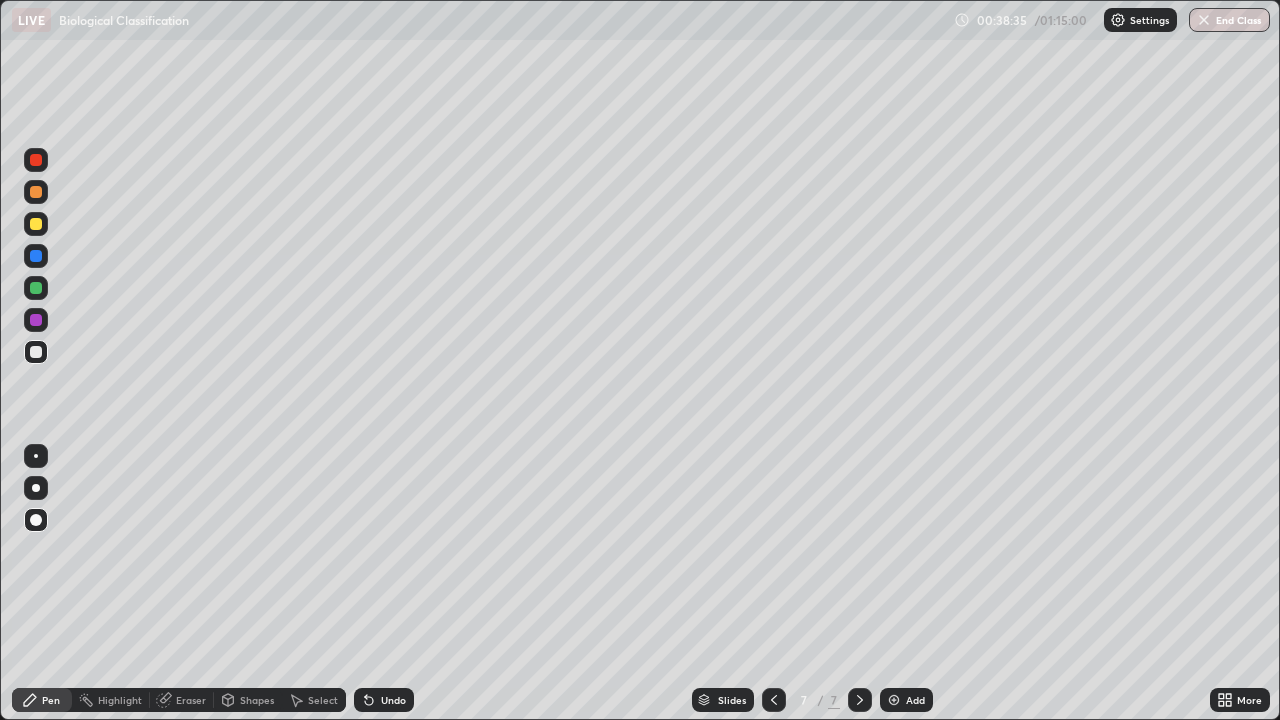 click at bounding box center (36, 352) 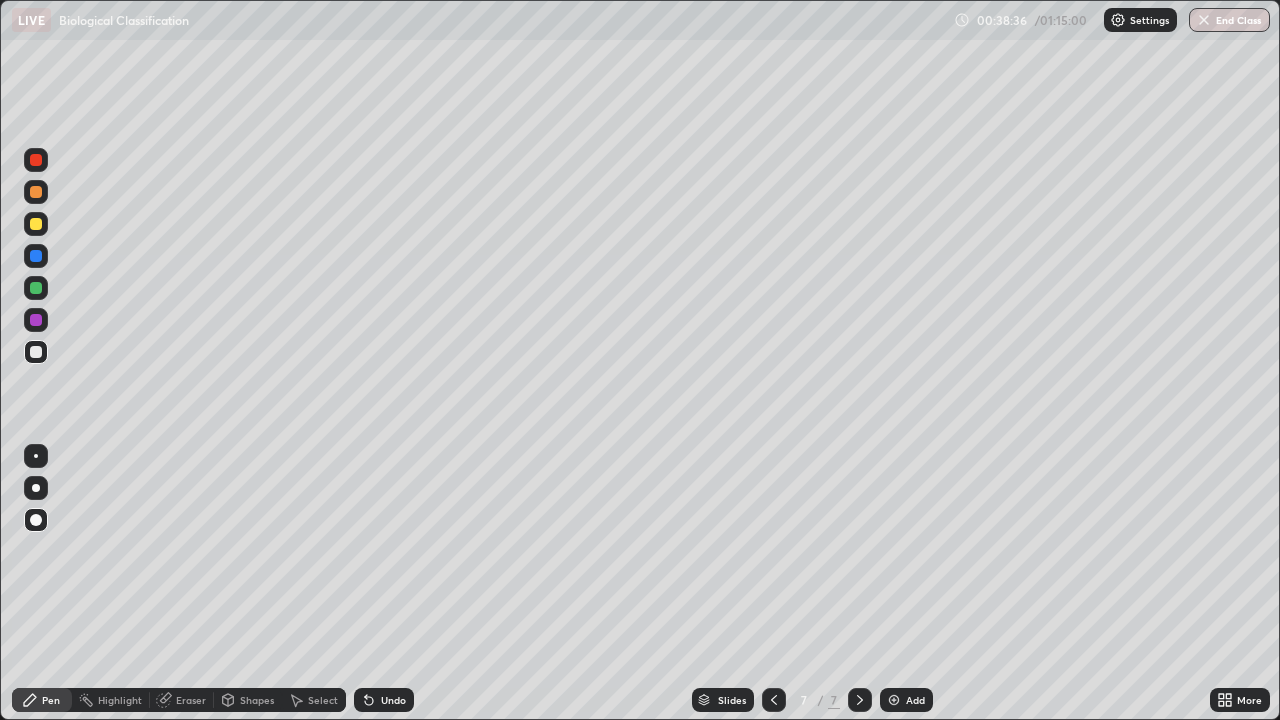 click at bounding box center [36, 224] 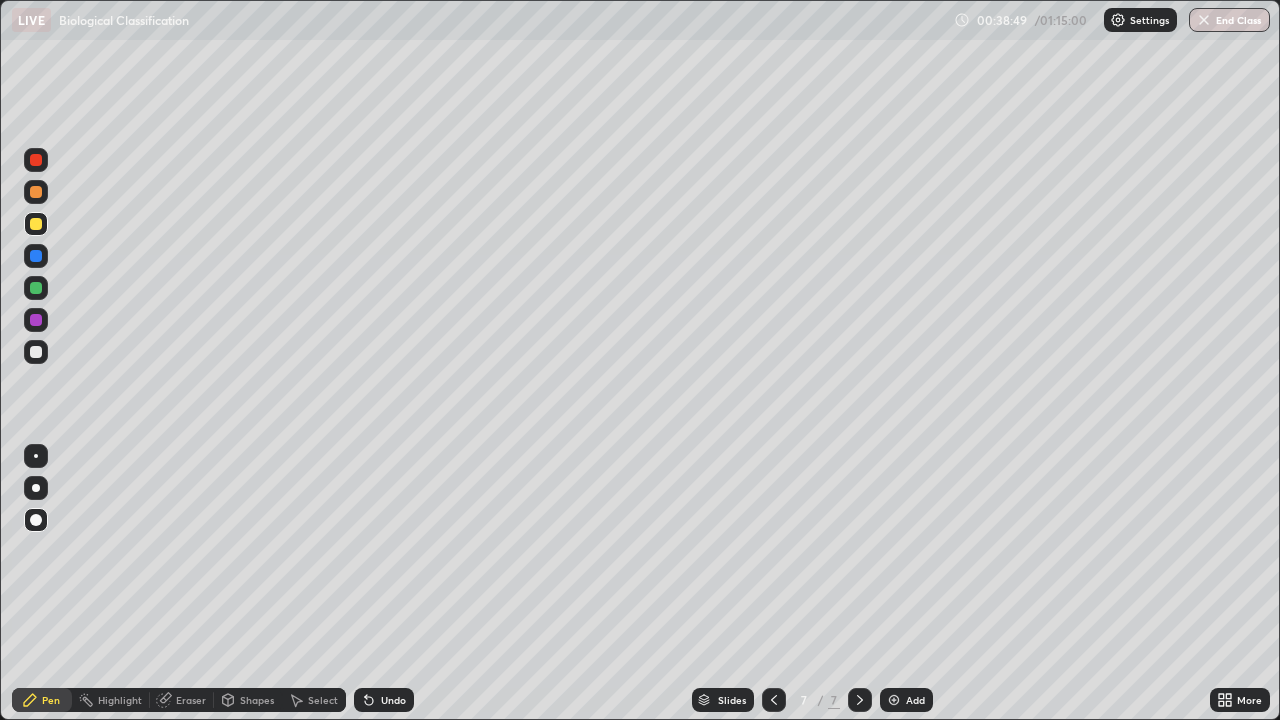 click at bounding box center [36, 352] 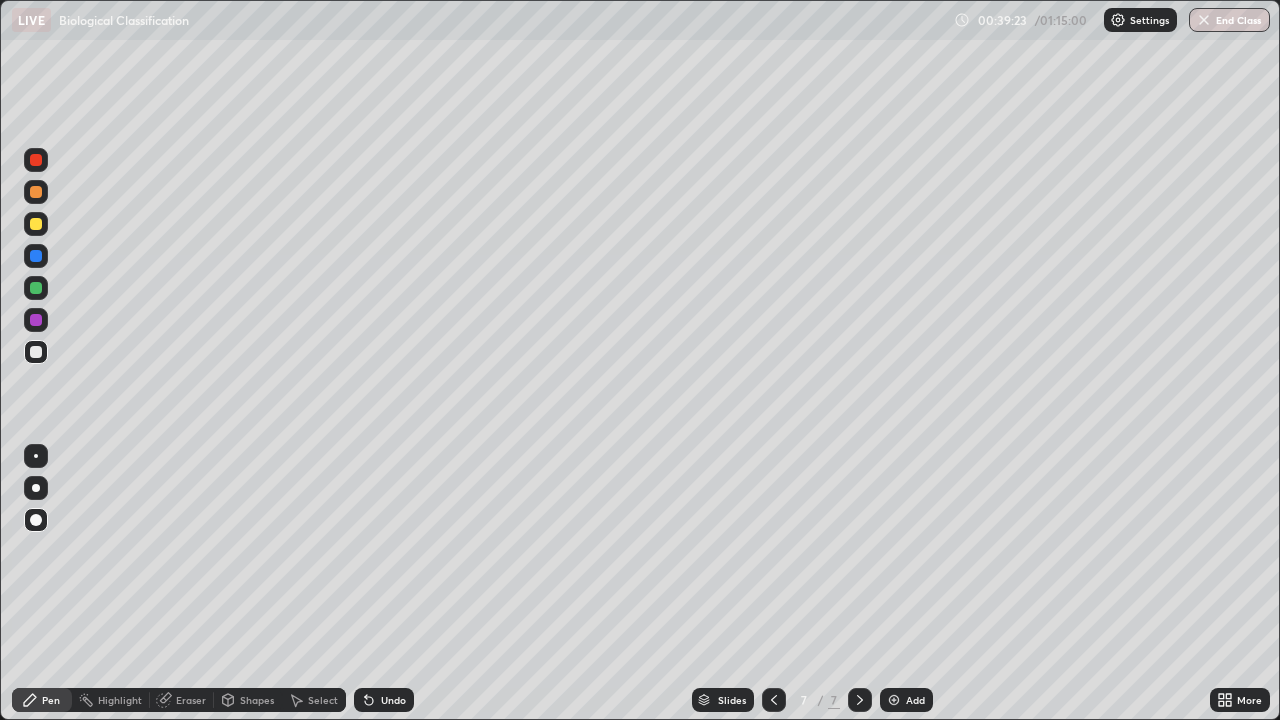 click at bounding box center (36, 224) 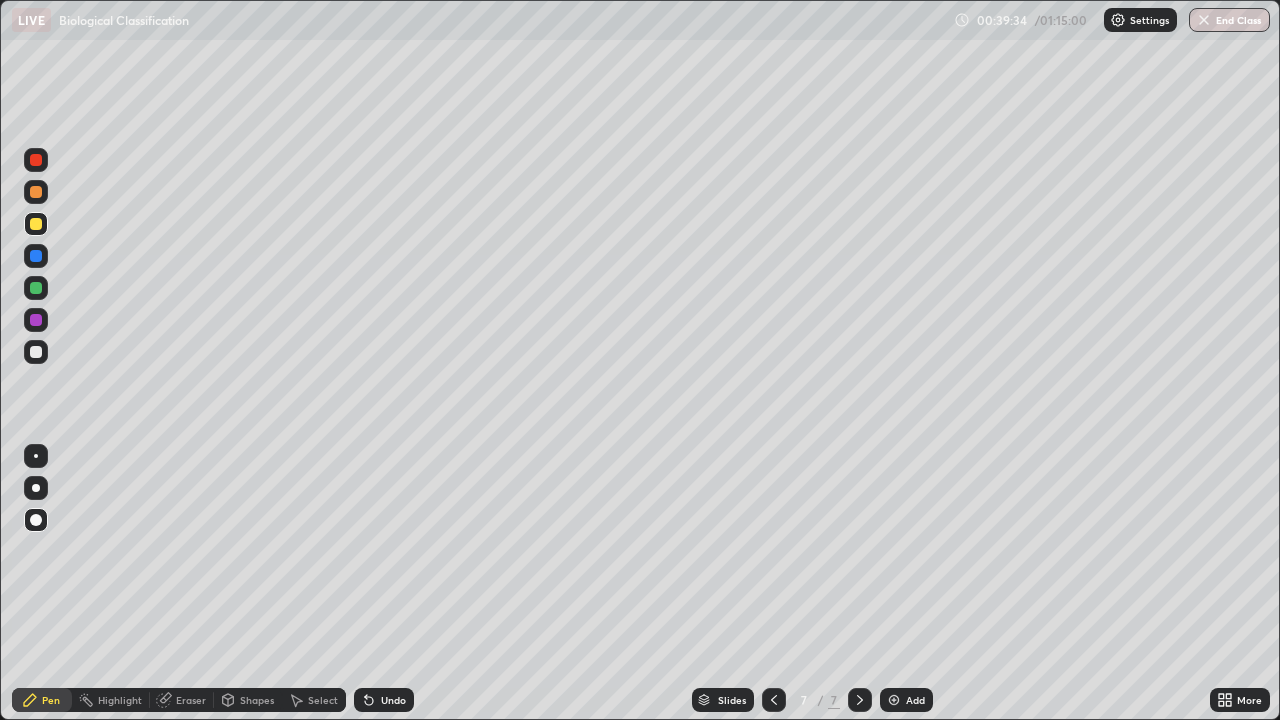 click at bounding box center (36, 352) 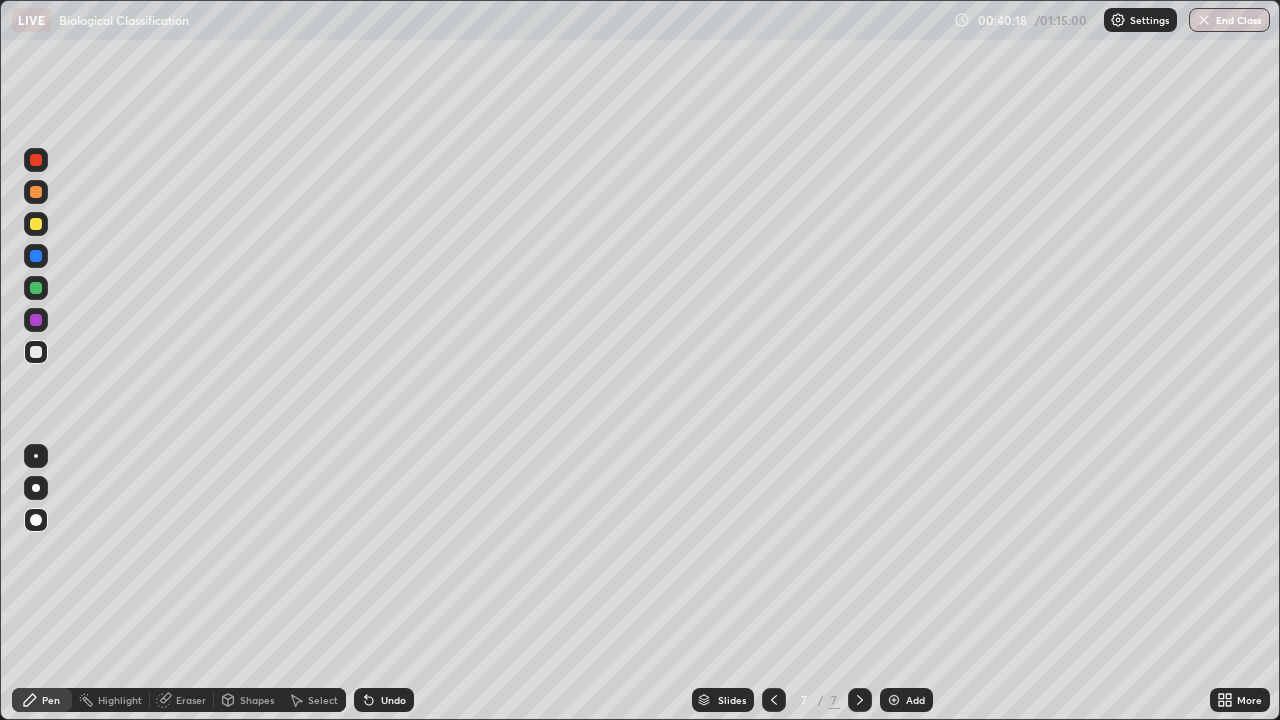 click at bounding box center (36, 224) 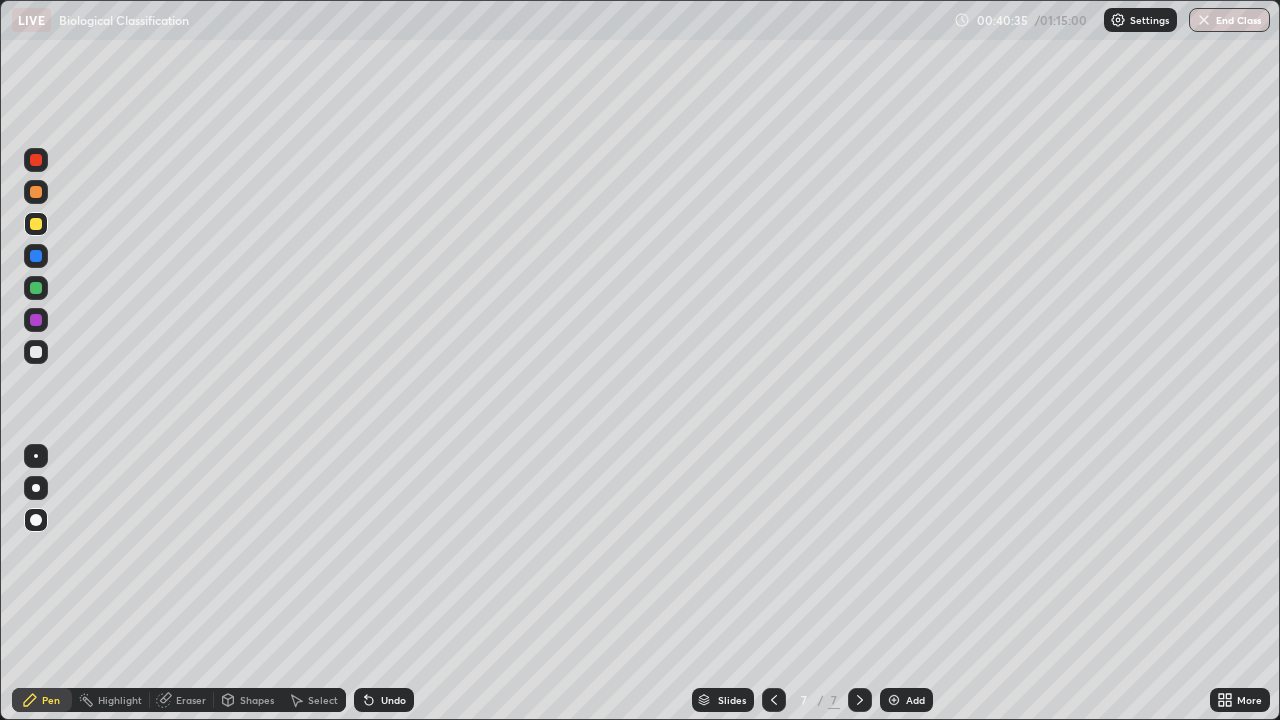 click at bounding box center (36, 320) 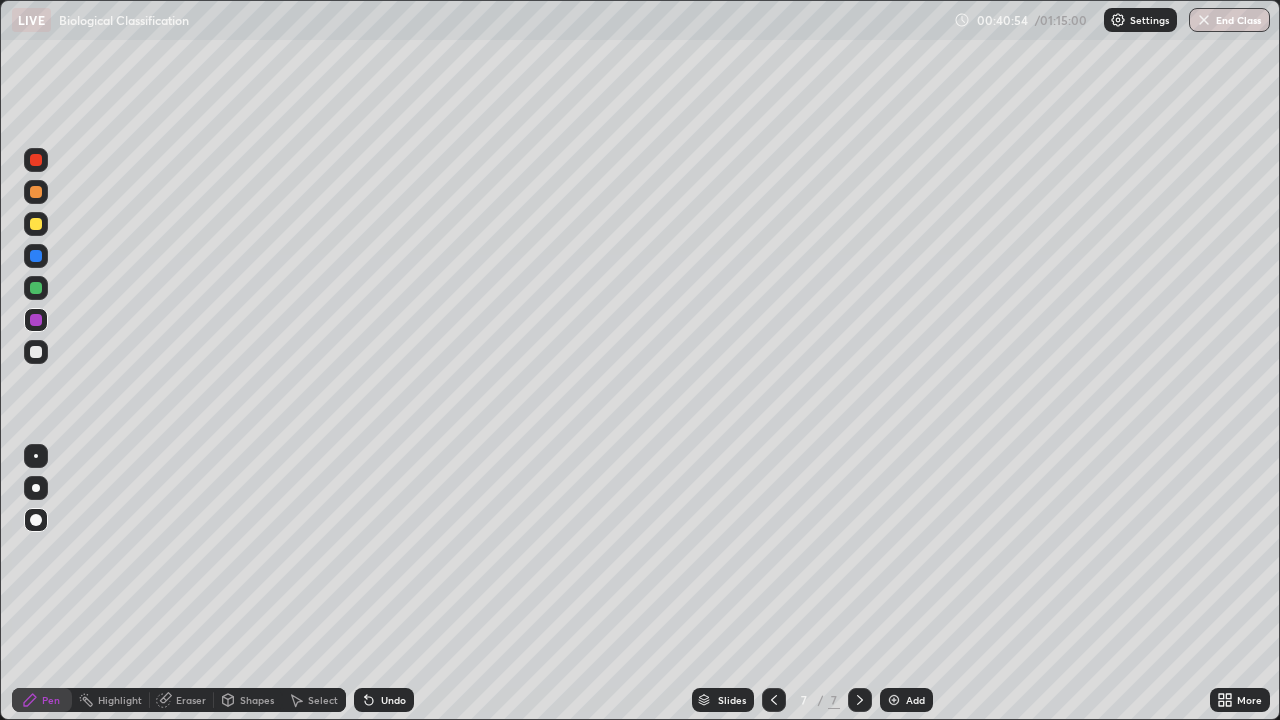 click at bounding box center (36, 256) 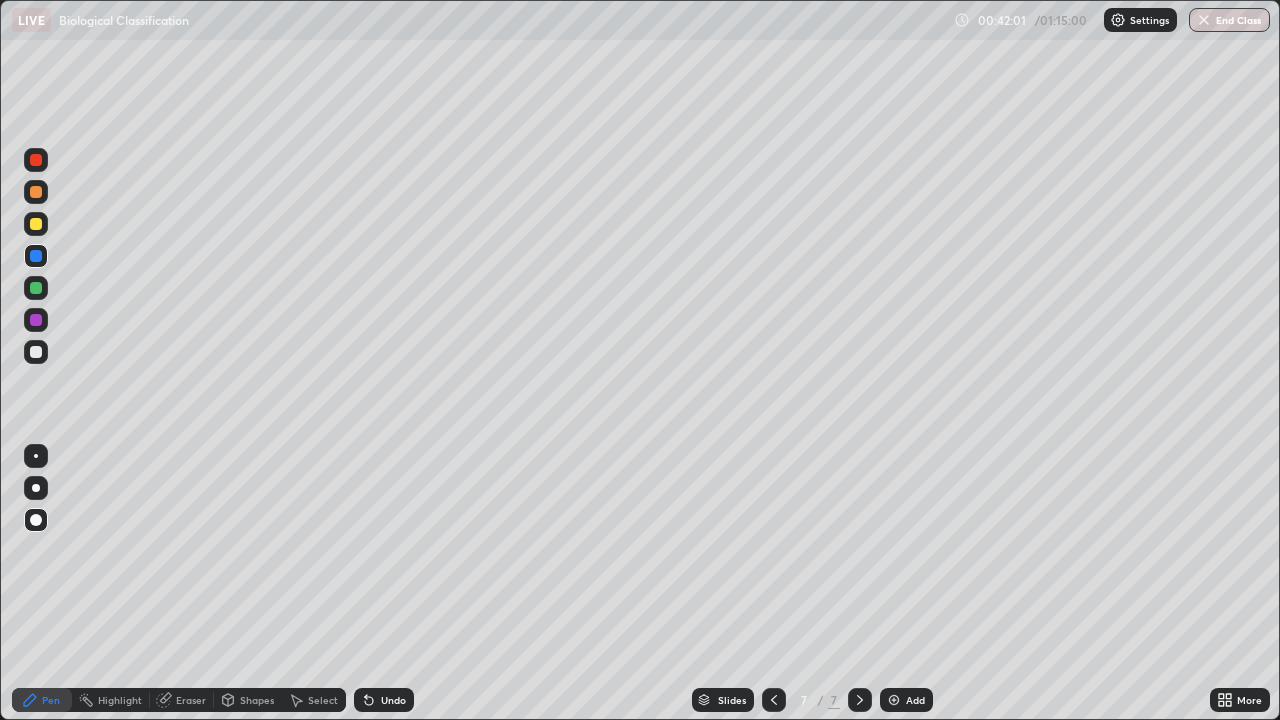 click at bounding box center (36, 352) 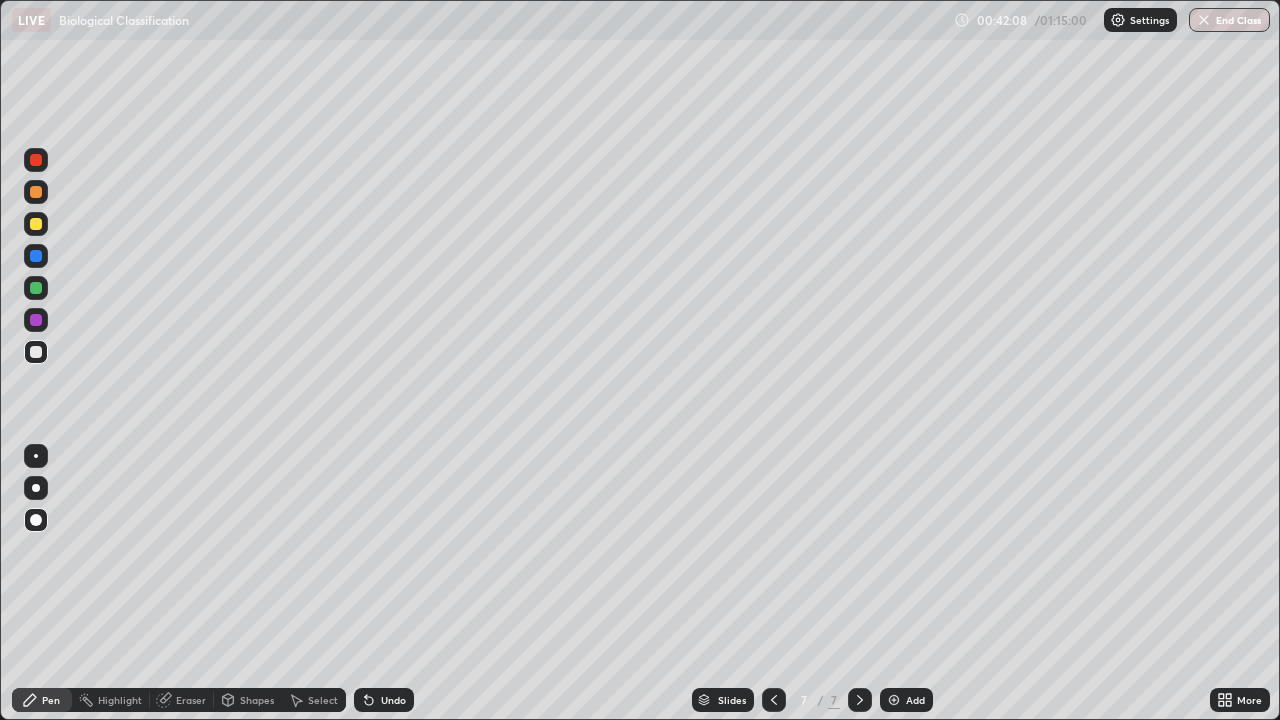 click at bounding box center [36, 256] 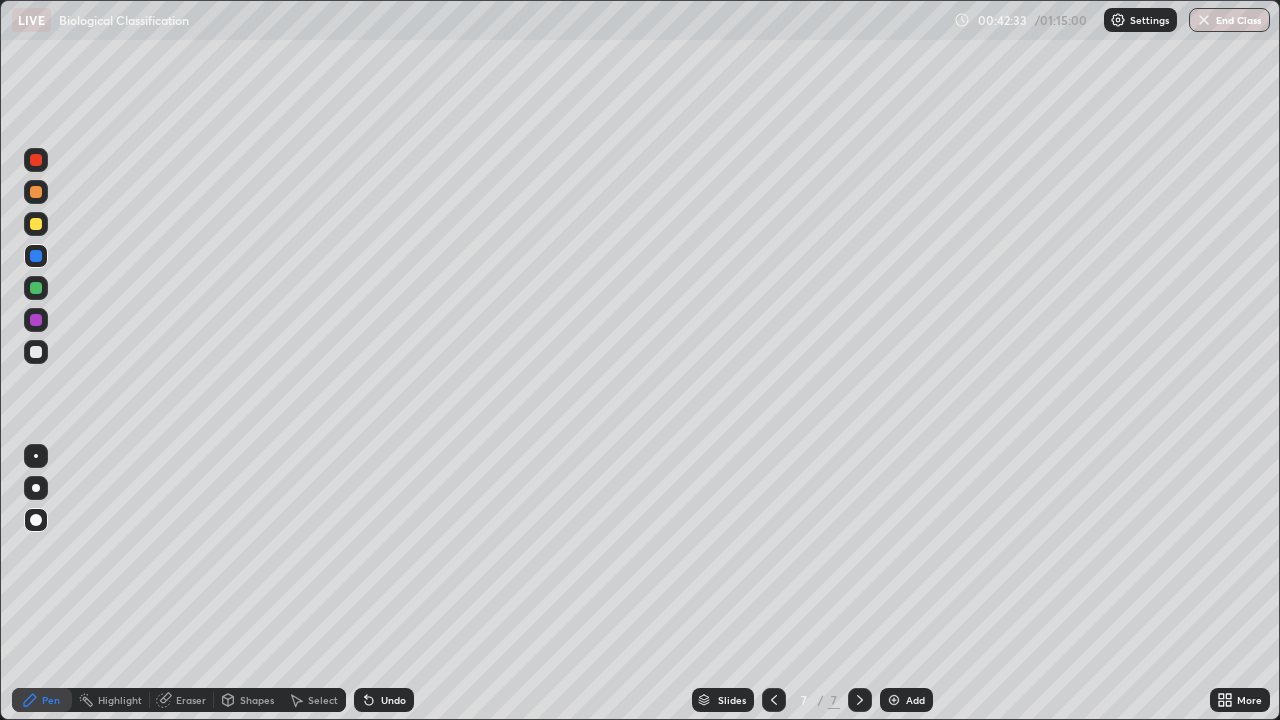 click at bounding box center (36, 288) 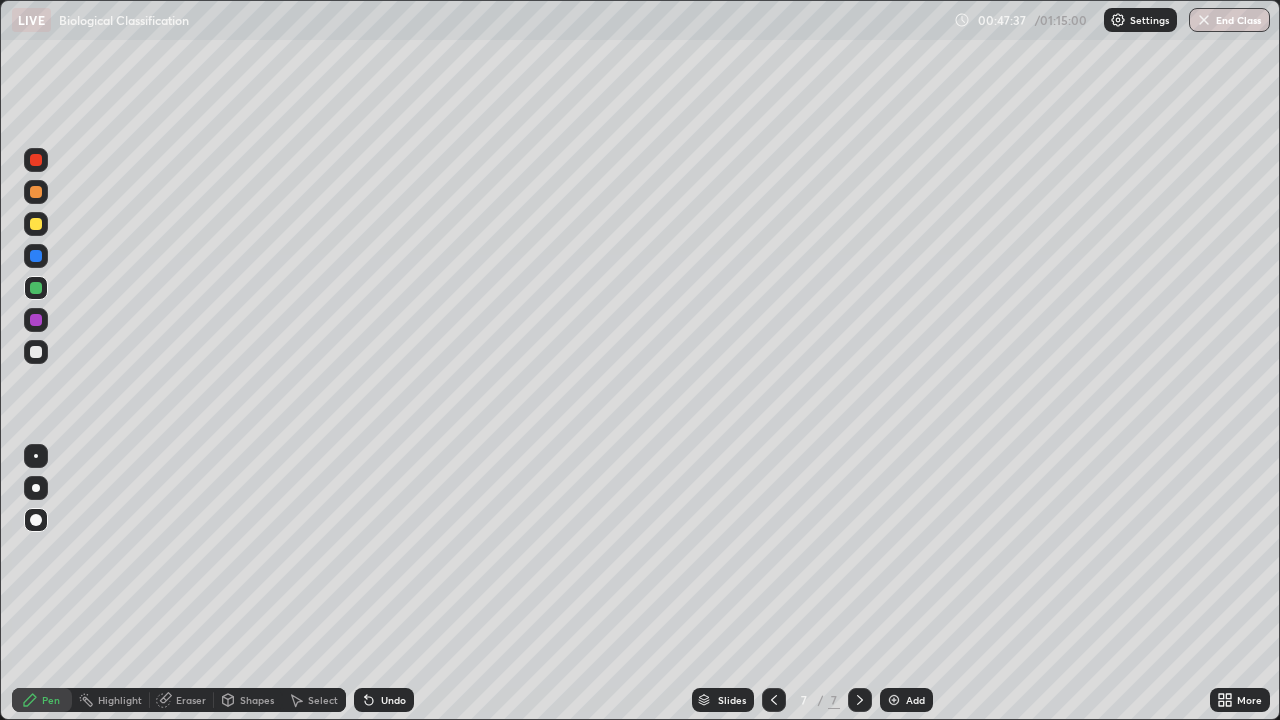 click on "Add" at bounding box center [915, 700] 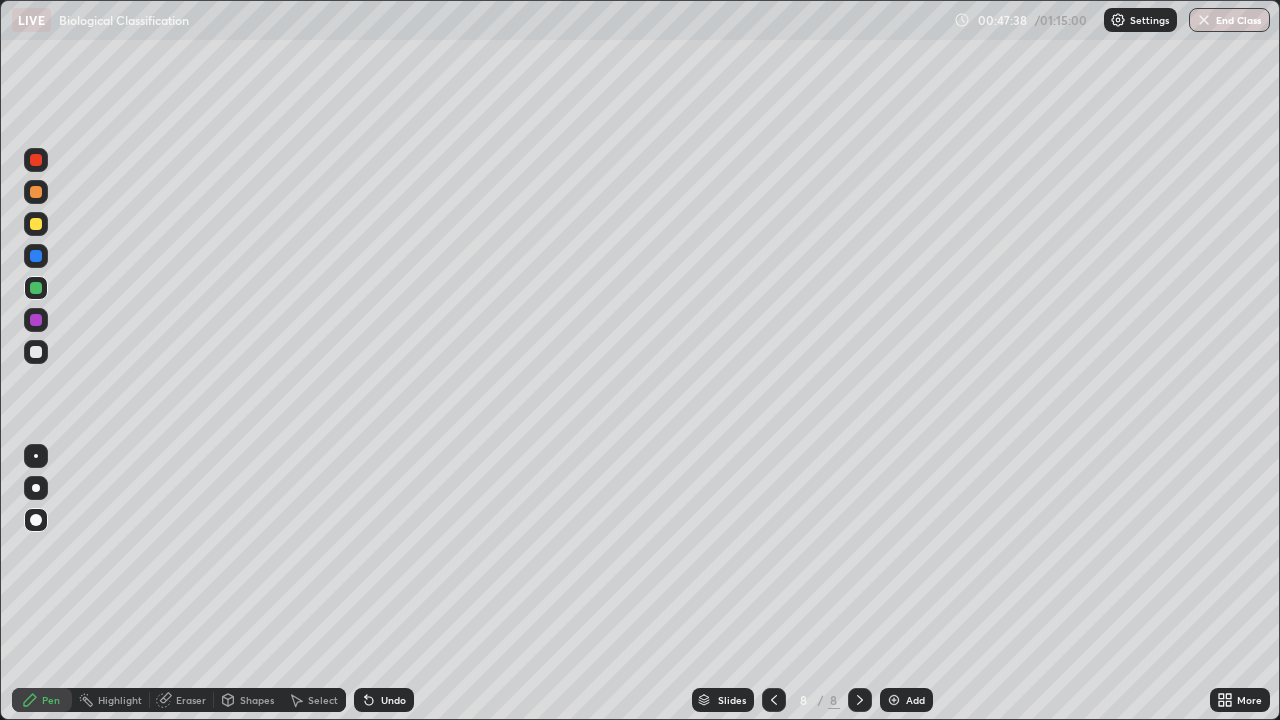 click at bounding box center (36, 352) 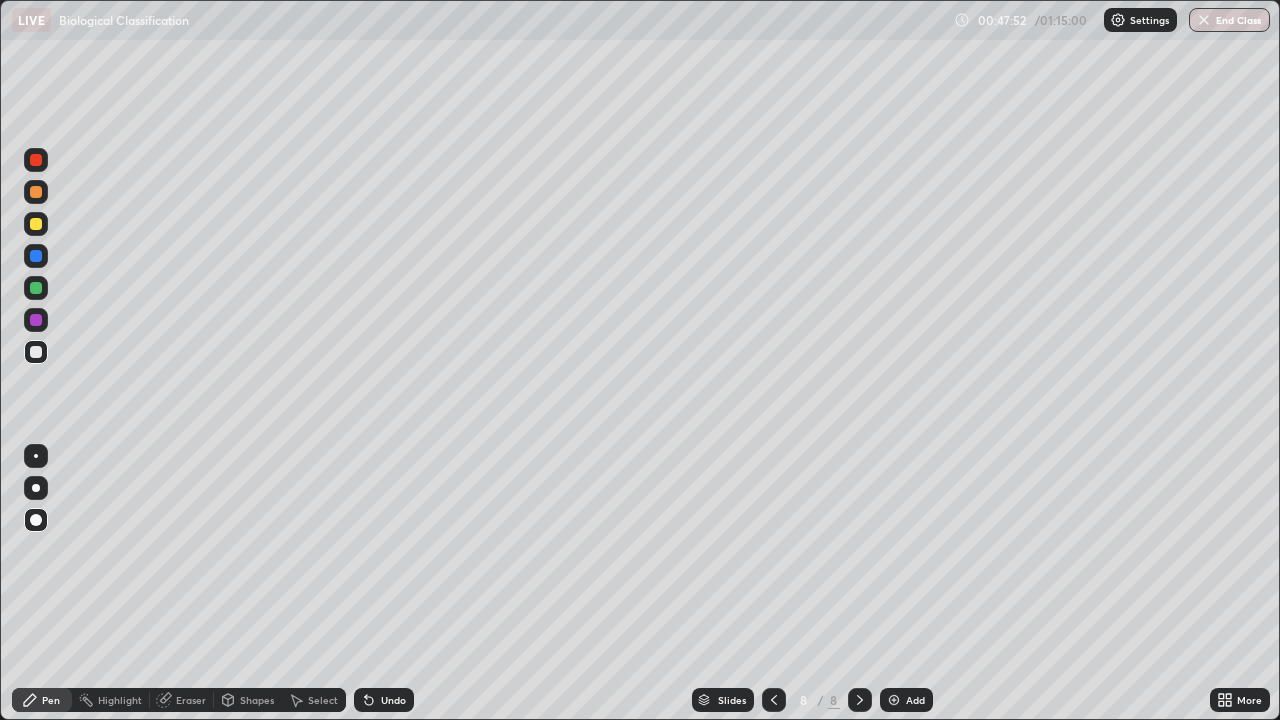 click at bounding box center [36, 224] 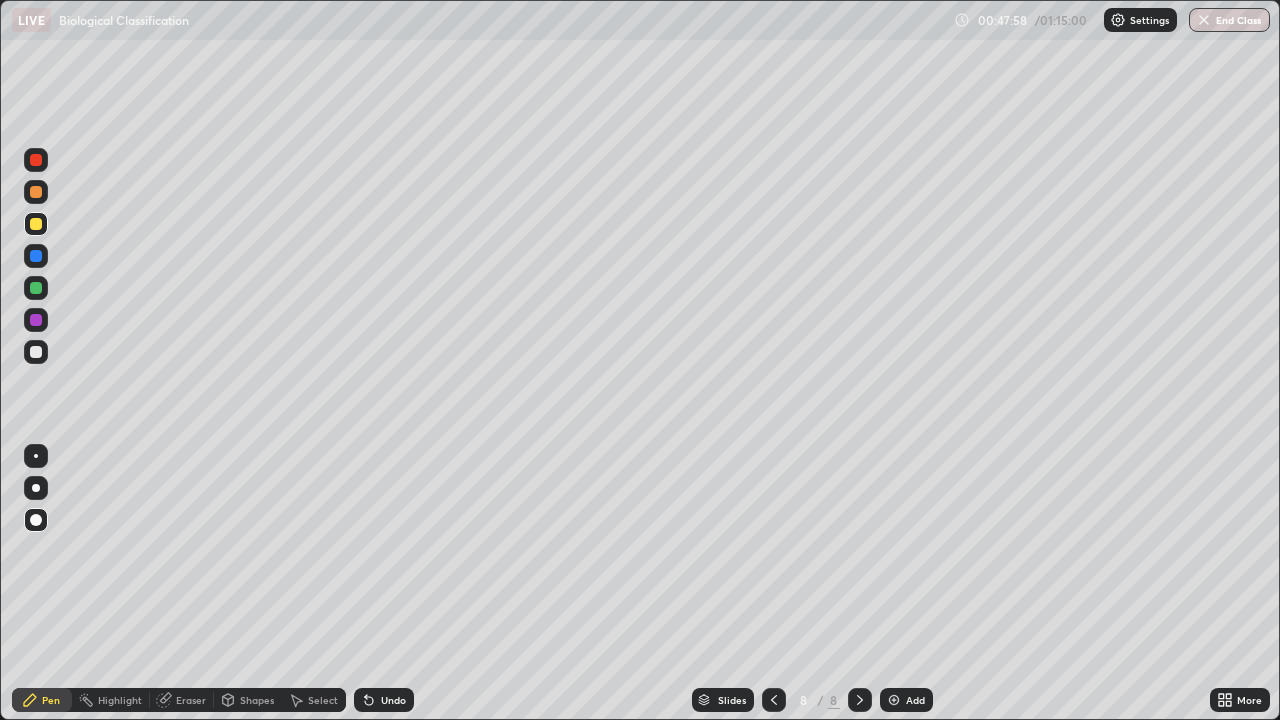 click at bounding box center [36, 320] 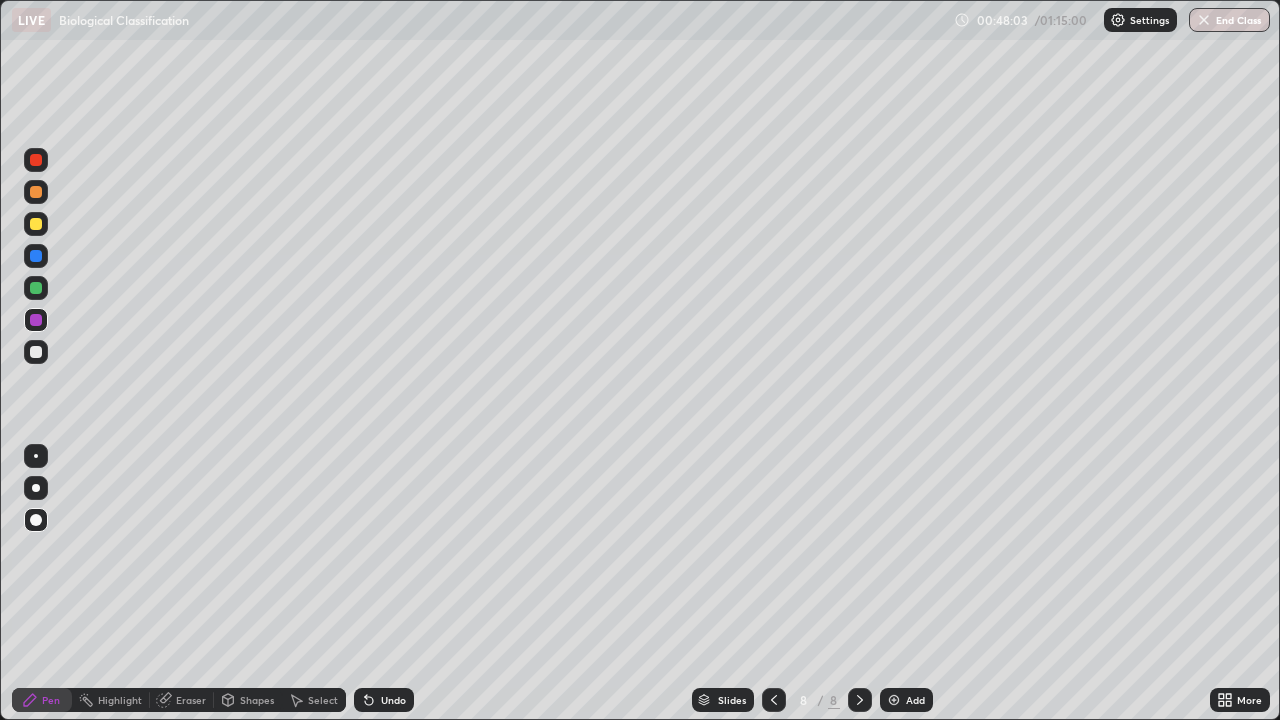 click at bounding box center (36, 256) 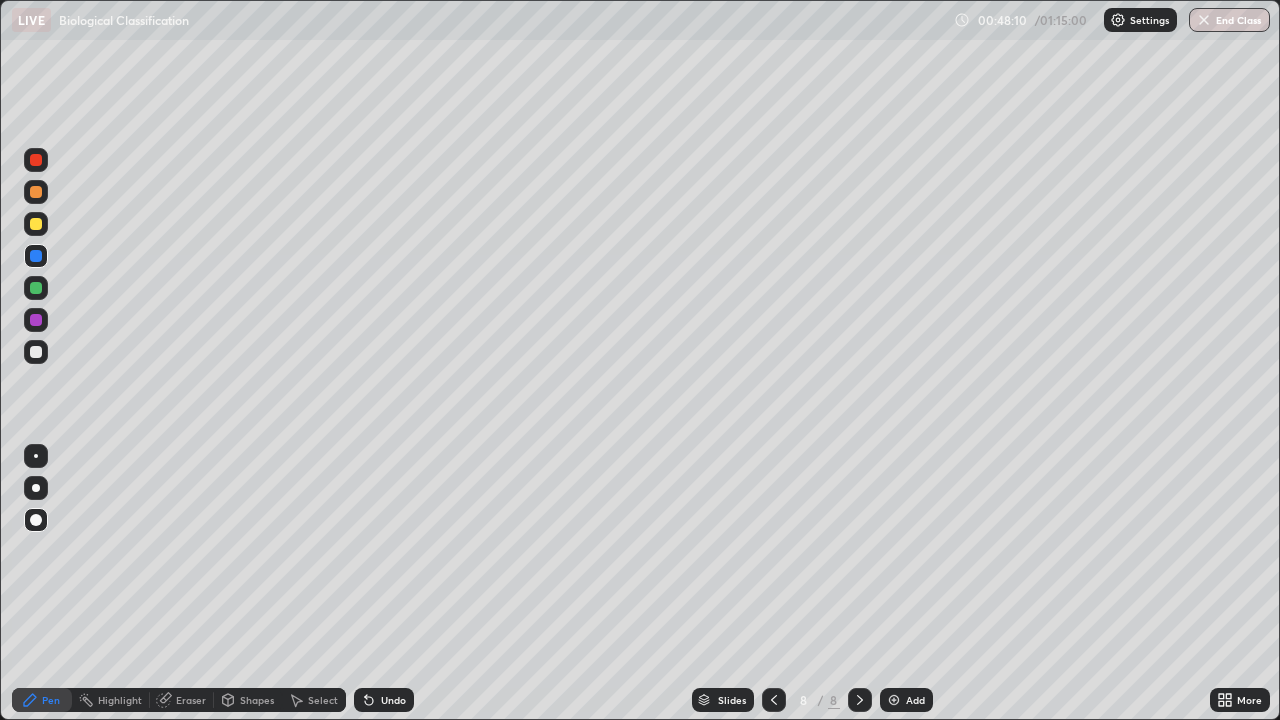 click at bounding box center [36, 288] 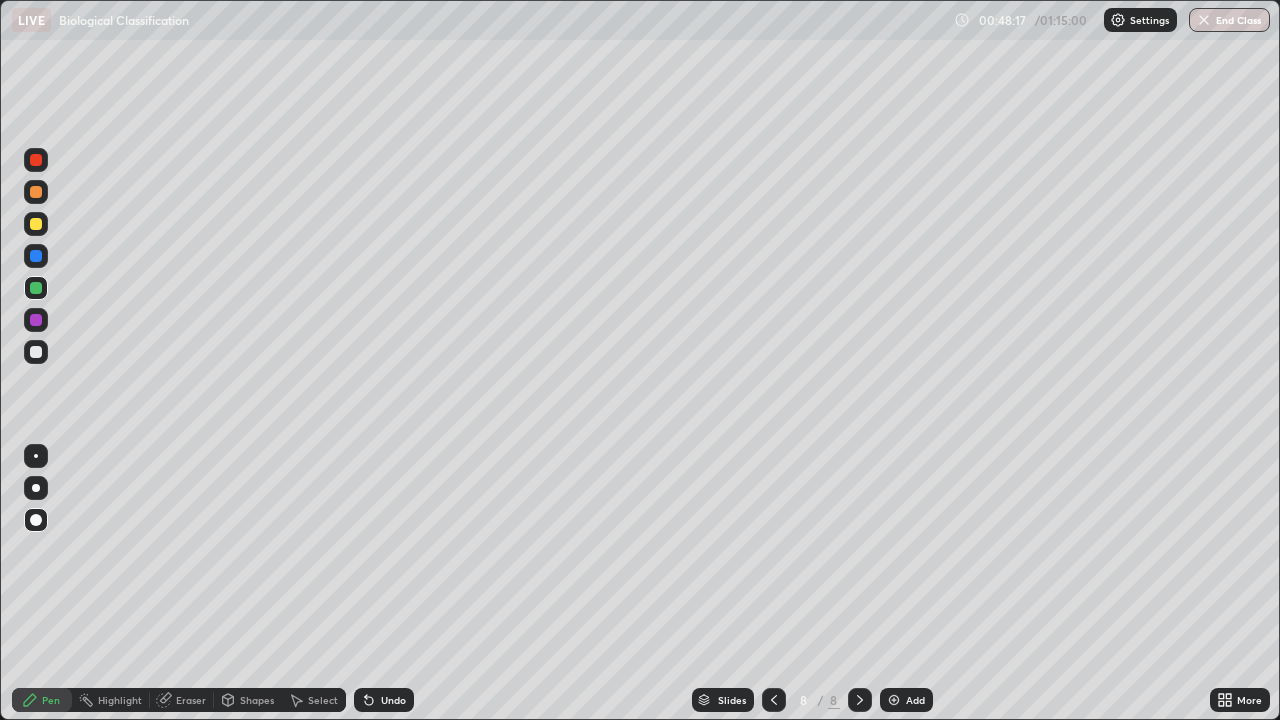click at bounding box center (36, 224) 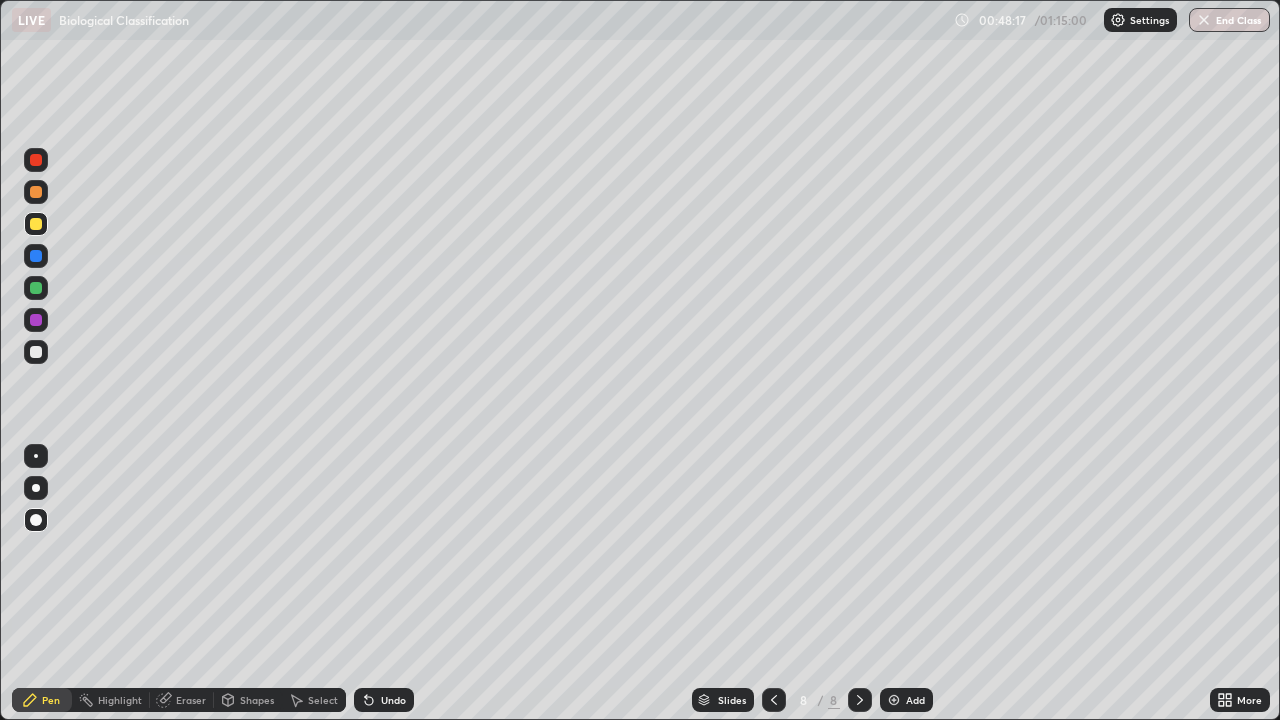 click at bounding box center [36, 256] 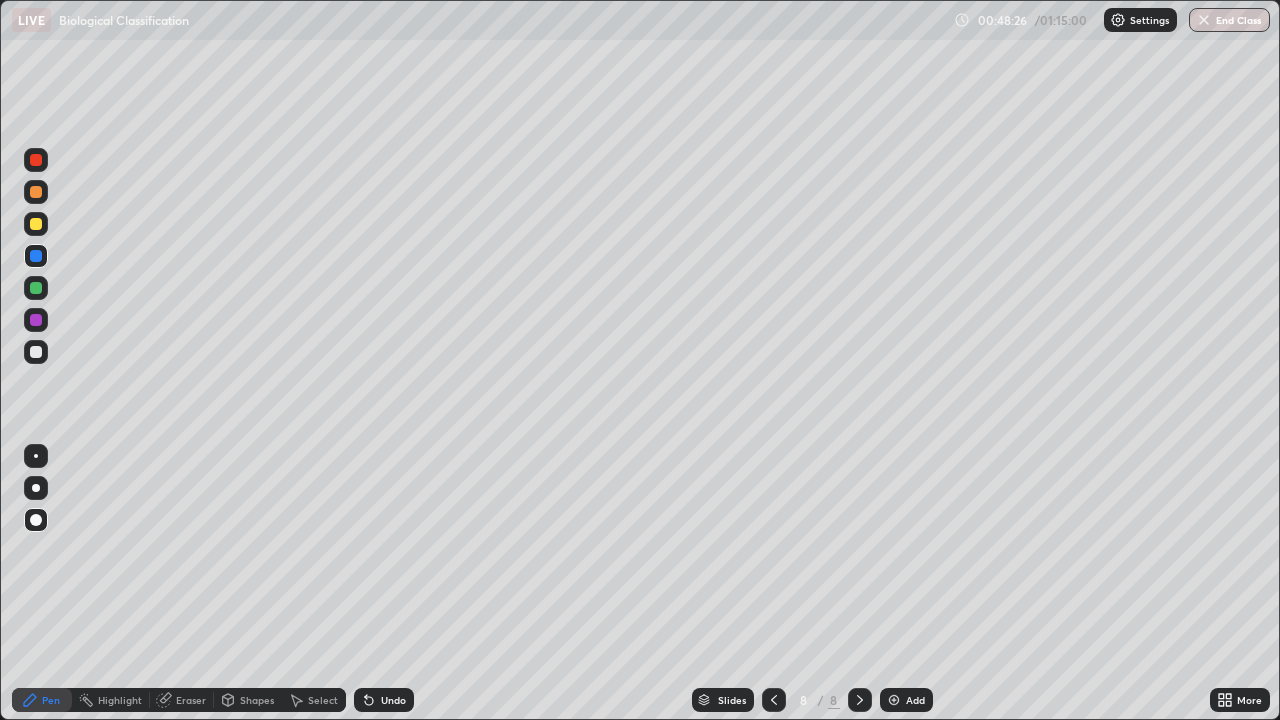 click at bounding box center (36, 192) 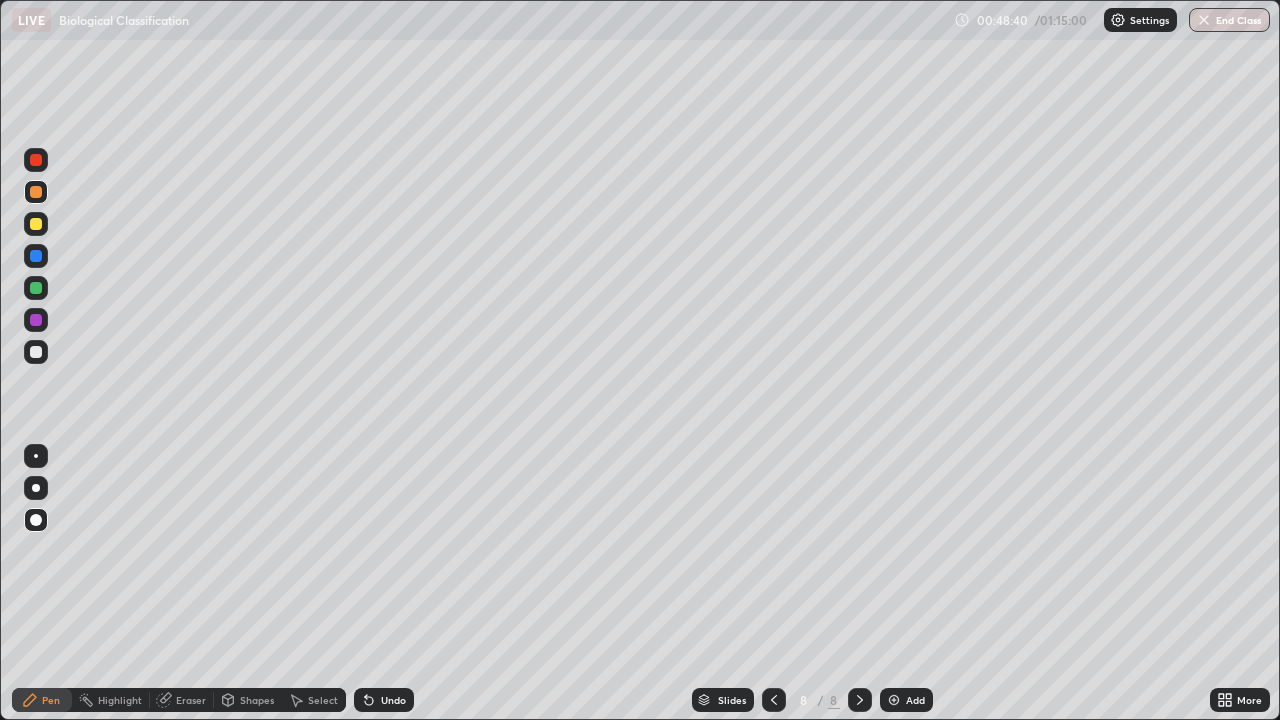 click at bounding box center (36, 224) 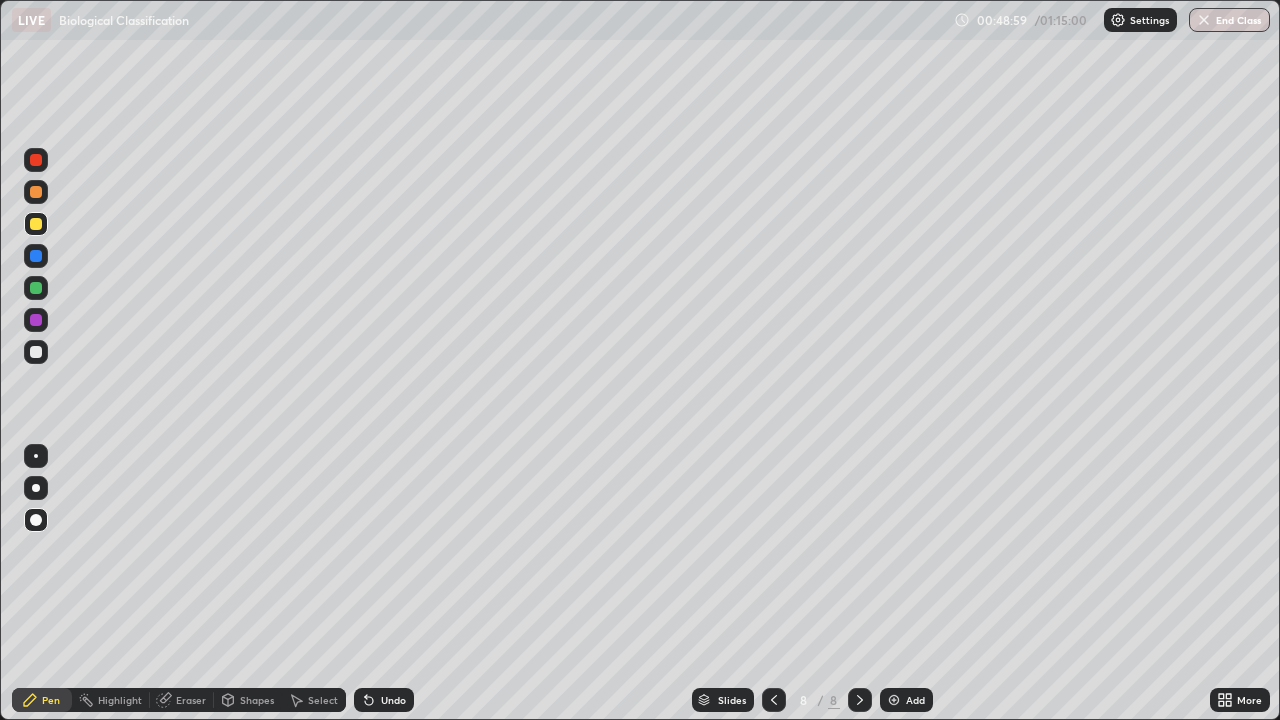 click at bounding box center [36, 352] 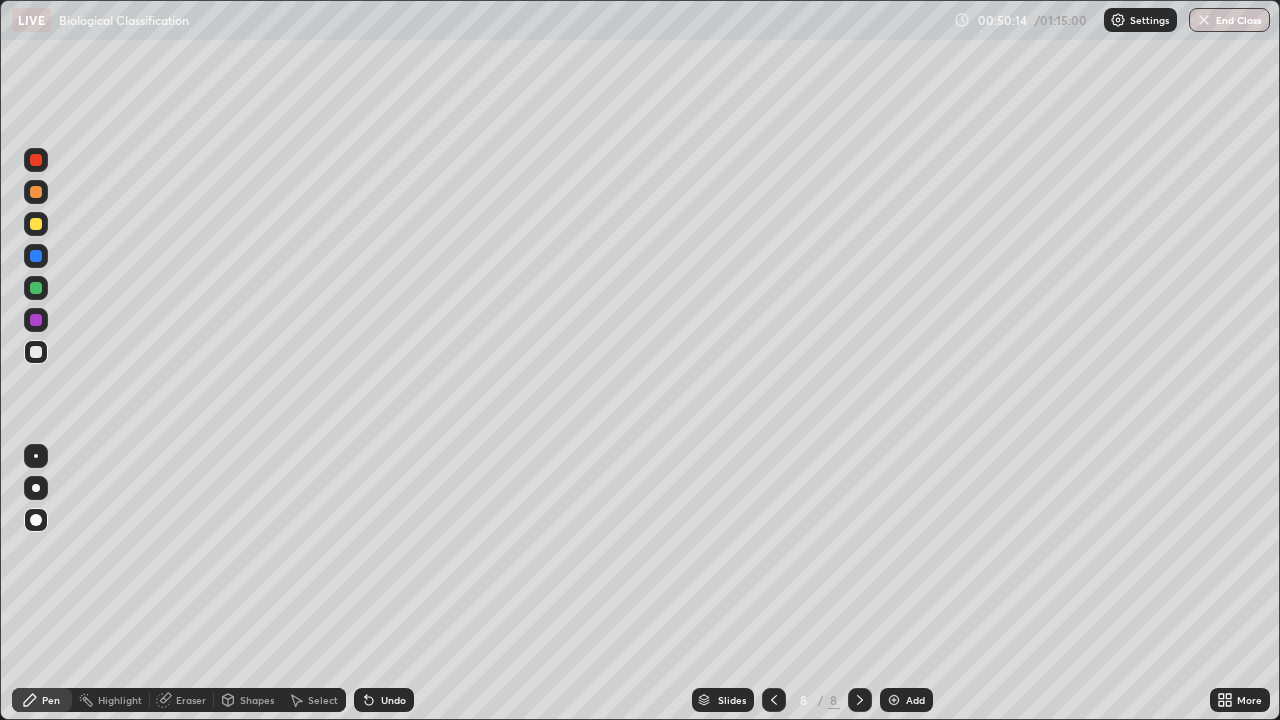 click on "End Class" at bounding box center (1229, 20) 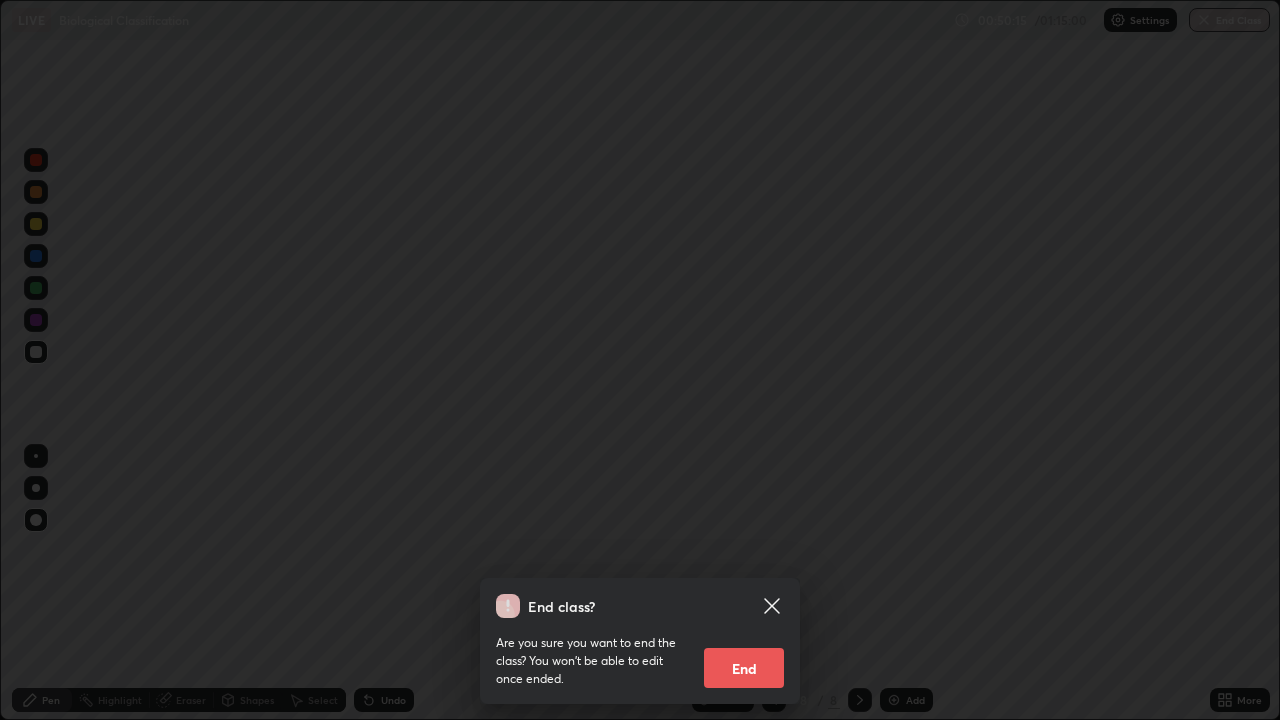 click on "End" at bounding box center [744, 668] 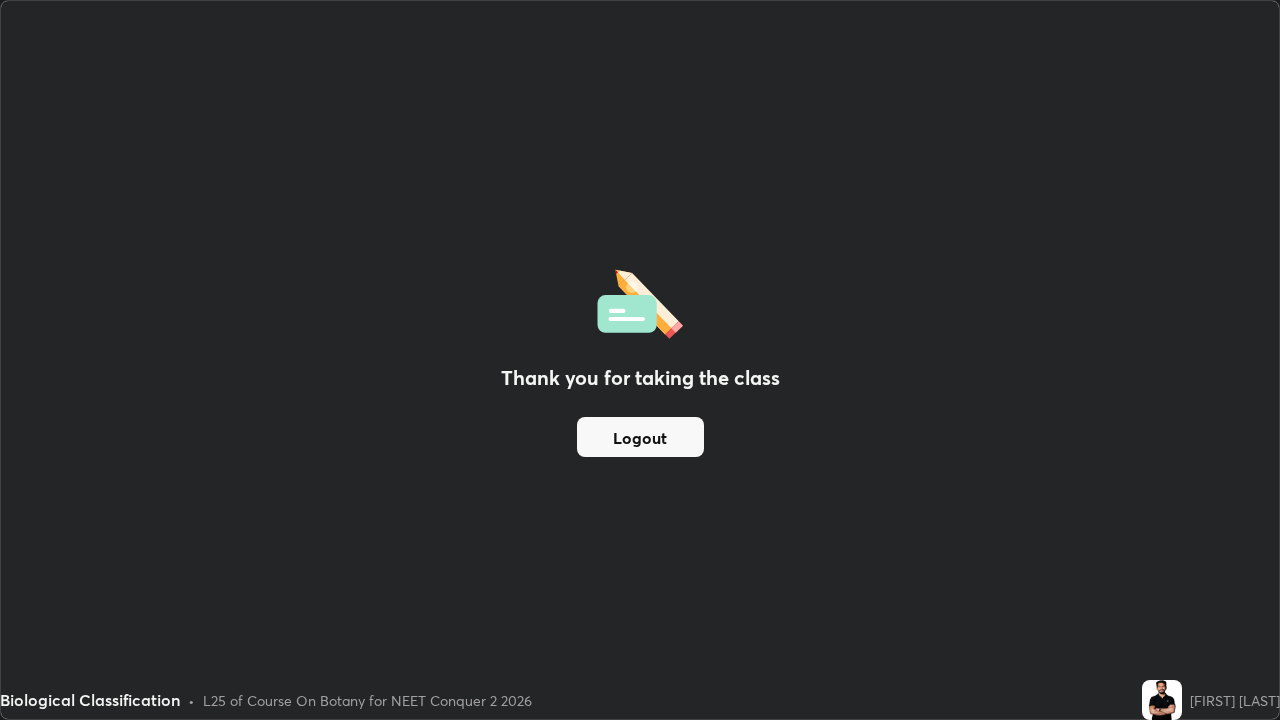 click on "Logout" at bounding box center (640, 437) 